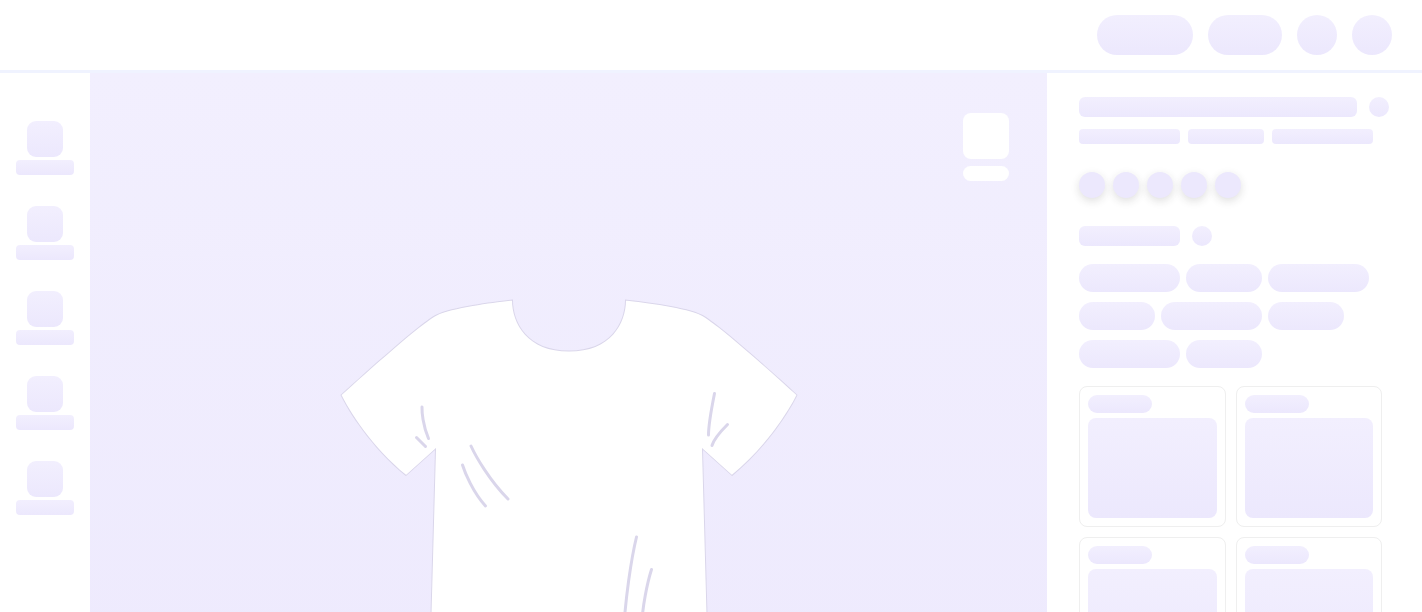 scroll, scrollTop: 0, scrollLeft: 0, axis: both 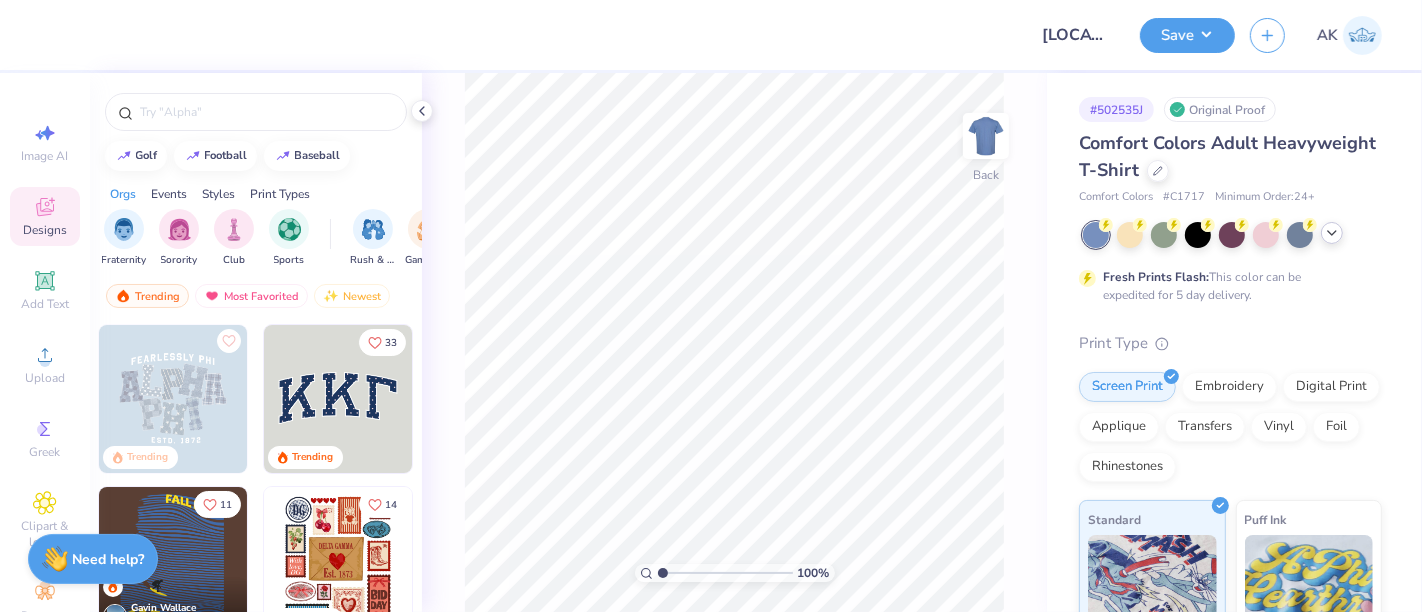 click at bounding box center (1332, 233) 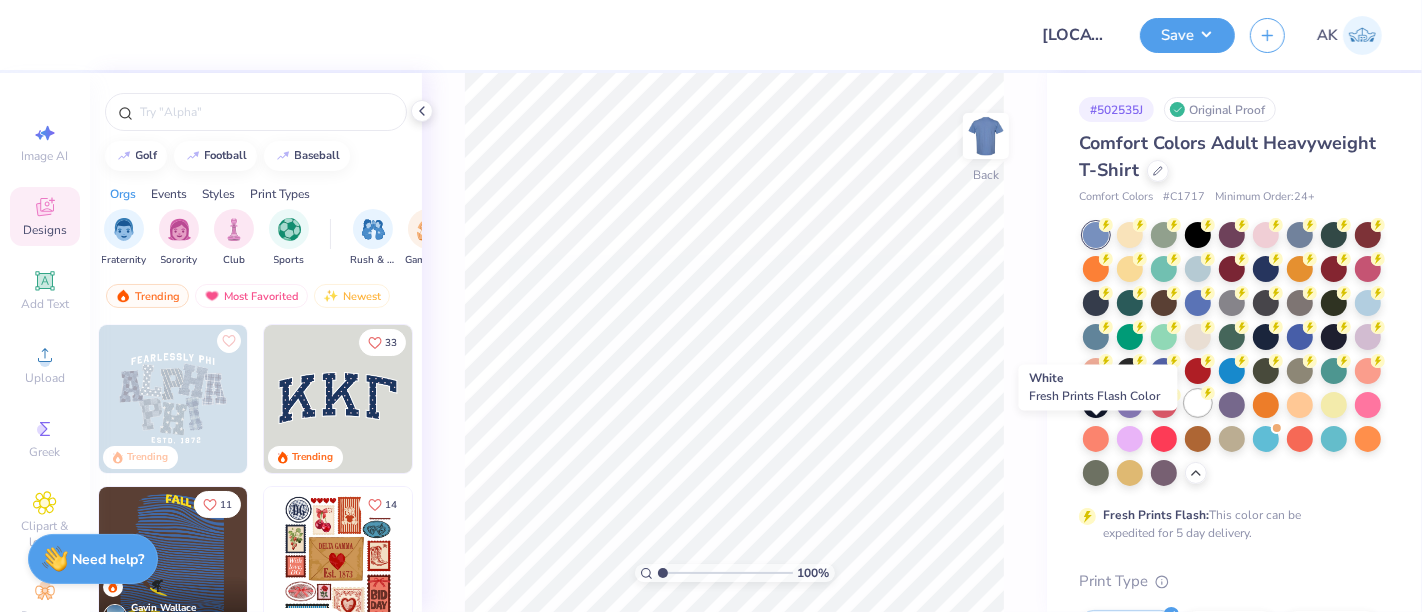 click at bounding box center (1198, 403) 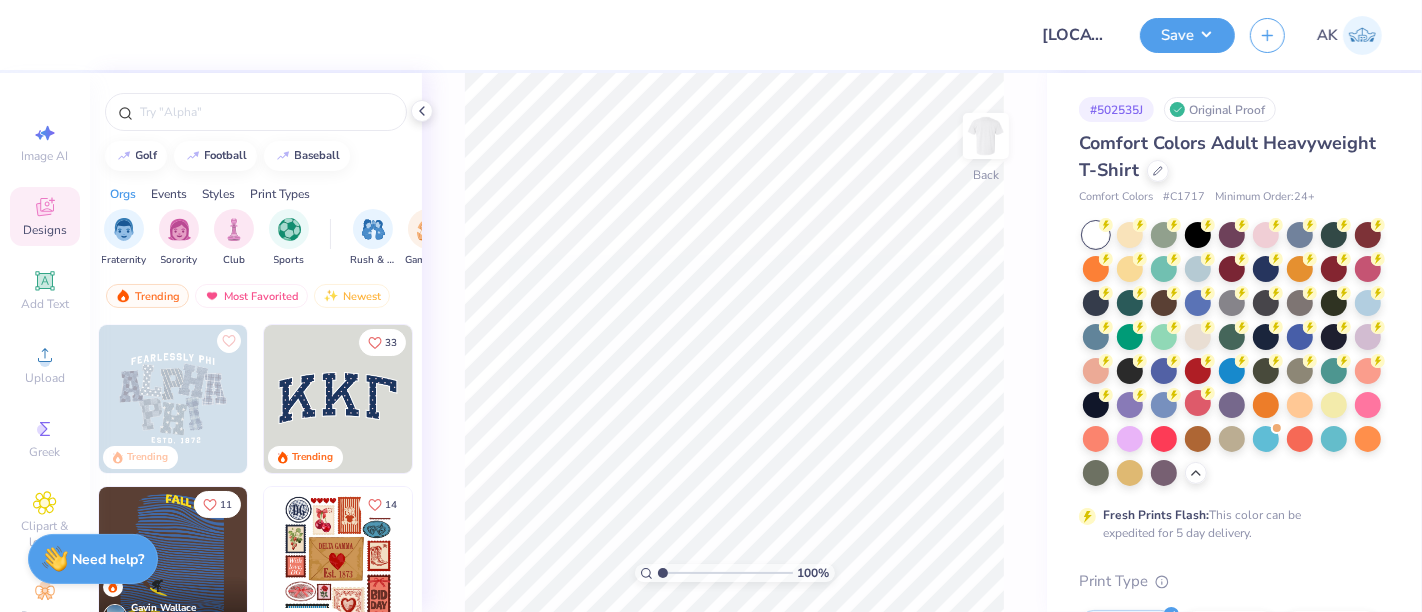 scroll, scrollTop: 111, scrollLeft: 0, axis: vertical 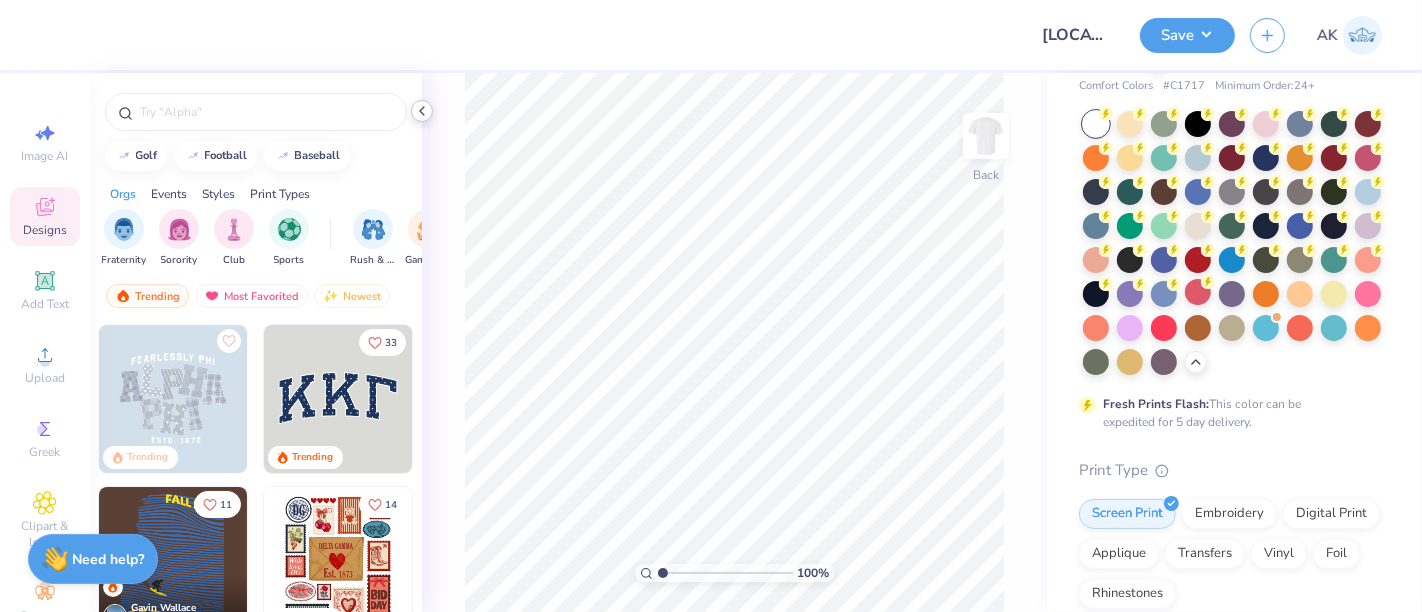 click 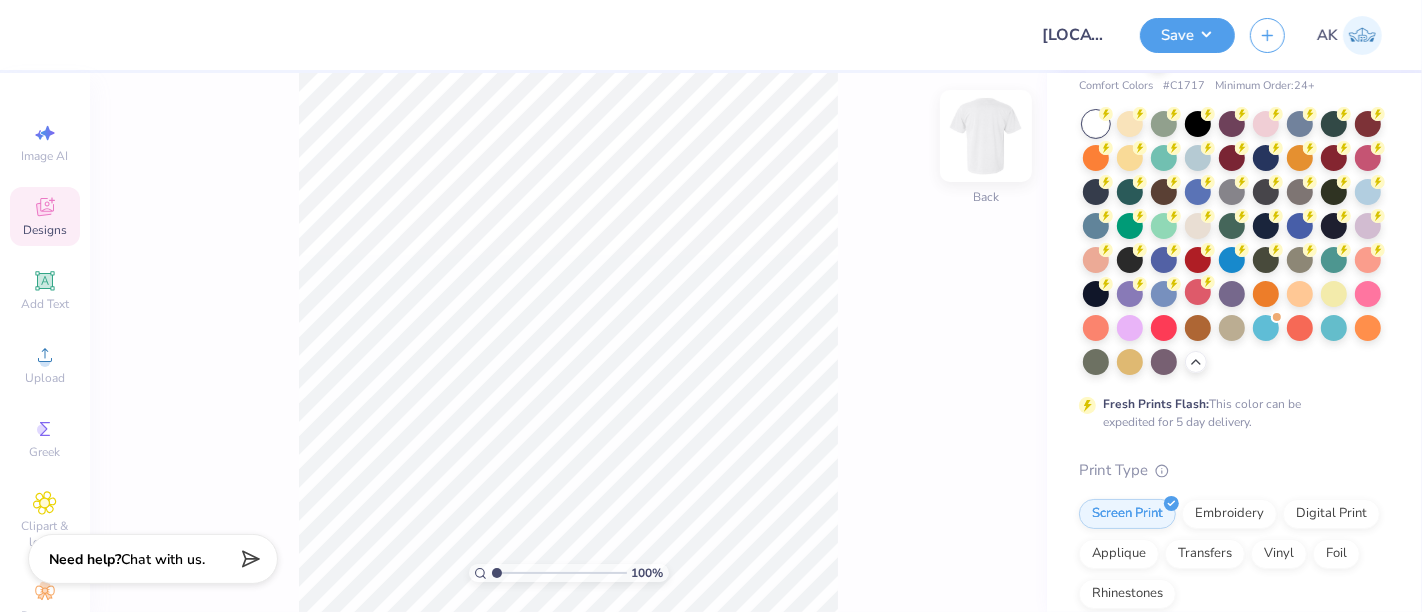click at bounding box center (986, 136) 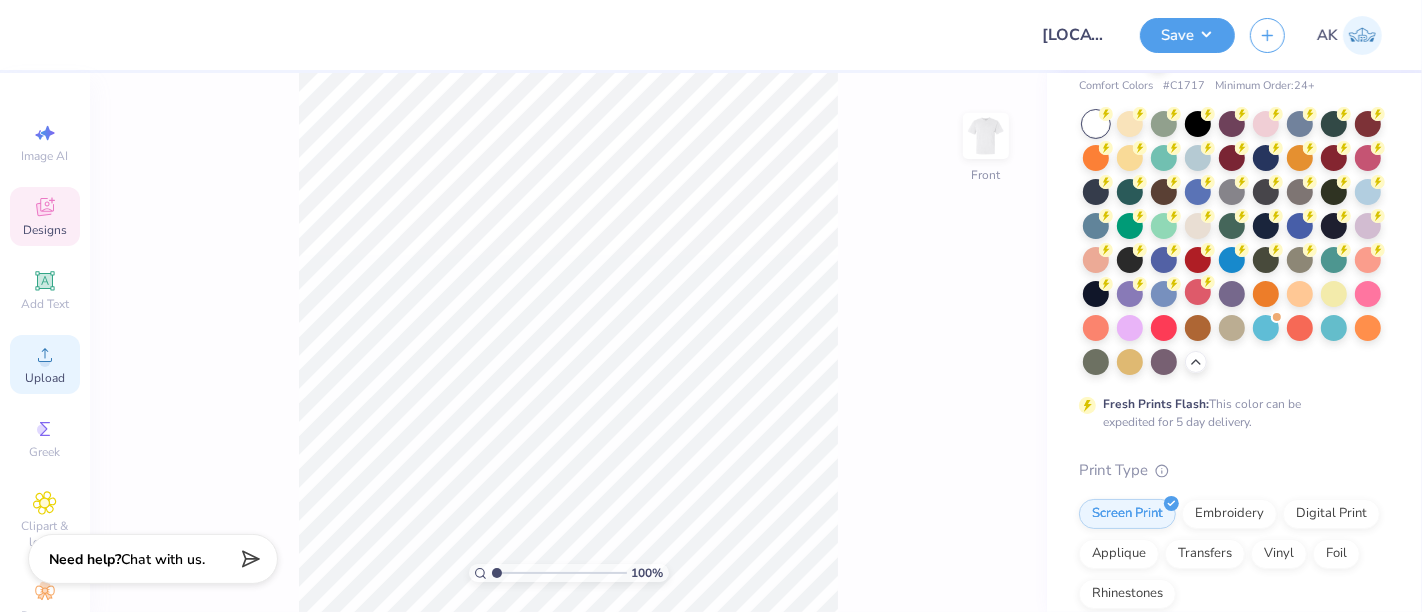 click on "Upload" at bounding box center (45, 378) 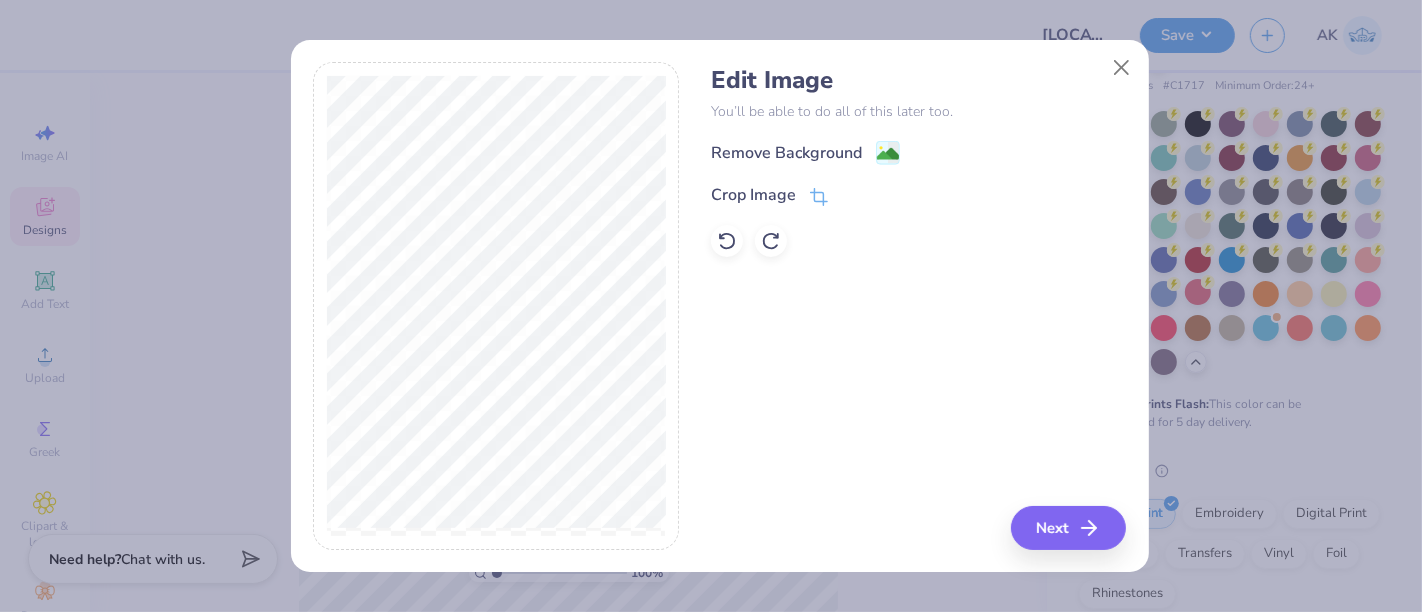 click 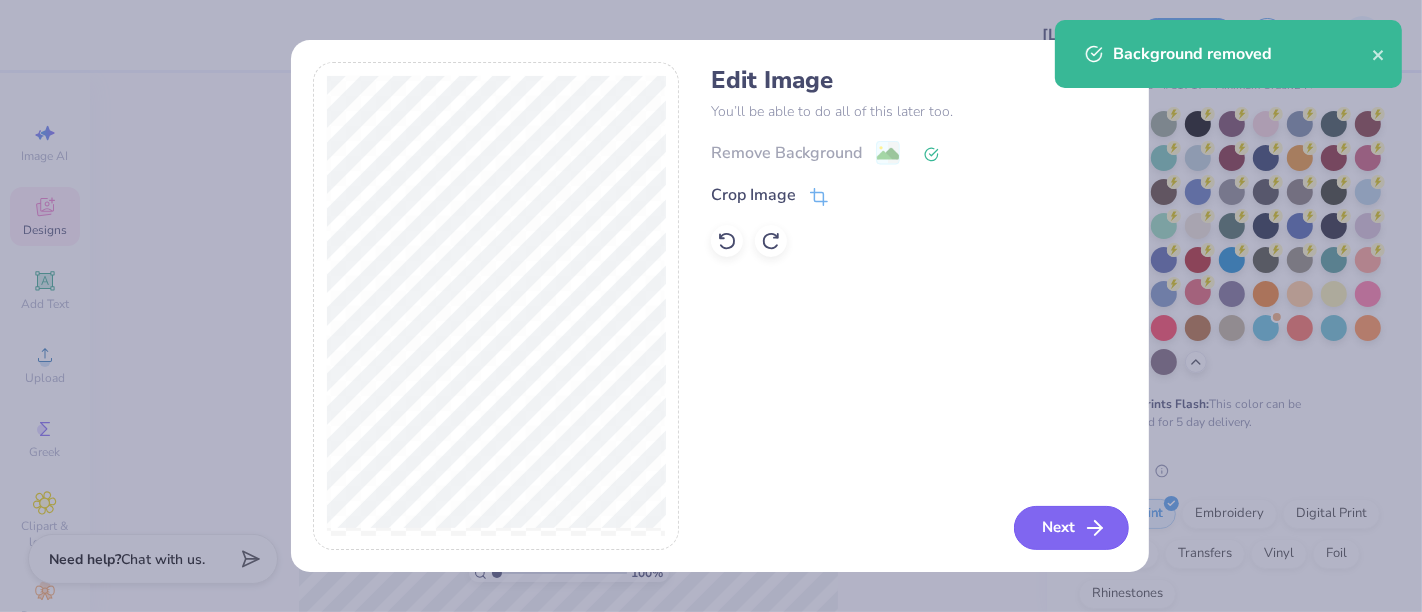 click on "Next" at bounding box center (1071, 528) 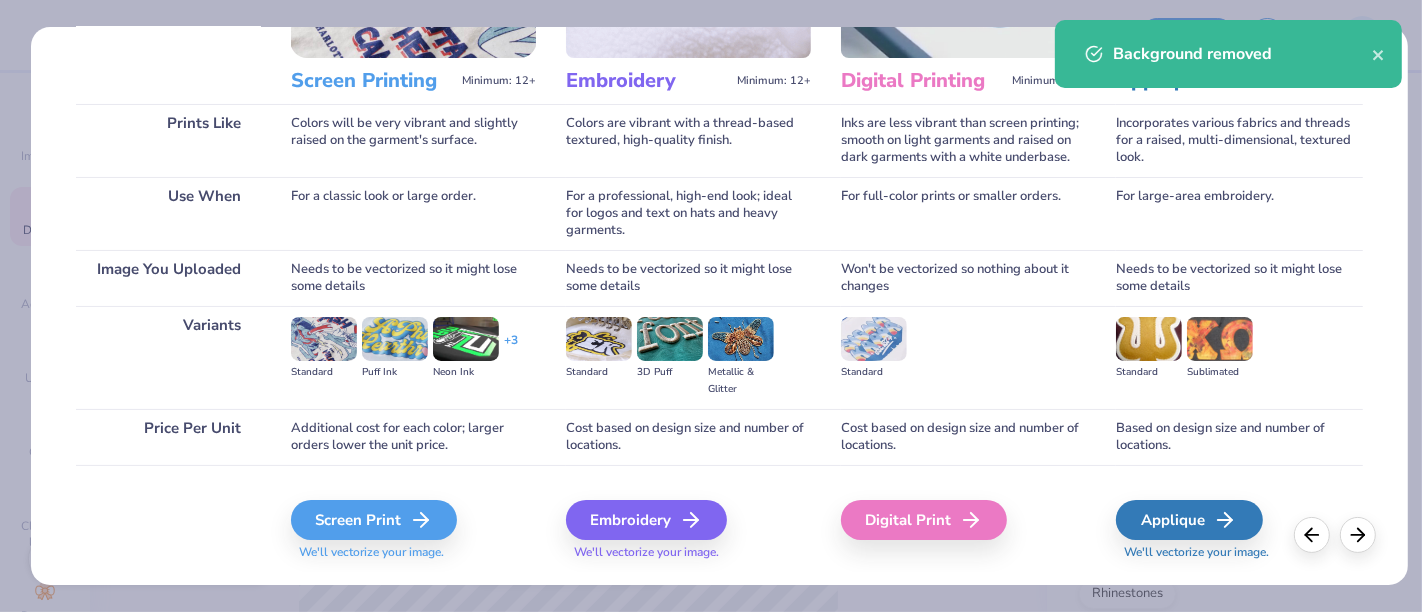 scroll, scrollTop: 283, scrollLeft: 0, axis: vertical 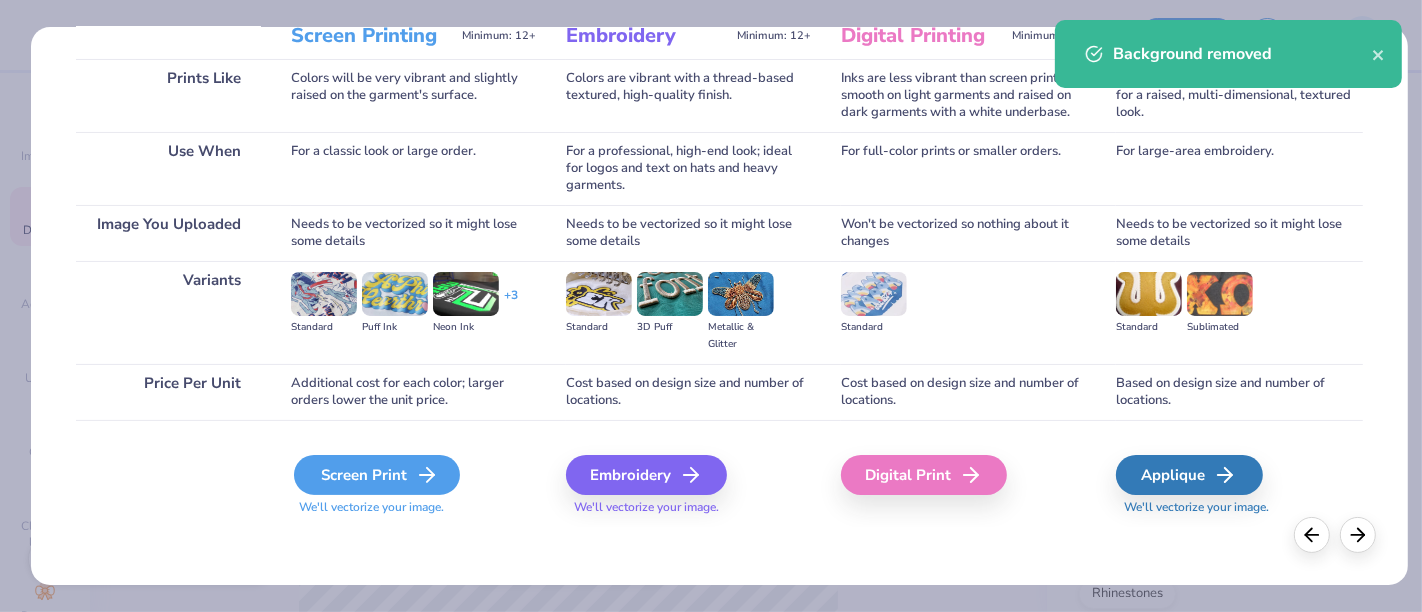 click on "Screen Print" at bounding box center (377, 475) 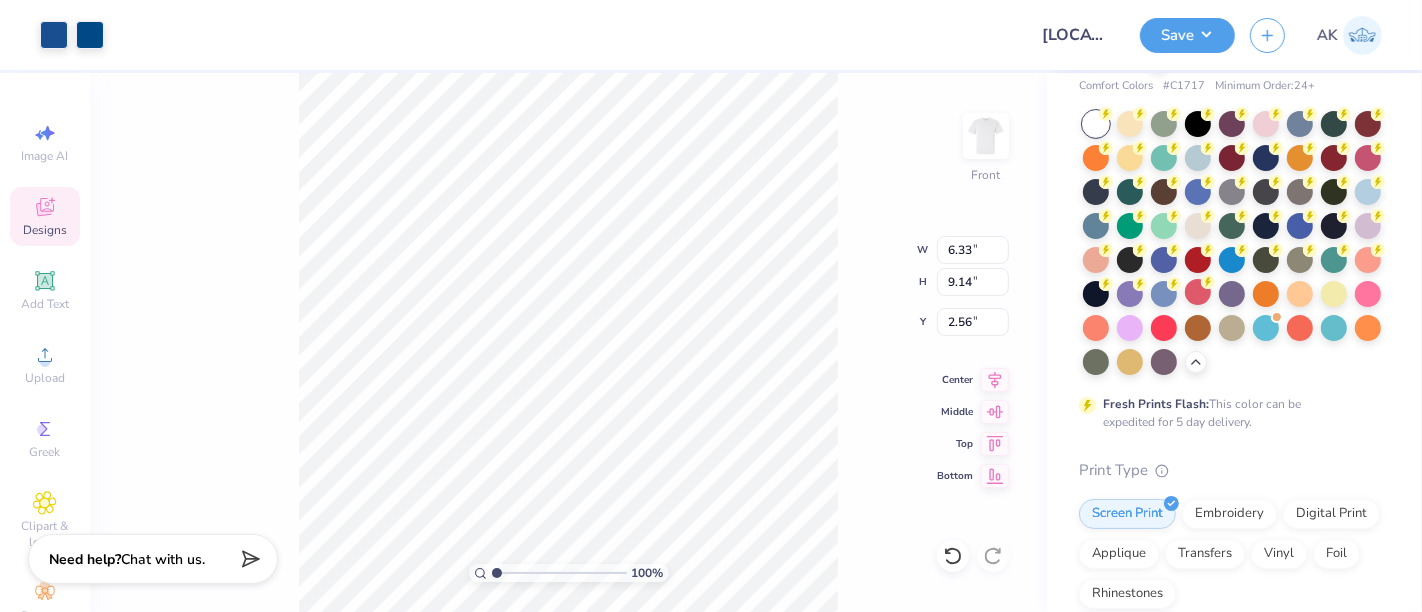 type on "3.00" 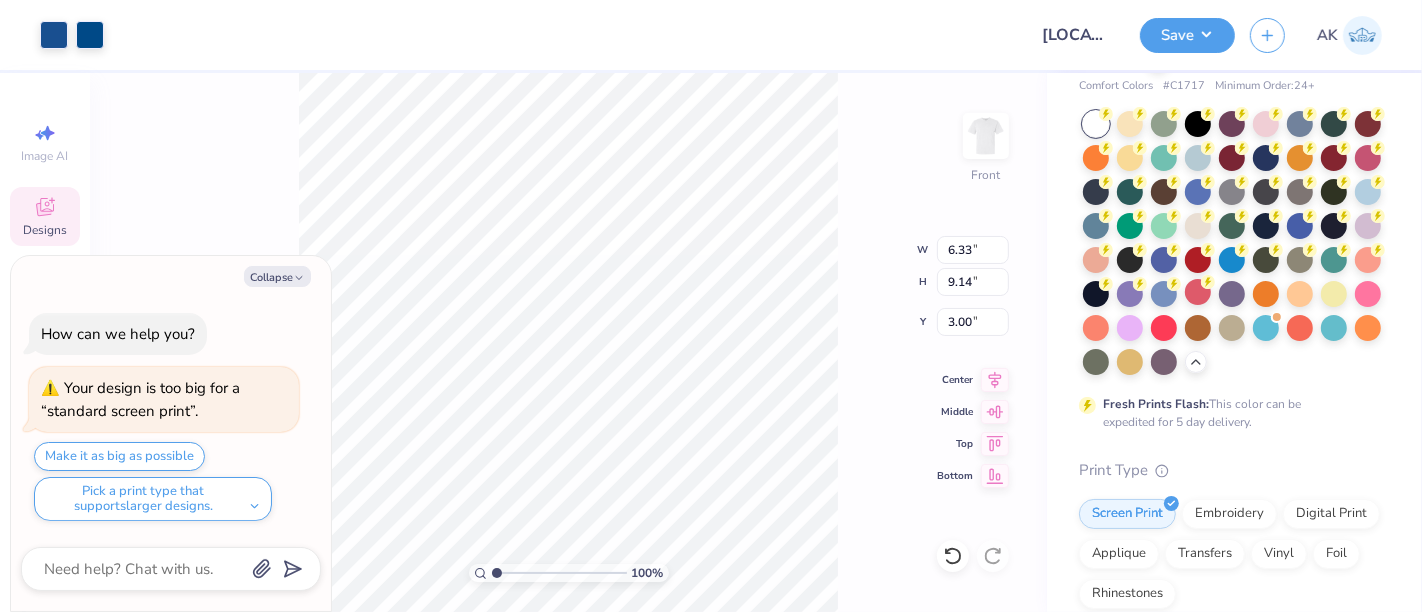 type on "x" 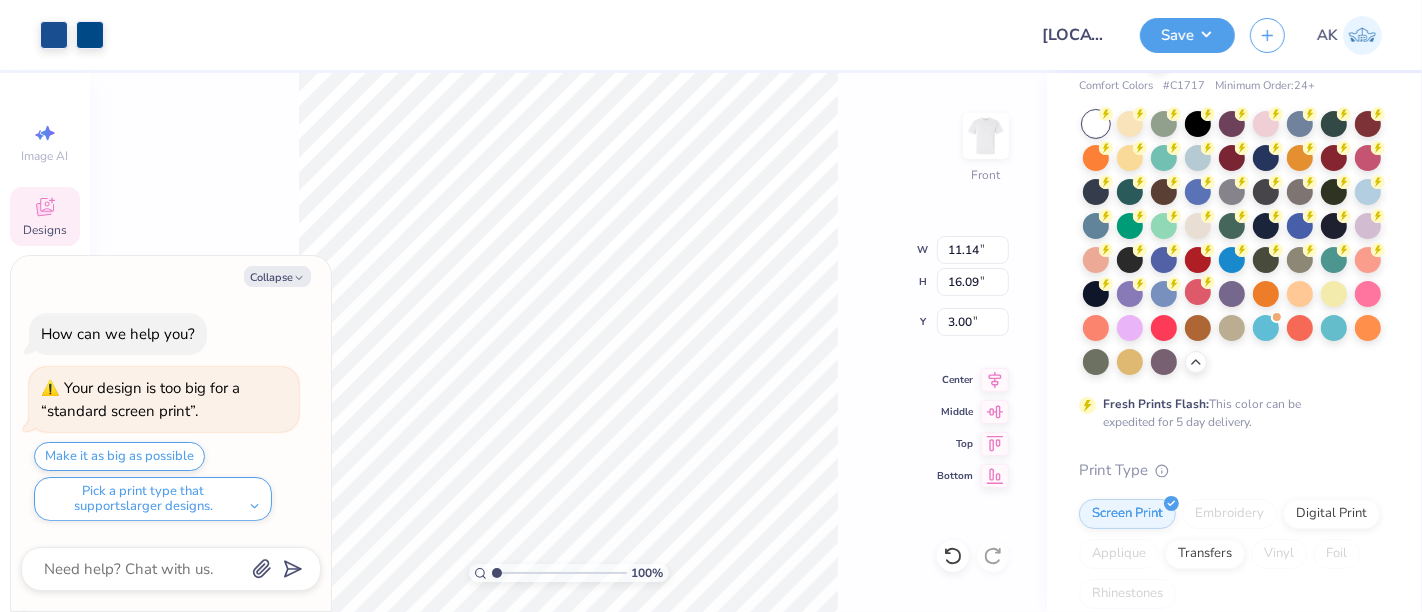 type on "x" 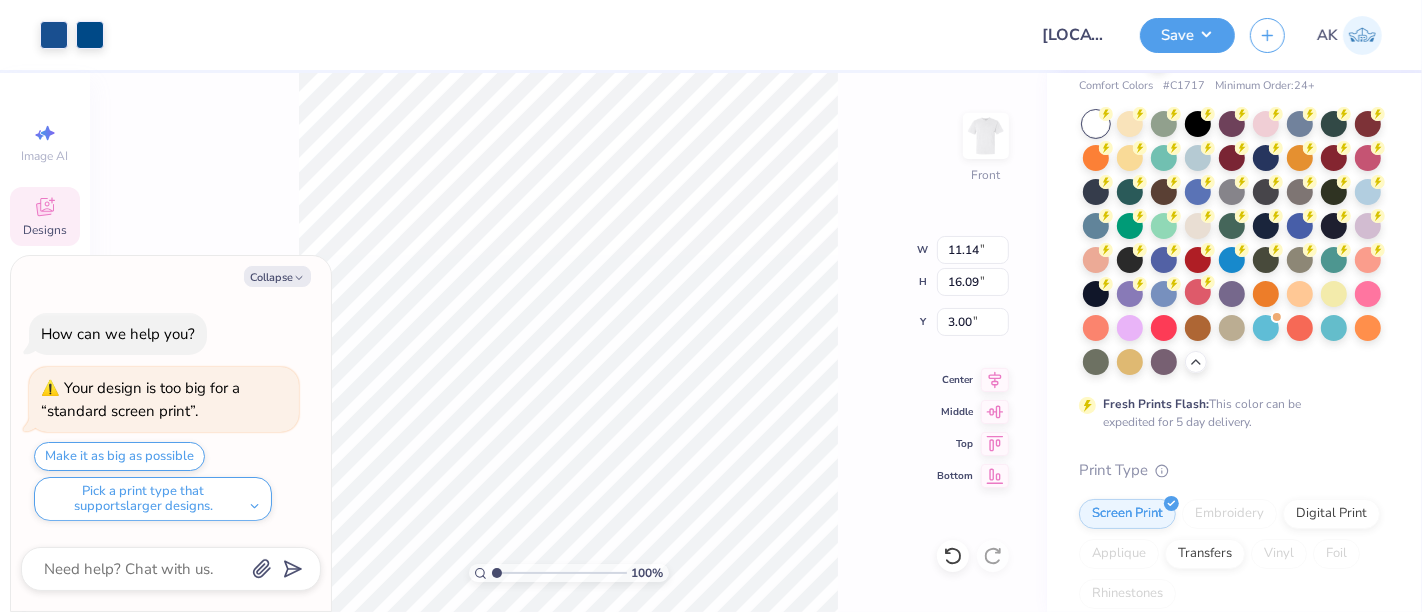 type on "3.64" 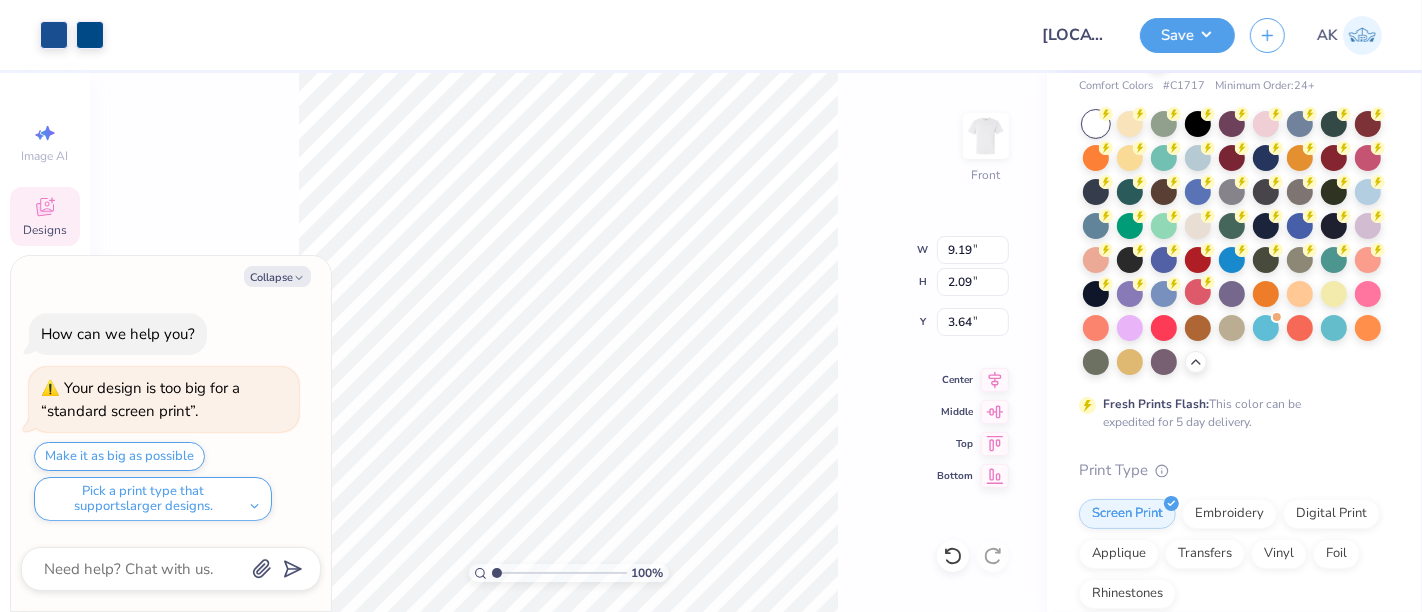 type on "x" 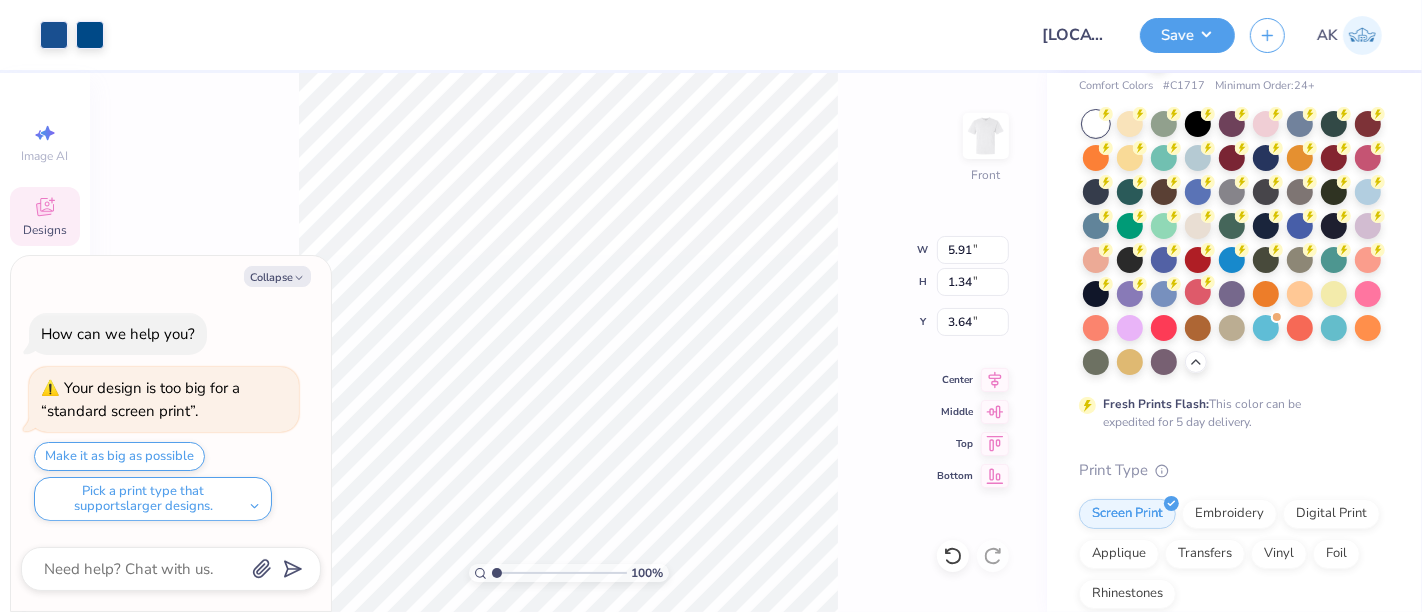 type on "x" 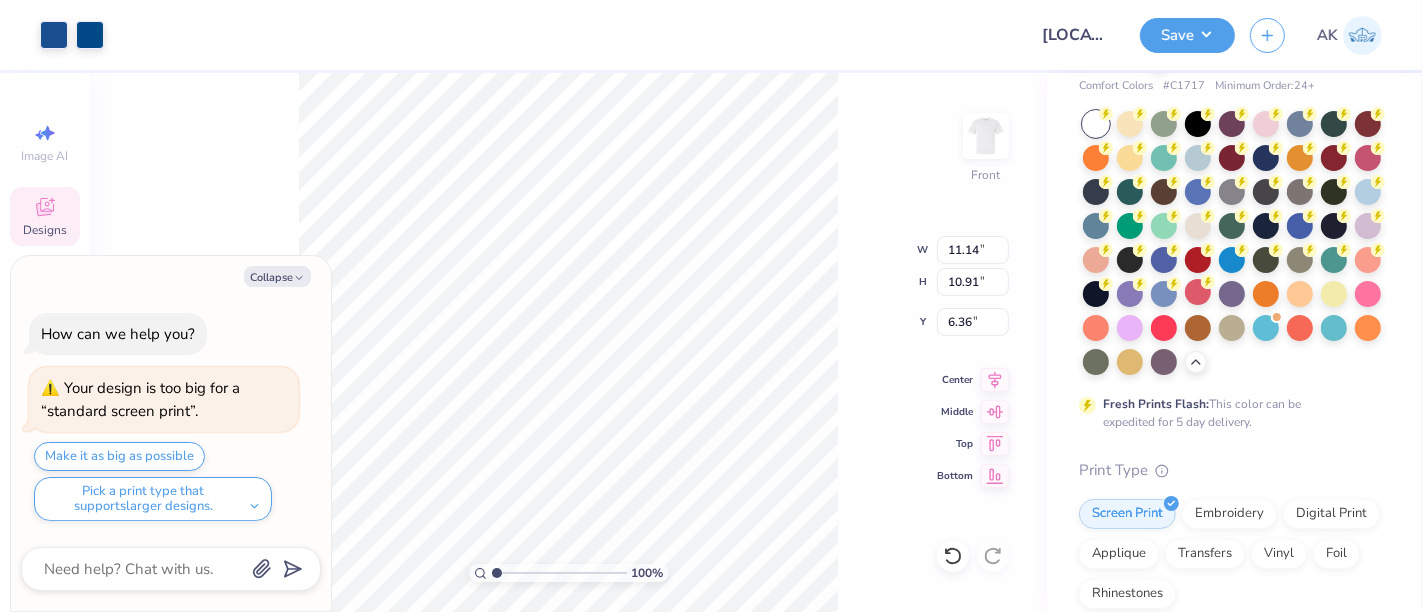 type on "x" 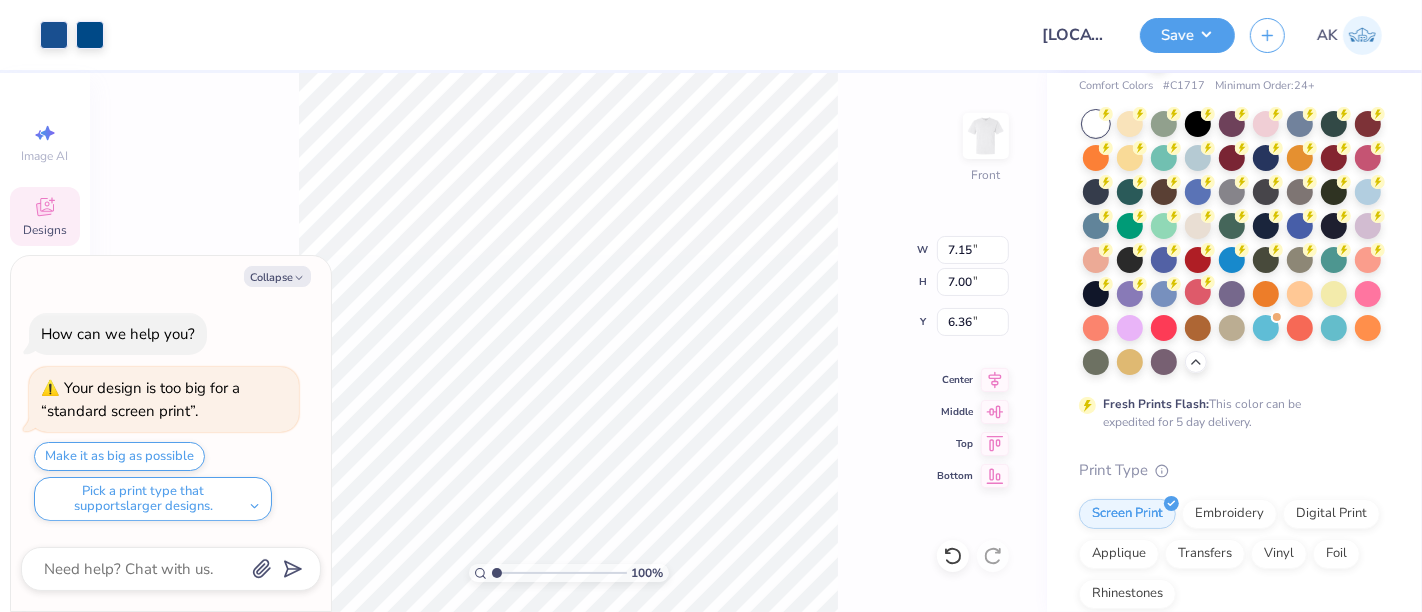 type on "x" 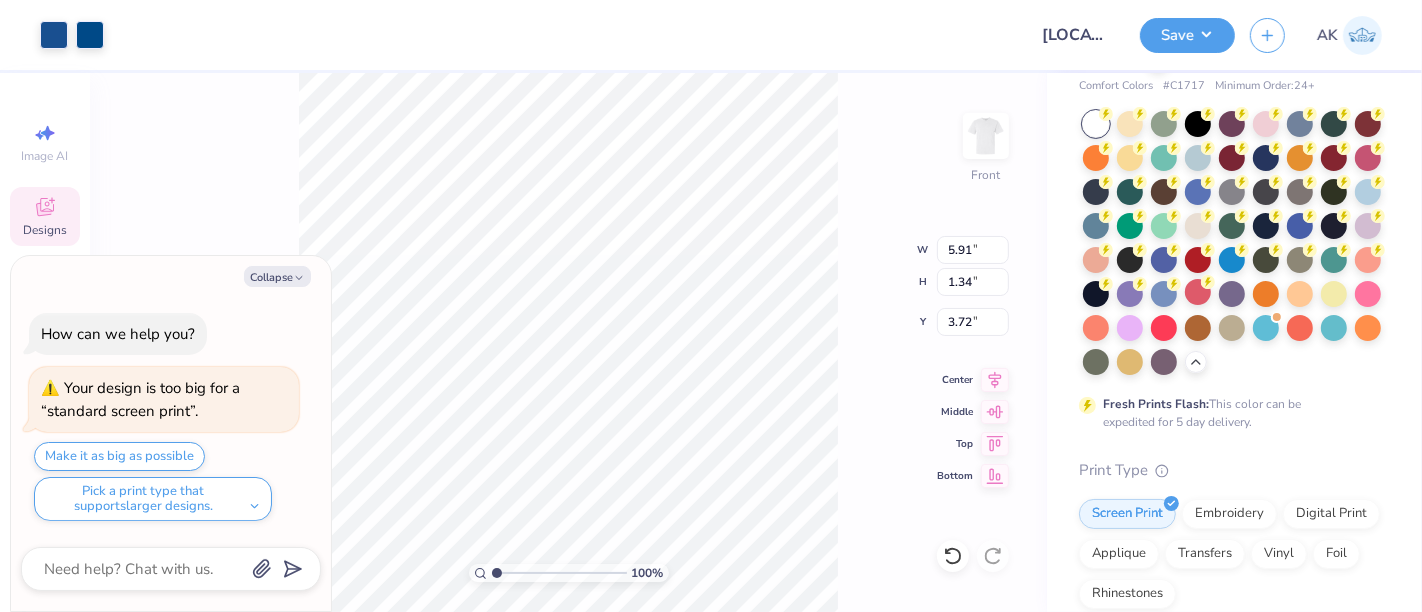 type on "x" 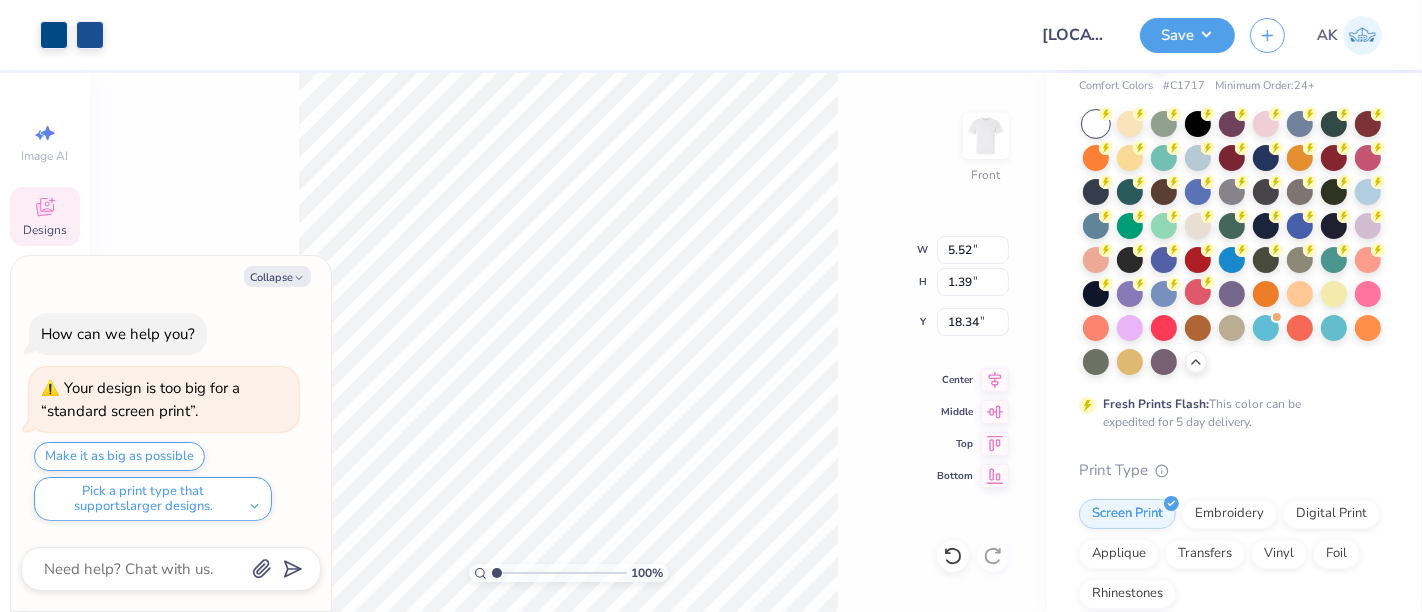 type on "x" 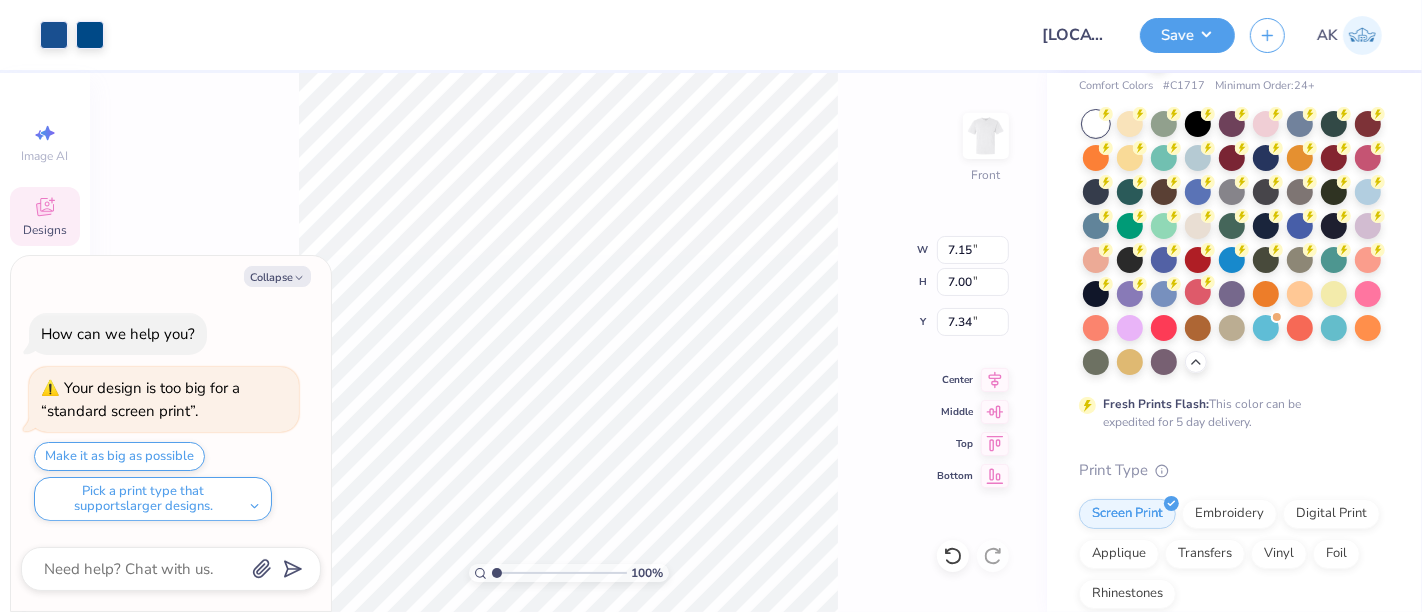type on "x" 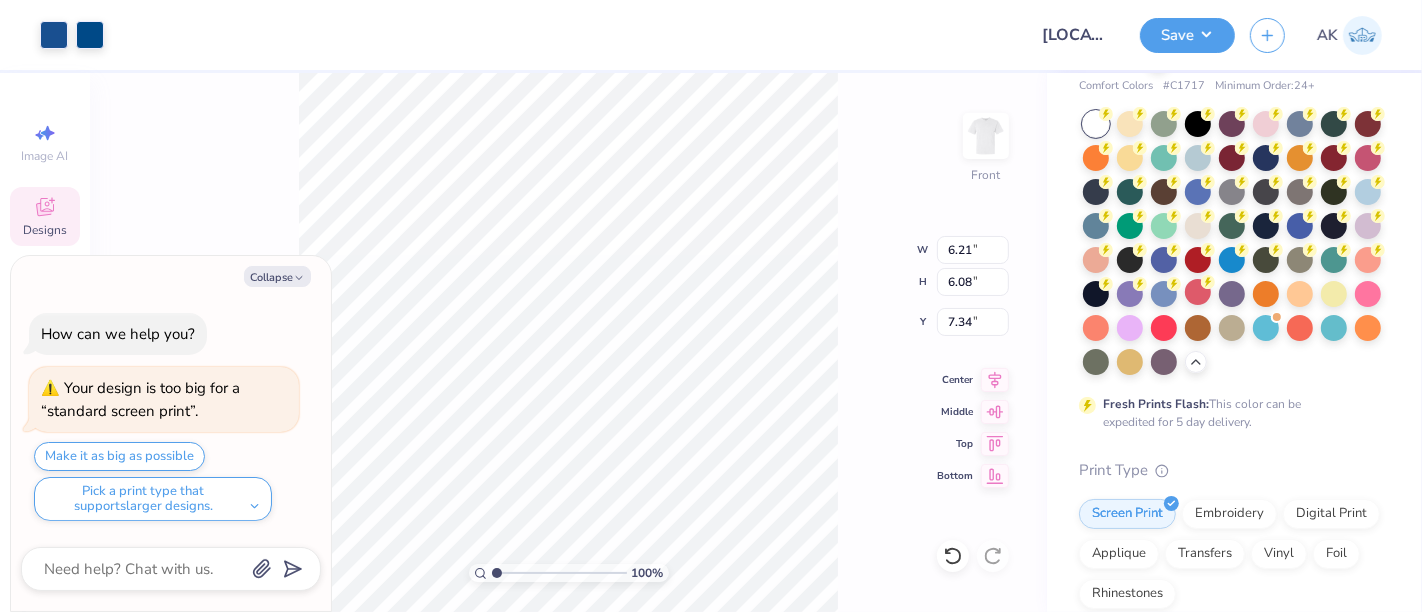 type on "x" 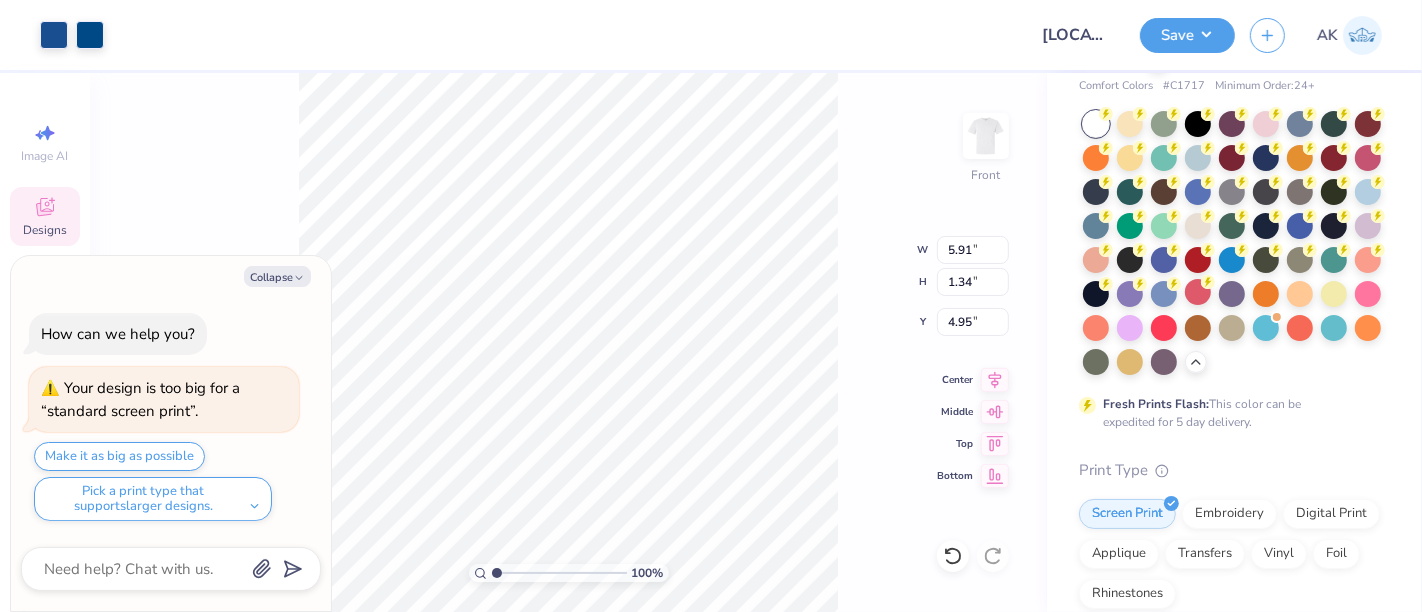 type on "x" 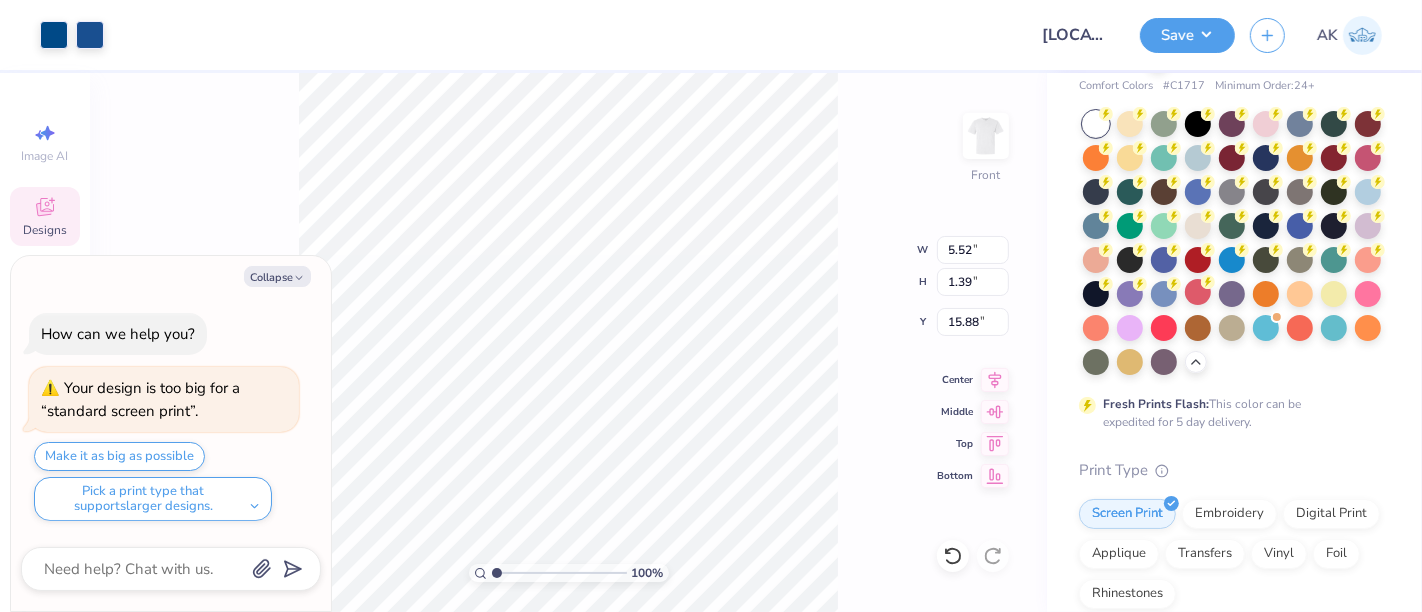 type on "x" 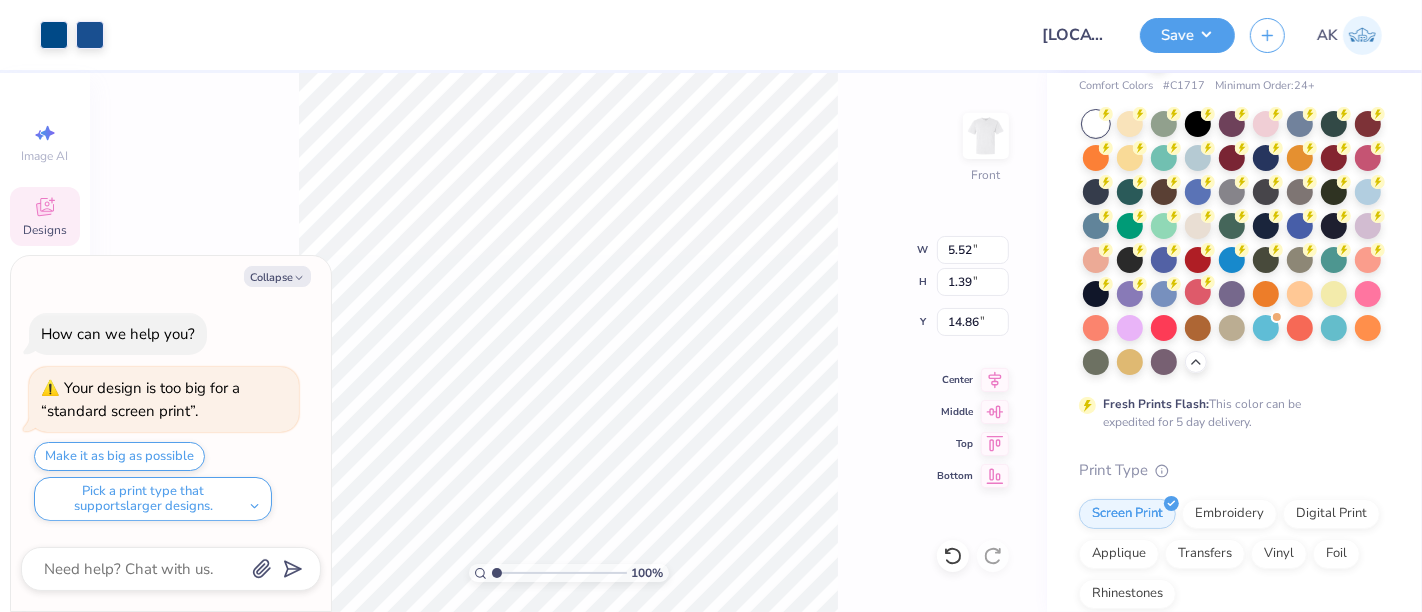 type on "x" 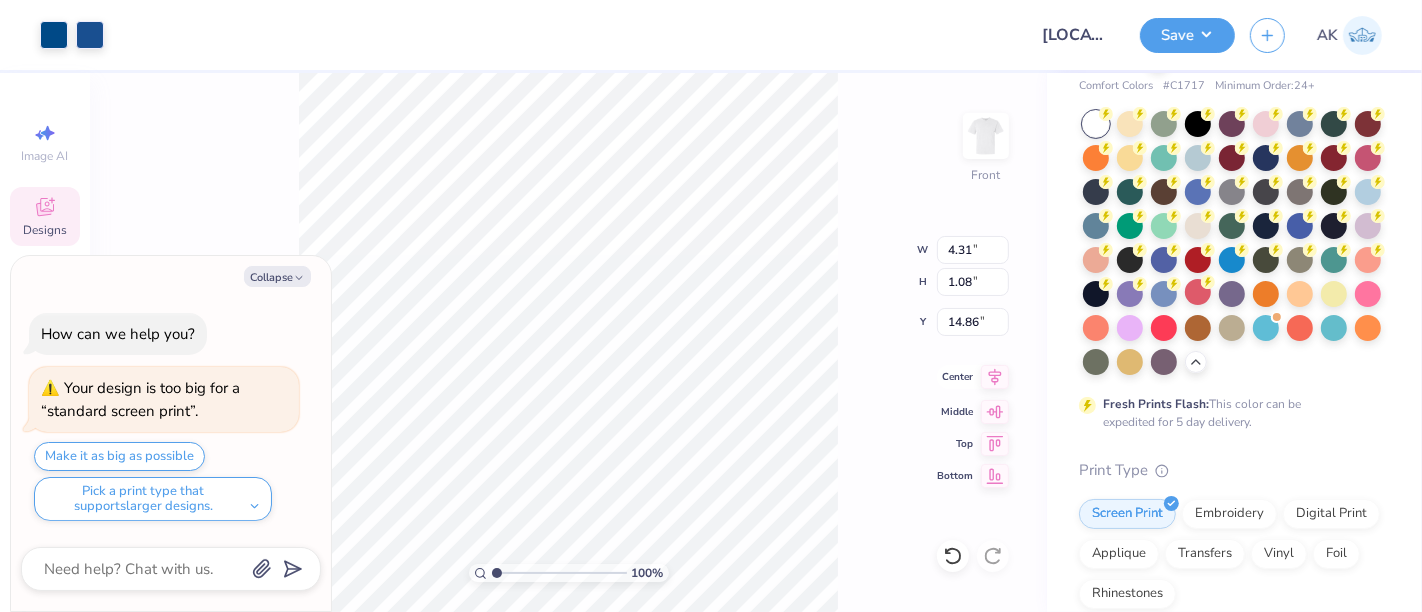 click 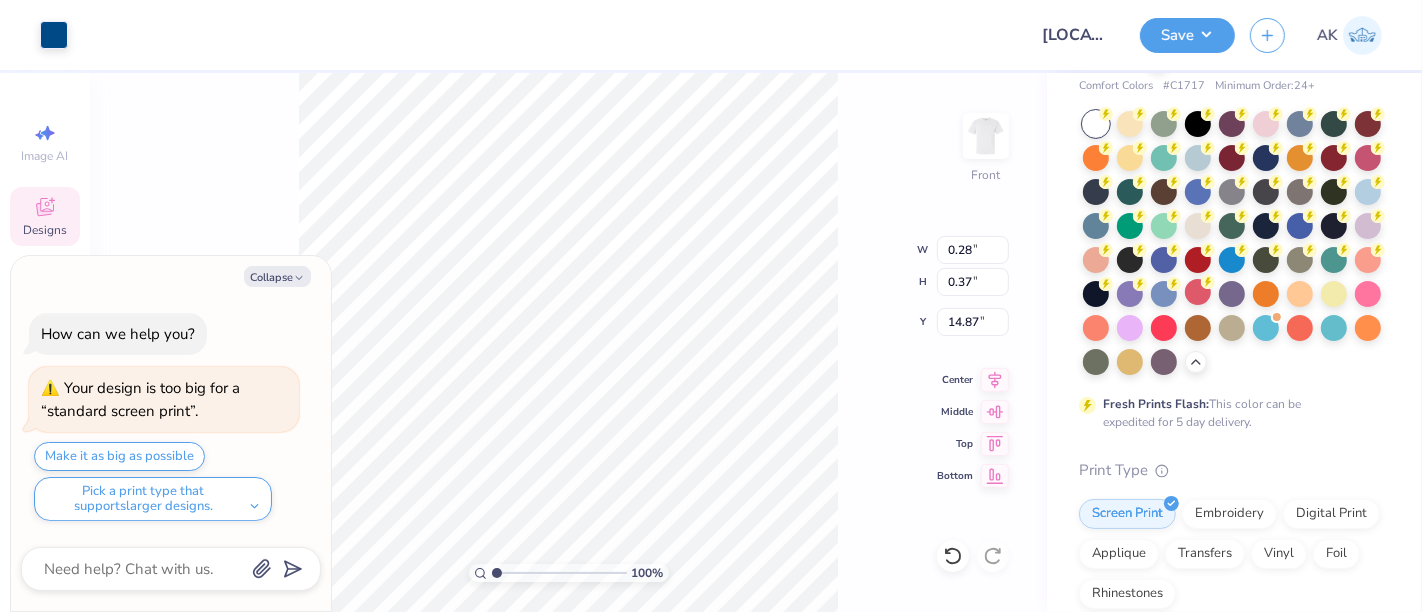 type on "x" 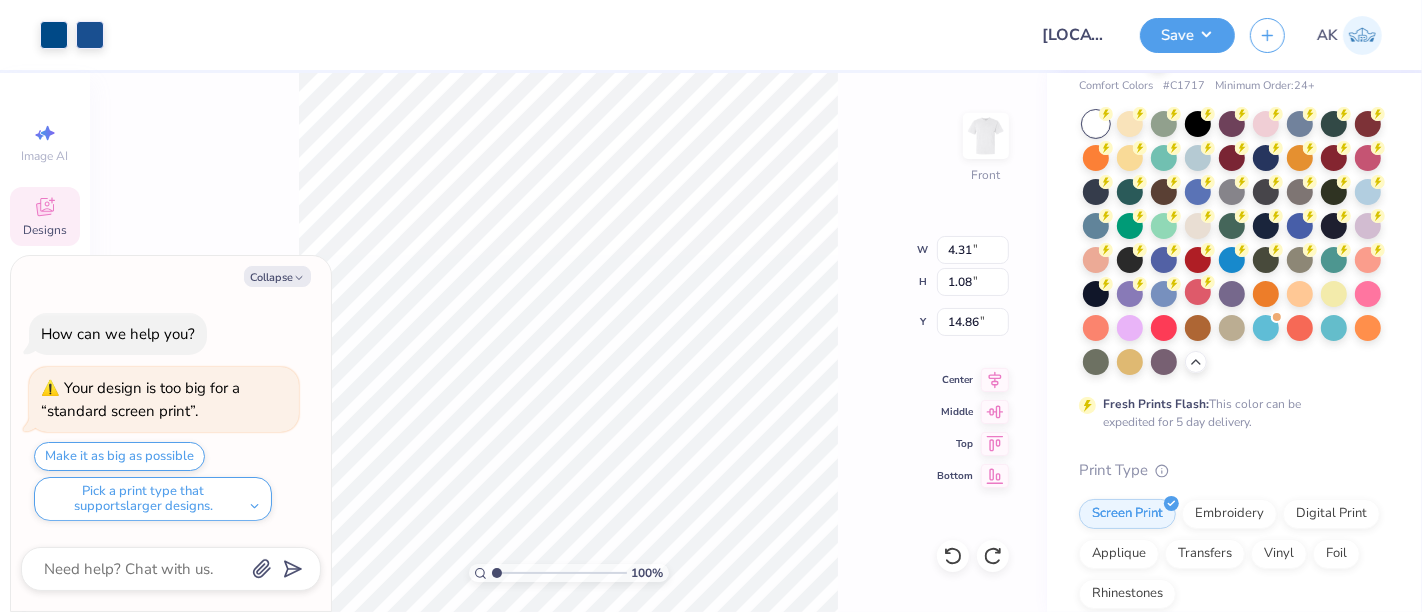 type on "x" 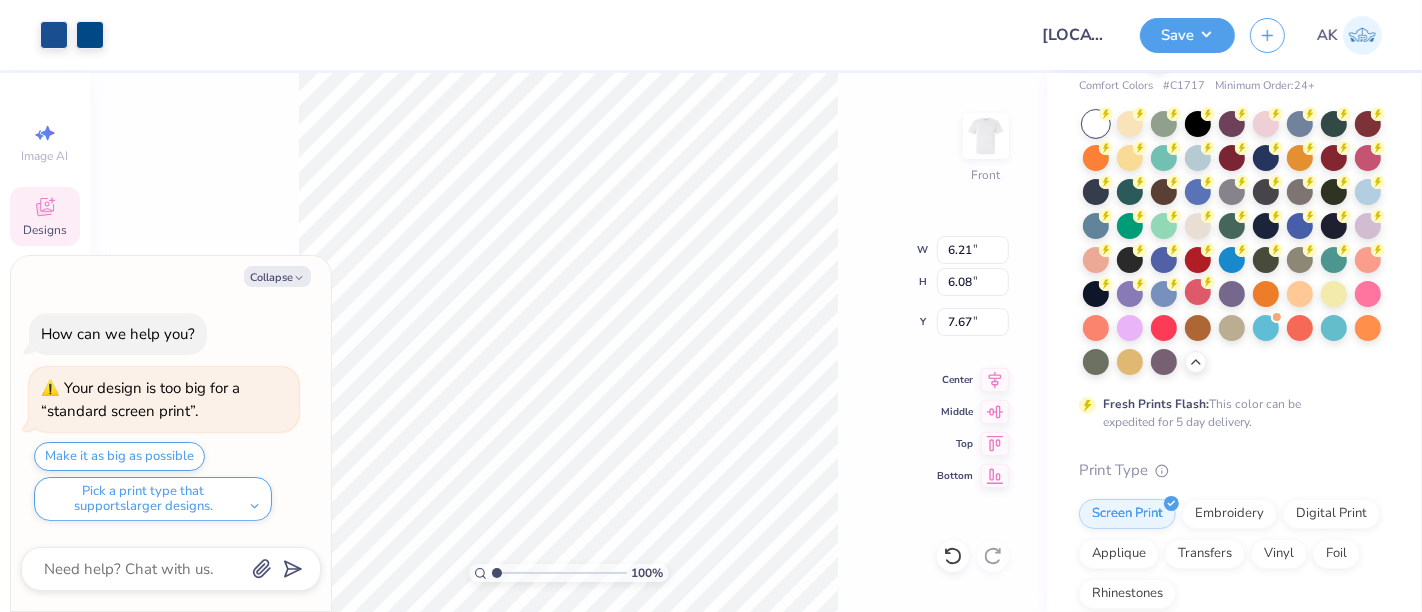 type on "x" 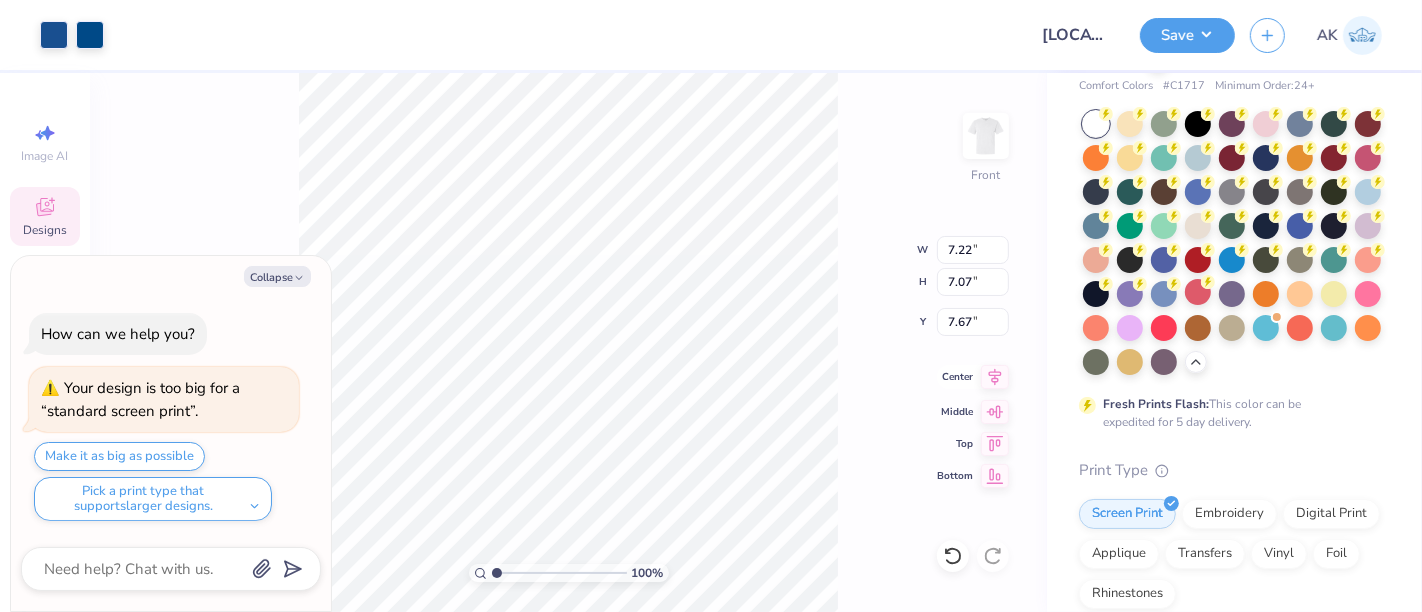 click 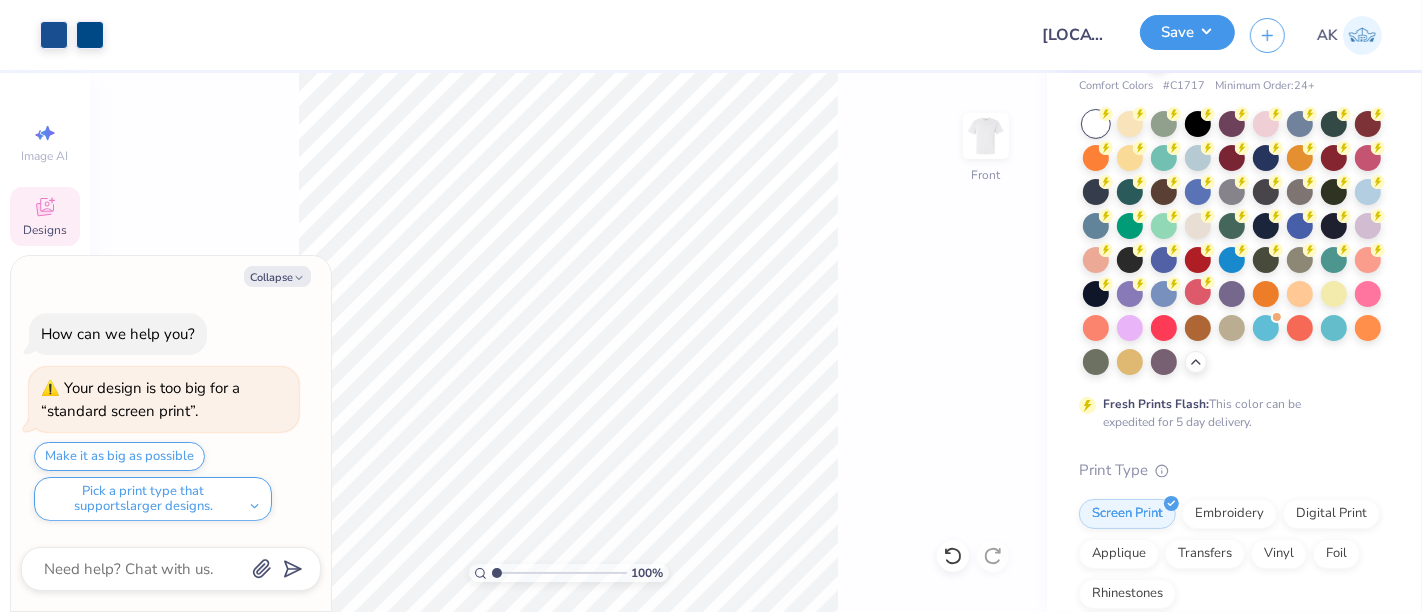 click on "Save" at bounding box center [1187, 32] 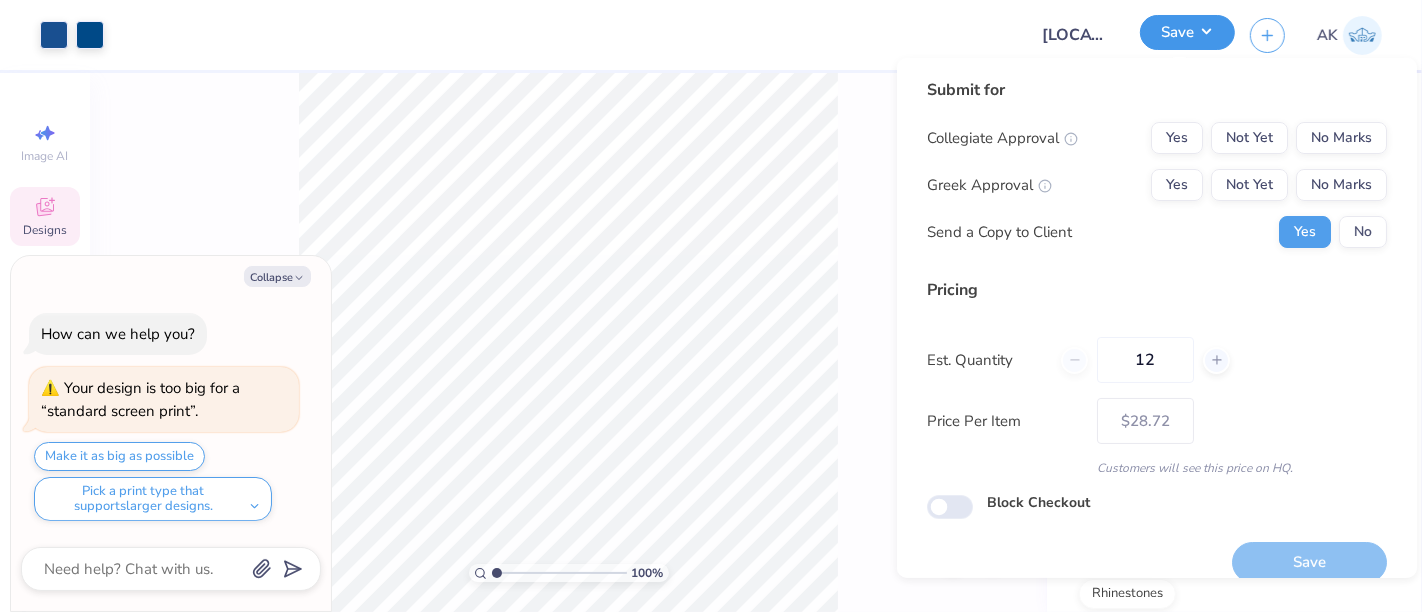 type on "x" 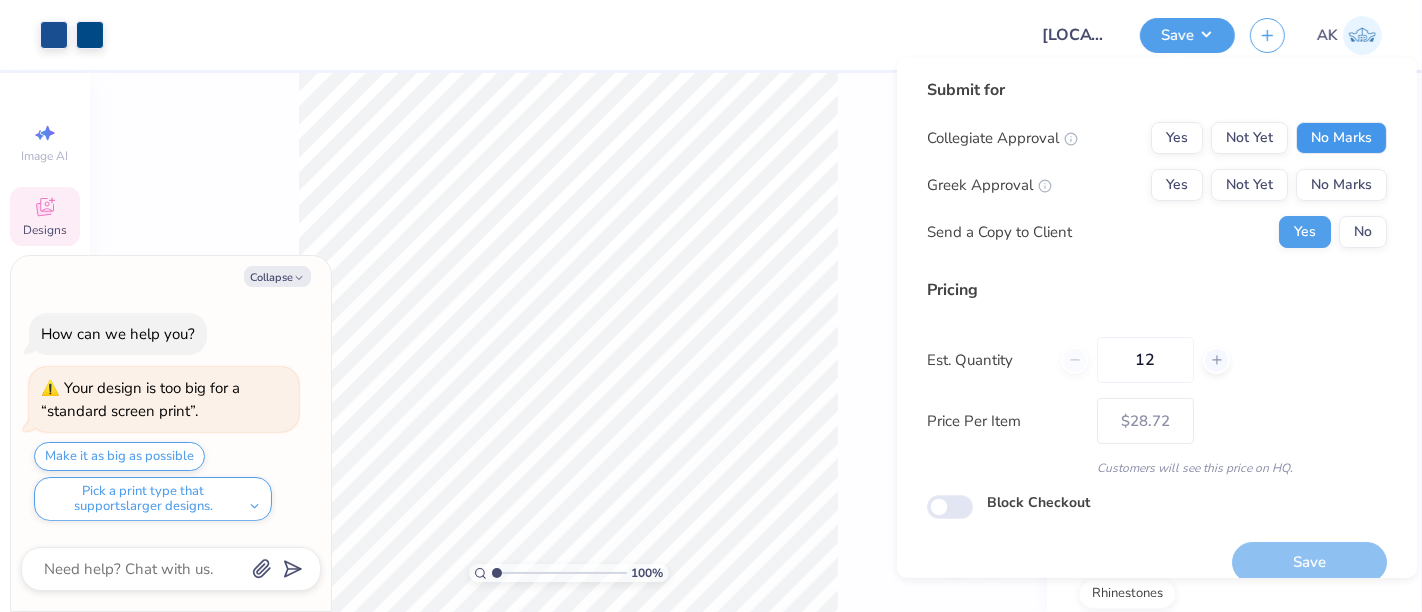 click on "No Marks" at bounding box center (1341, 138) 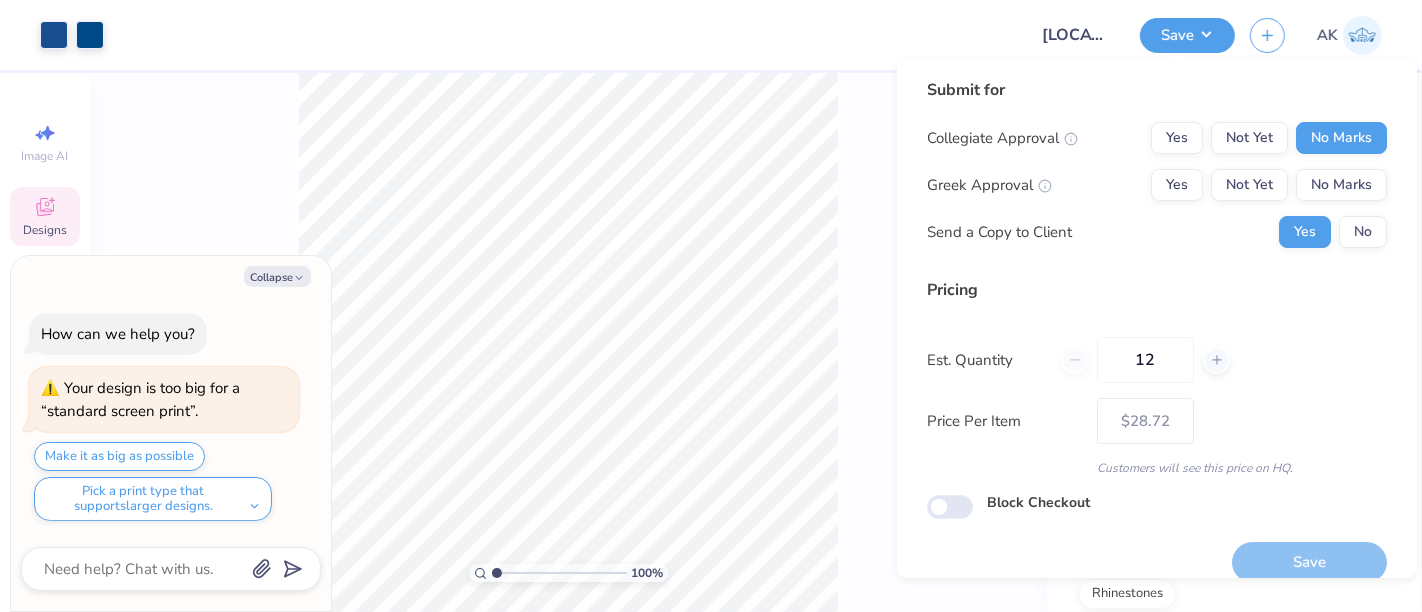 click on "Collegiate Approval Yes Not Yet No Marks Greek Approval Yes Not Yet No Marks Send a Copy to Client Yes No" at bounding box center (1157, 185) 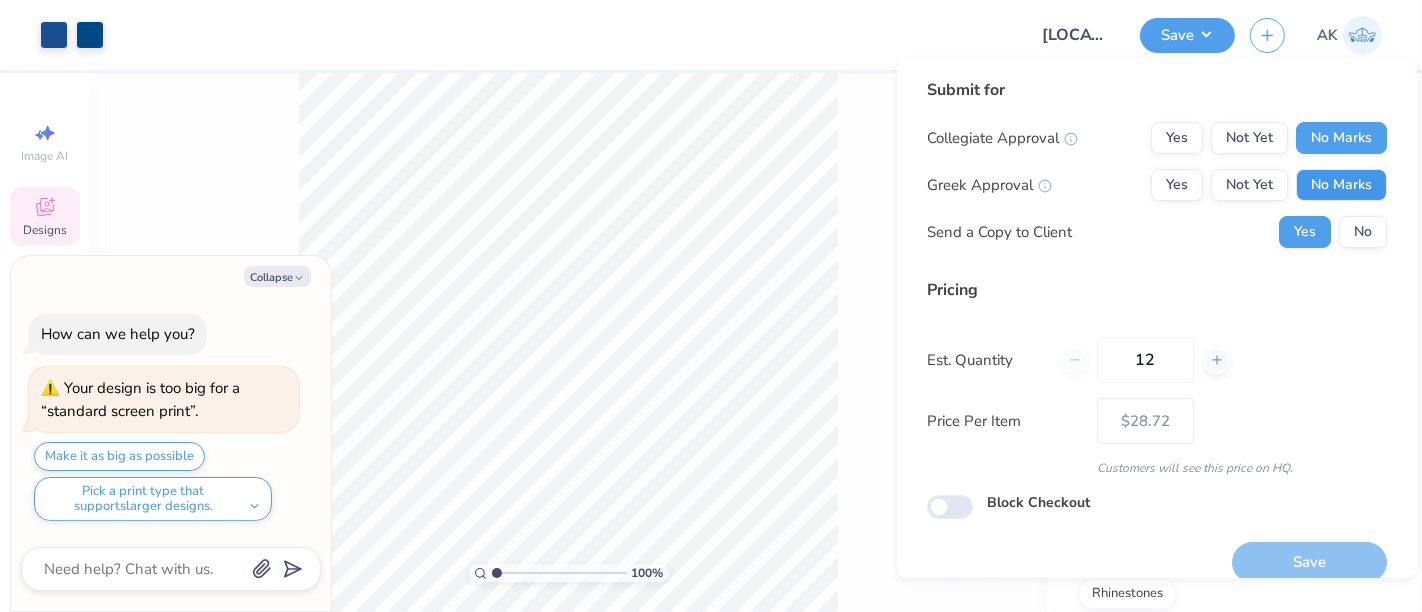 click on "No Marks" at bounding box center [1341, 185] 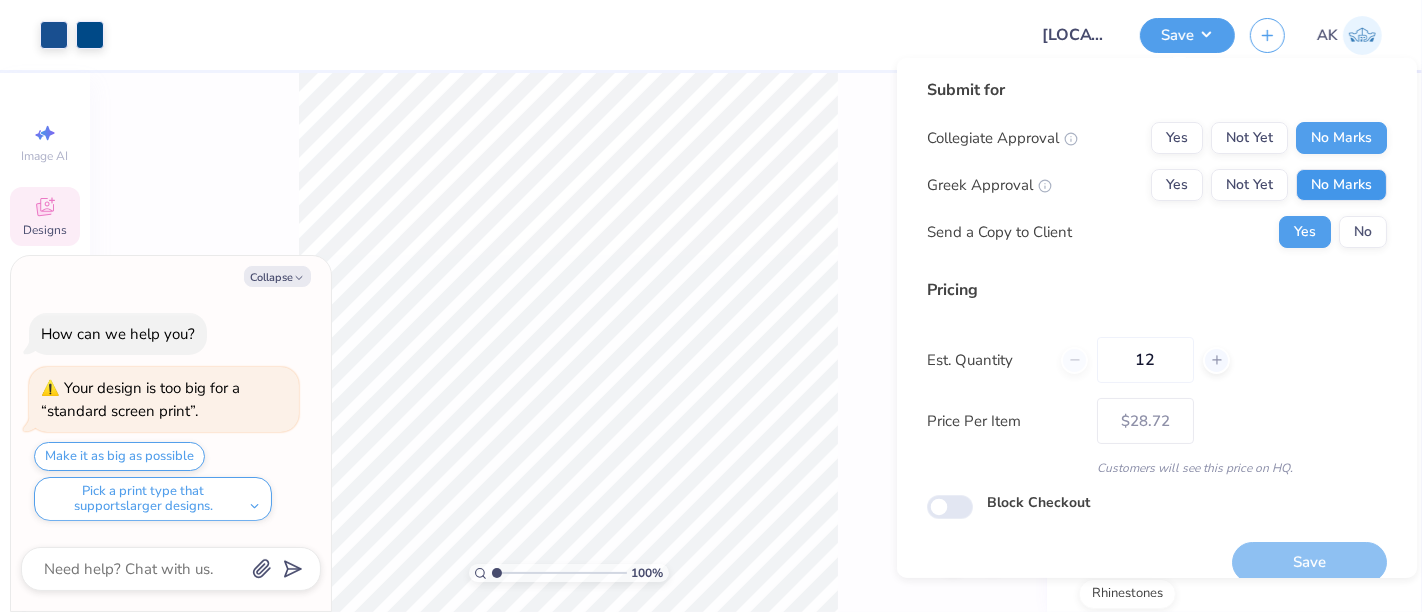 type on "– –" 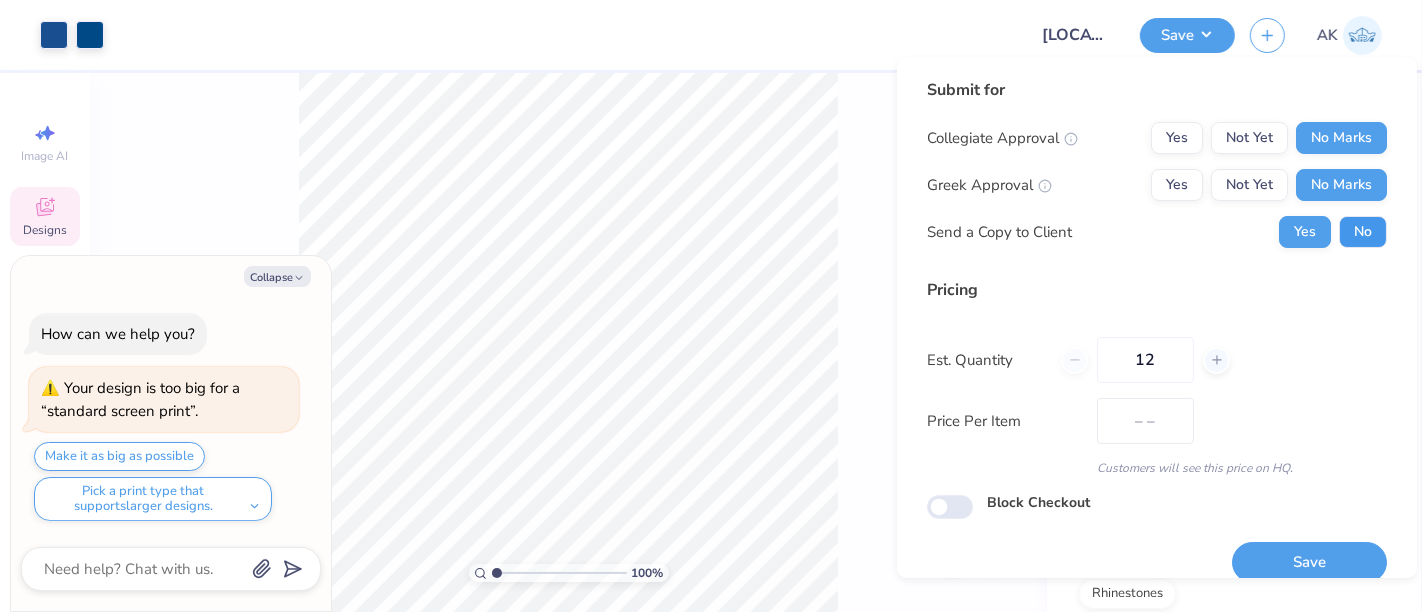 click on "No" at bounding box center (1363, 232) 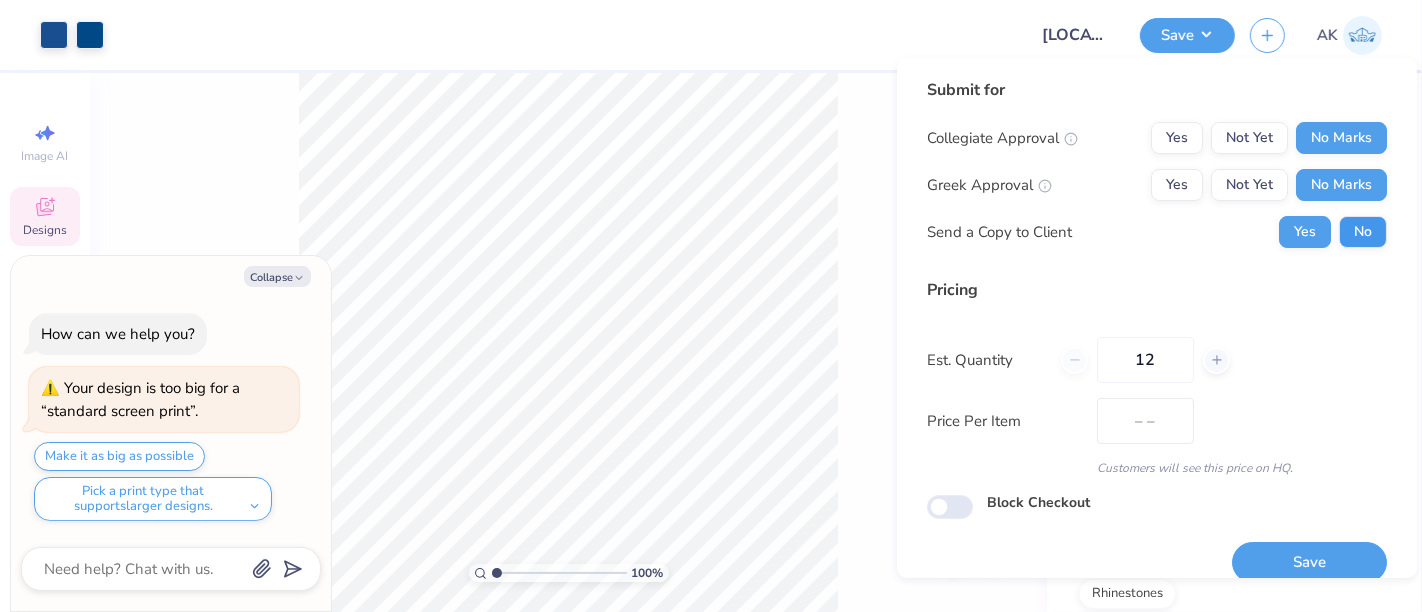 type on "x" 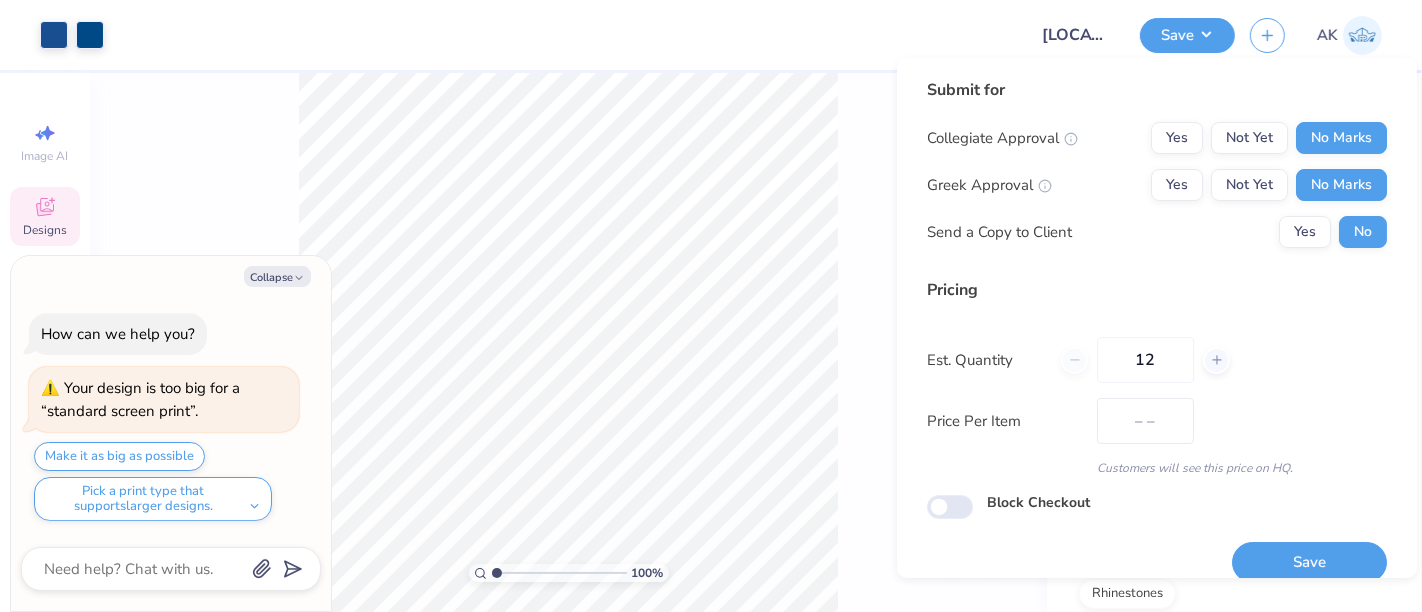drag, startPoint x: 1143, startPoint y: 365, endPoint x: 1020, endPoint y: 372, distance: 123.19903 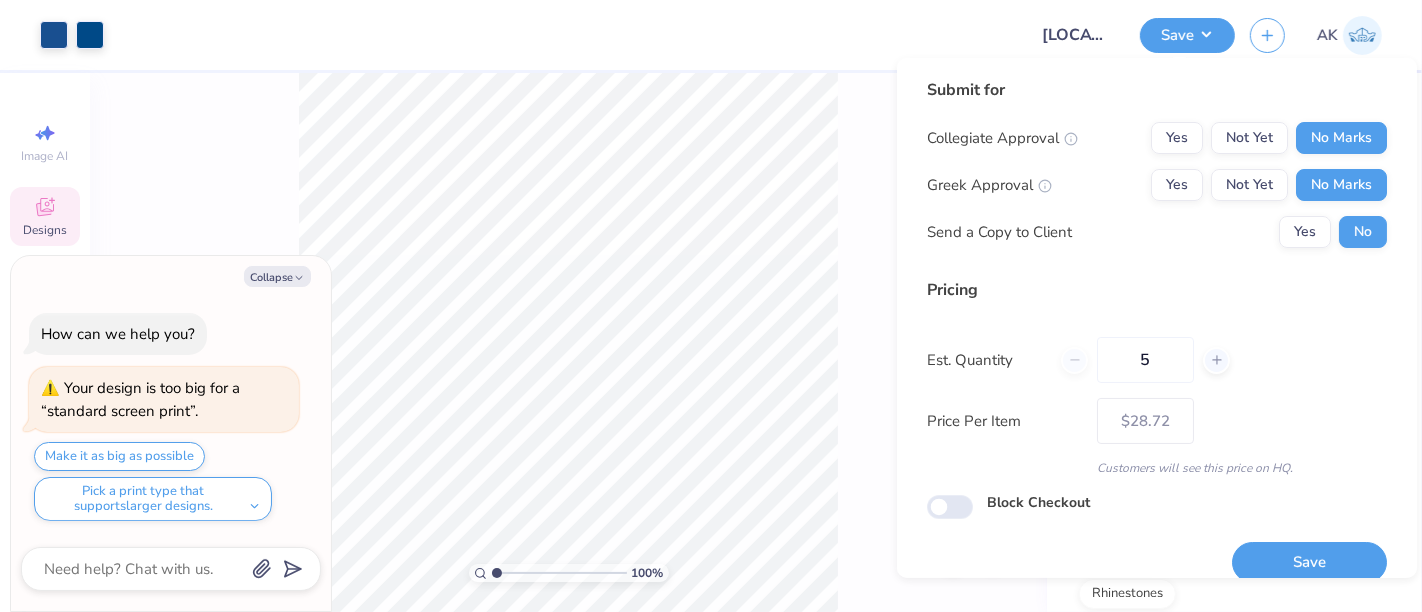 type on "50" 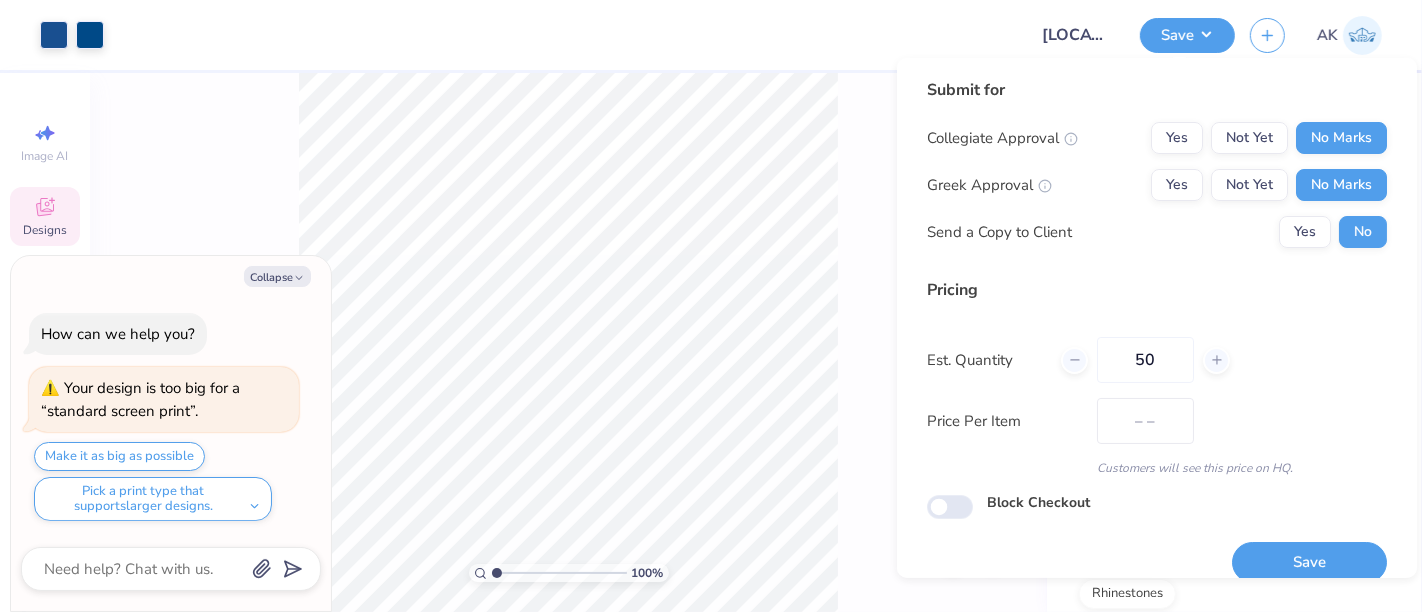 type on "$17.08" 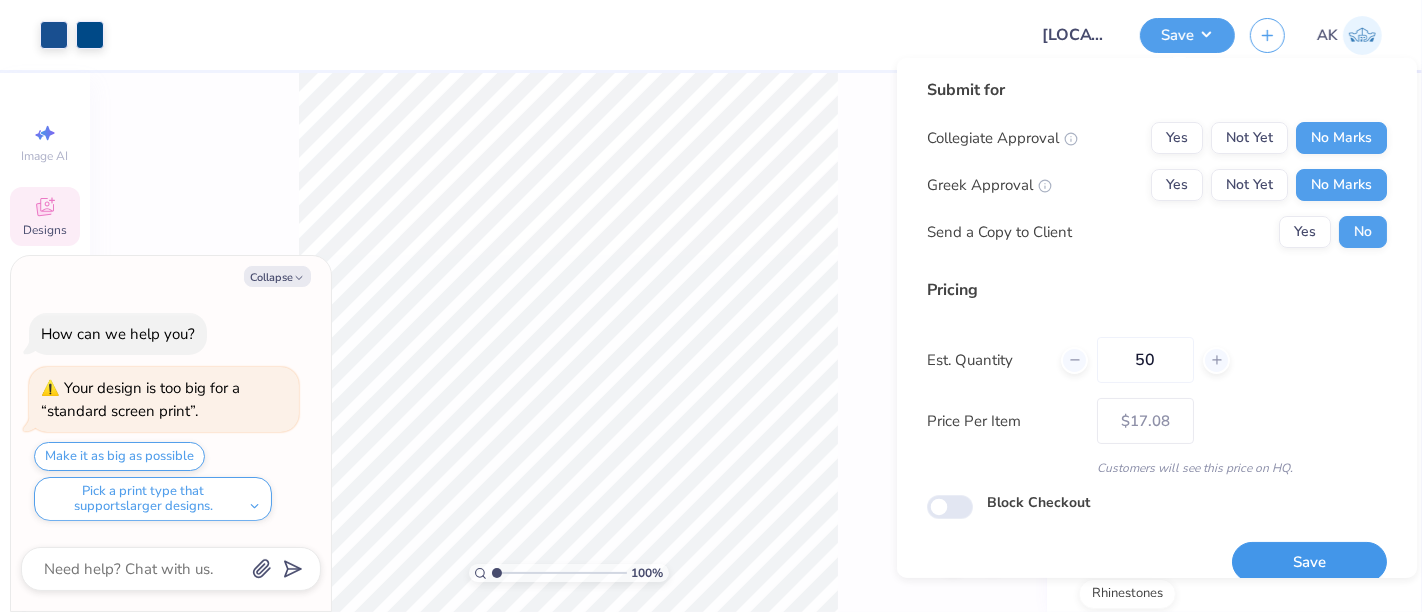 type on "50" 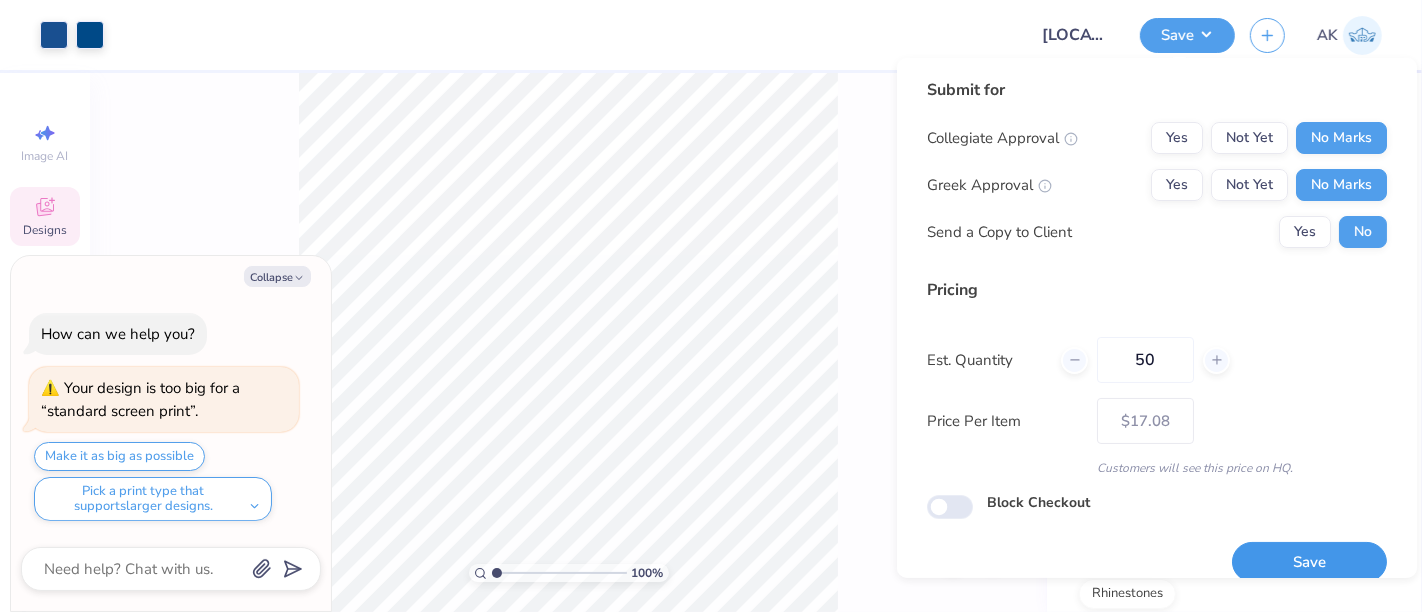 click on "Save" at bounding box center (1309, 562) 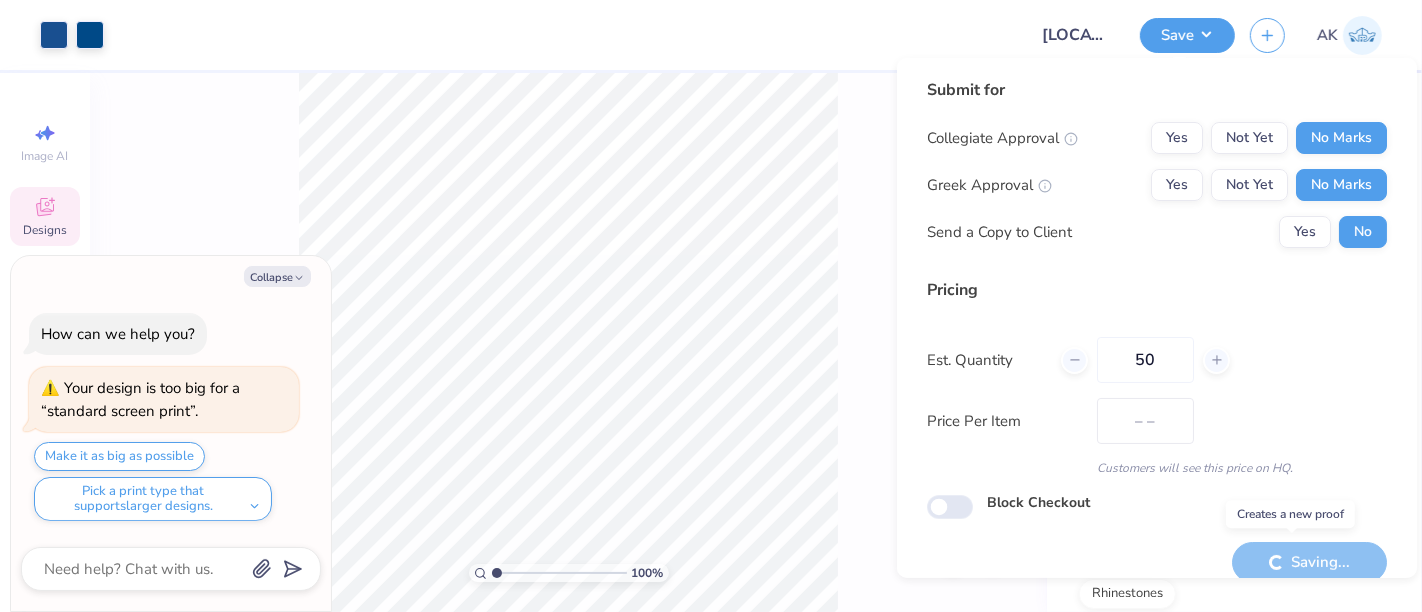 type on "$17.08" 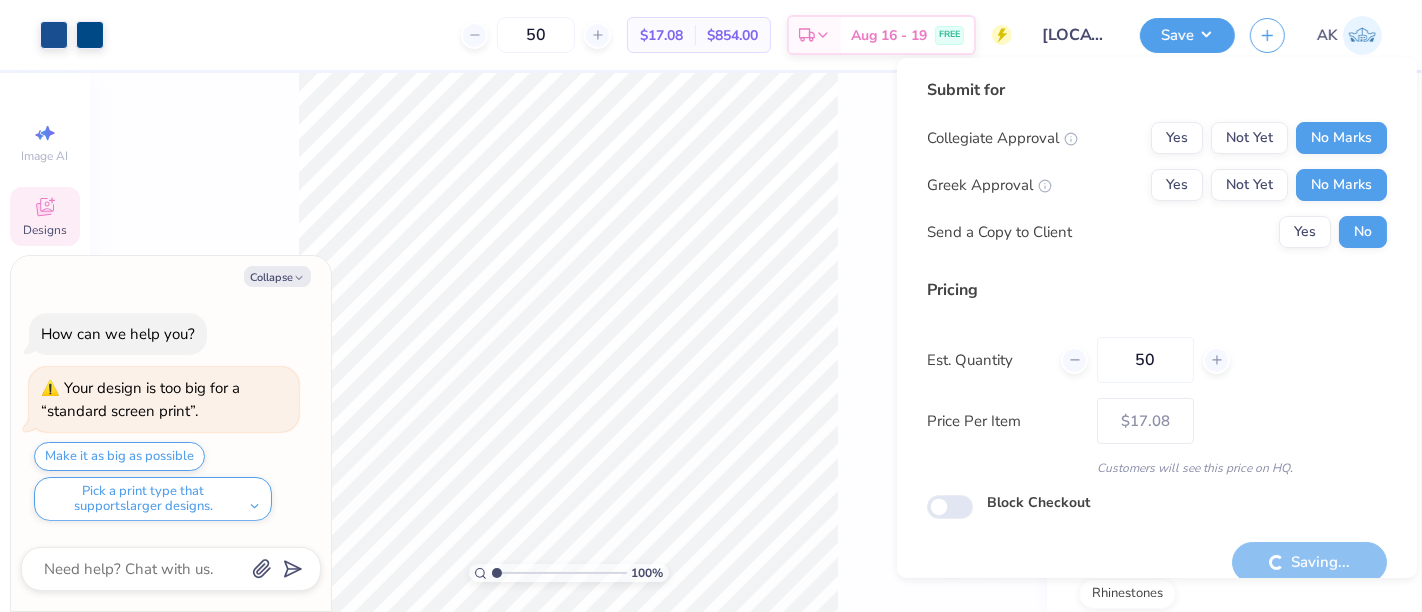 type on "x" 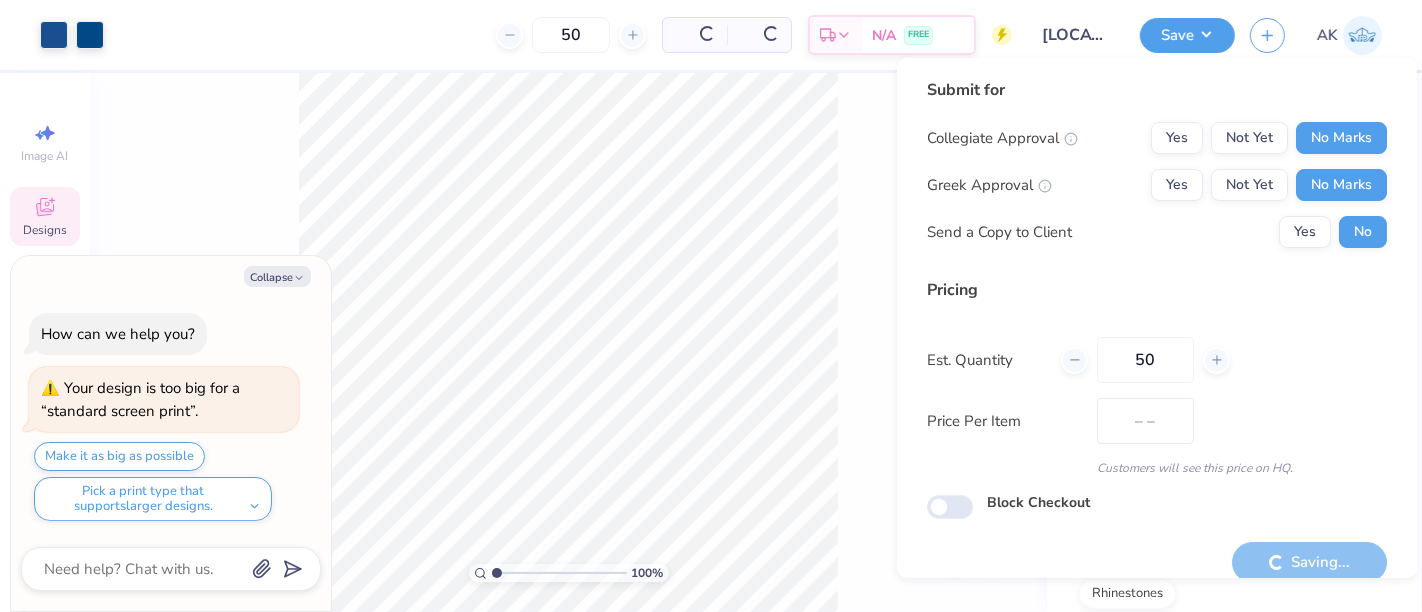 type on "x" 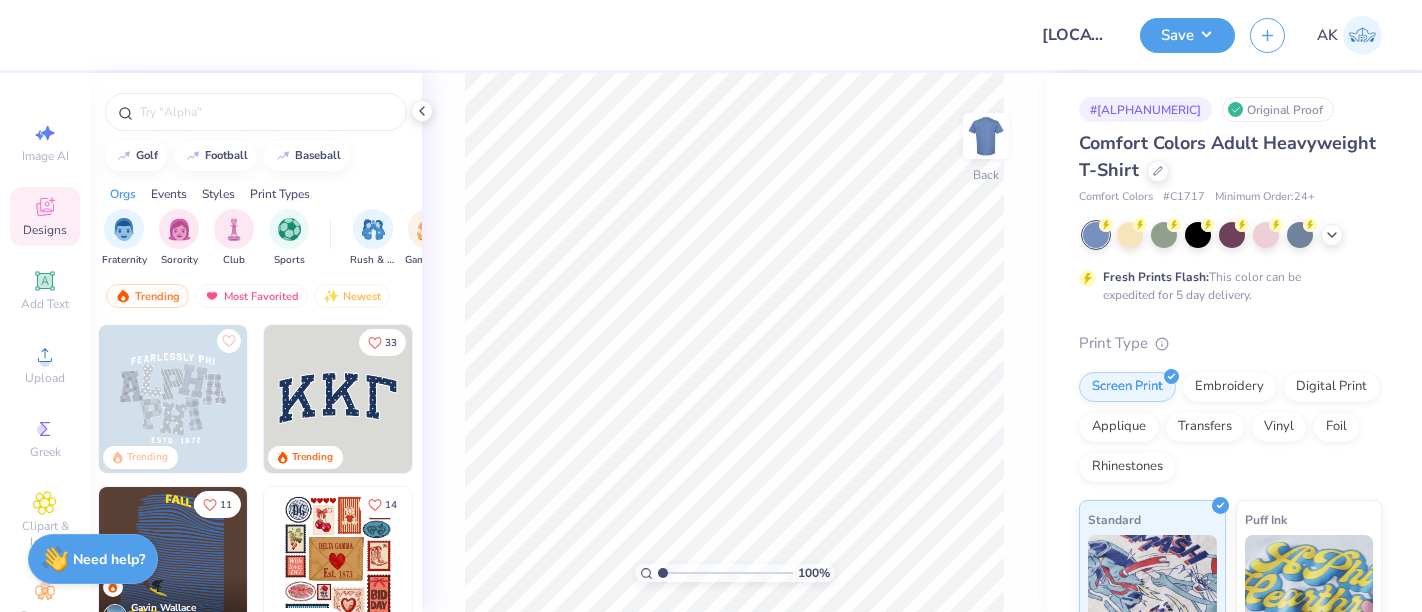scroll, scrollTop: 0, scrollLeft: 0, axis: both 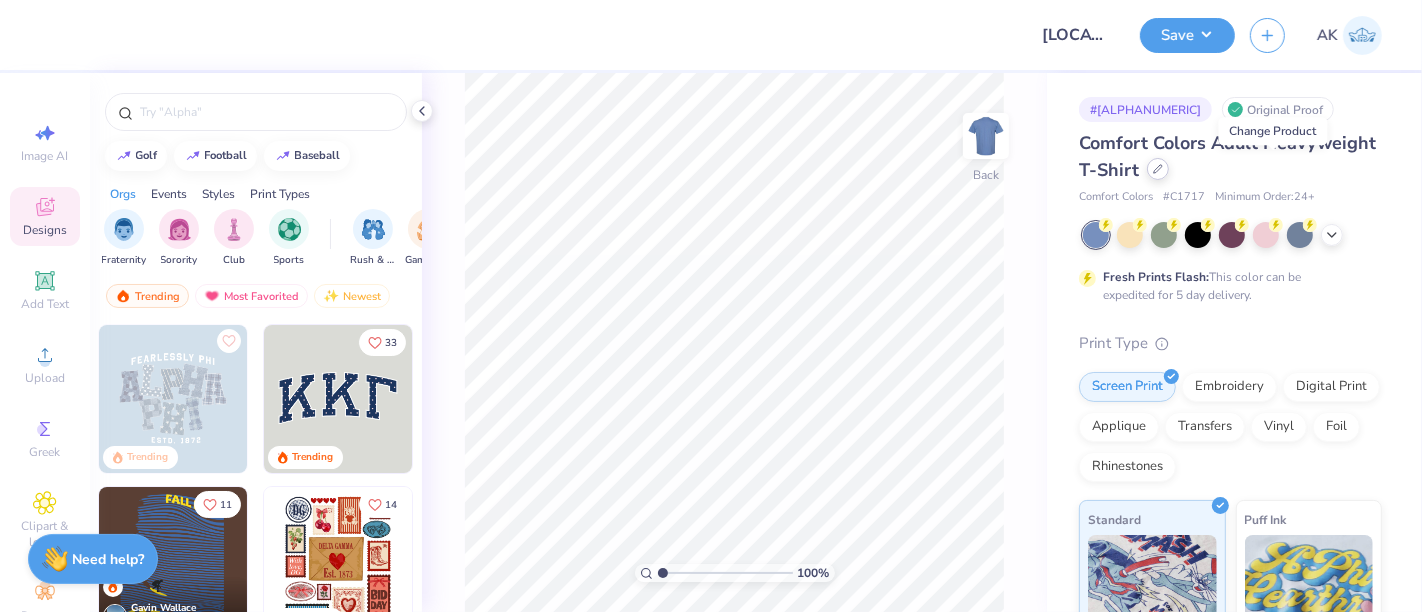 click 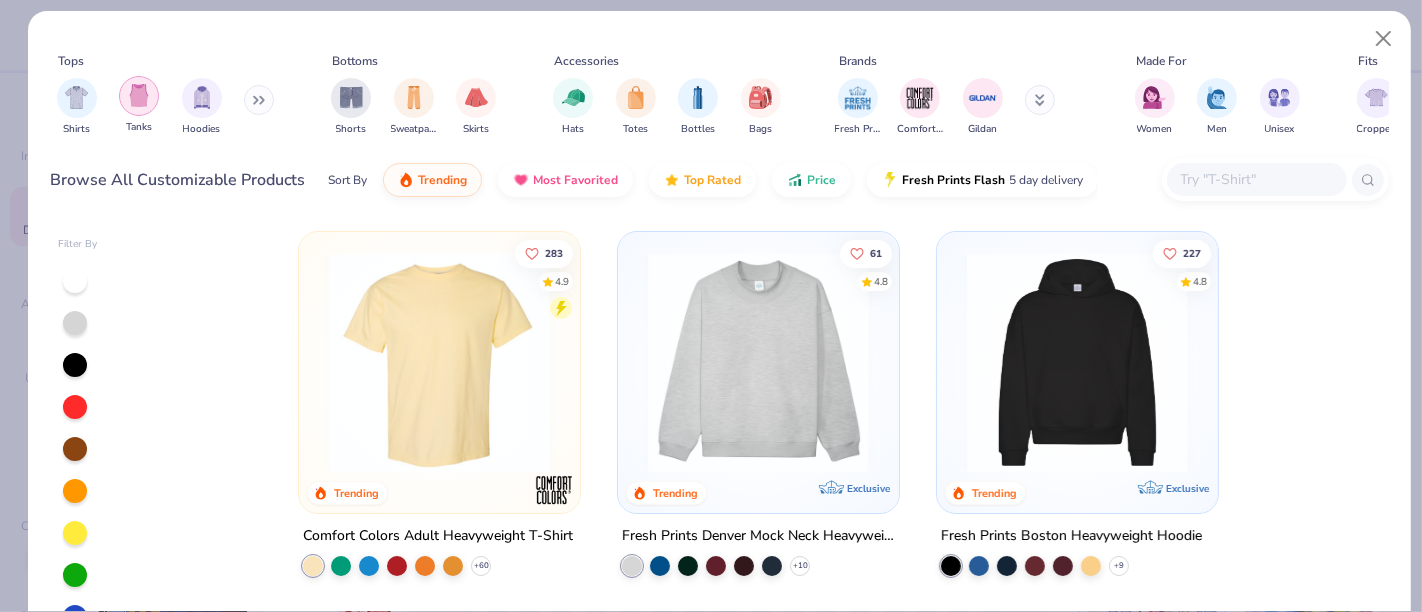 click at bounding box center [139, 95] 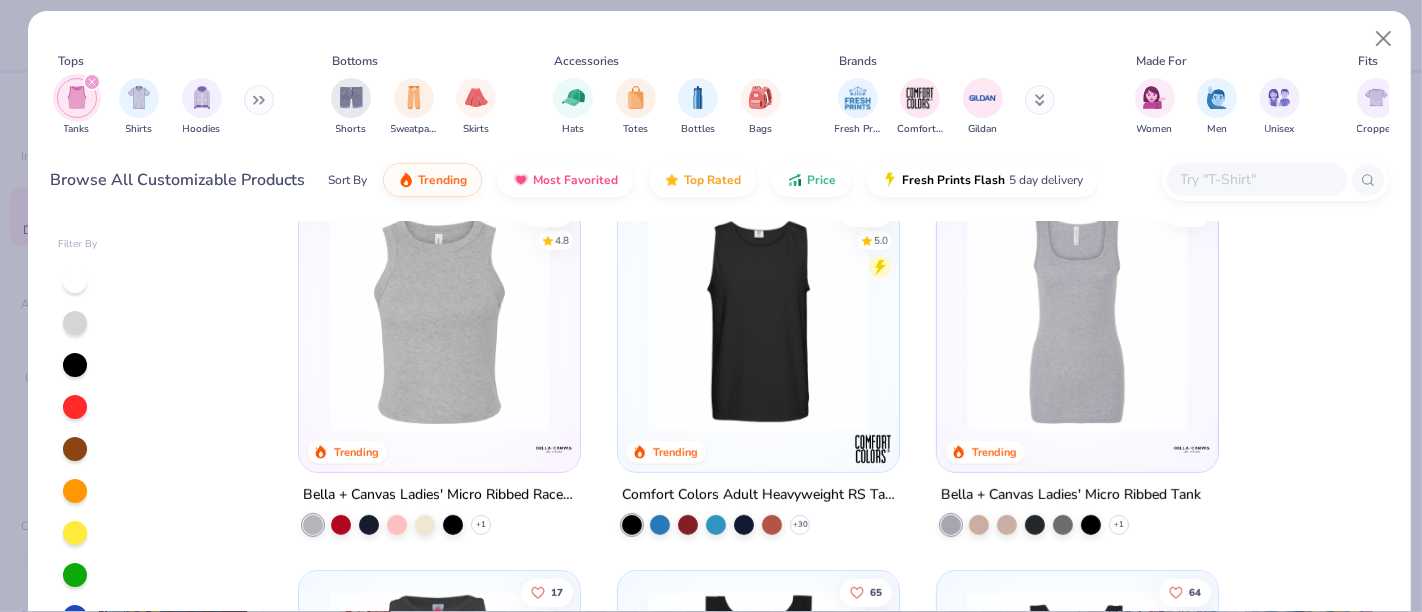scroll, scrollTop: 815, scrollLeft: 0, axis: vertical 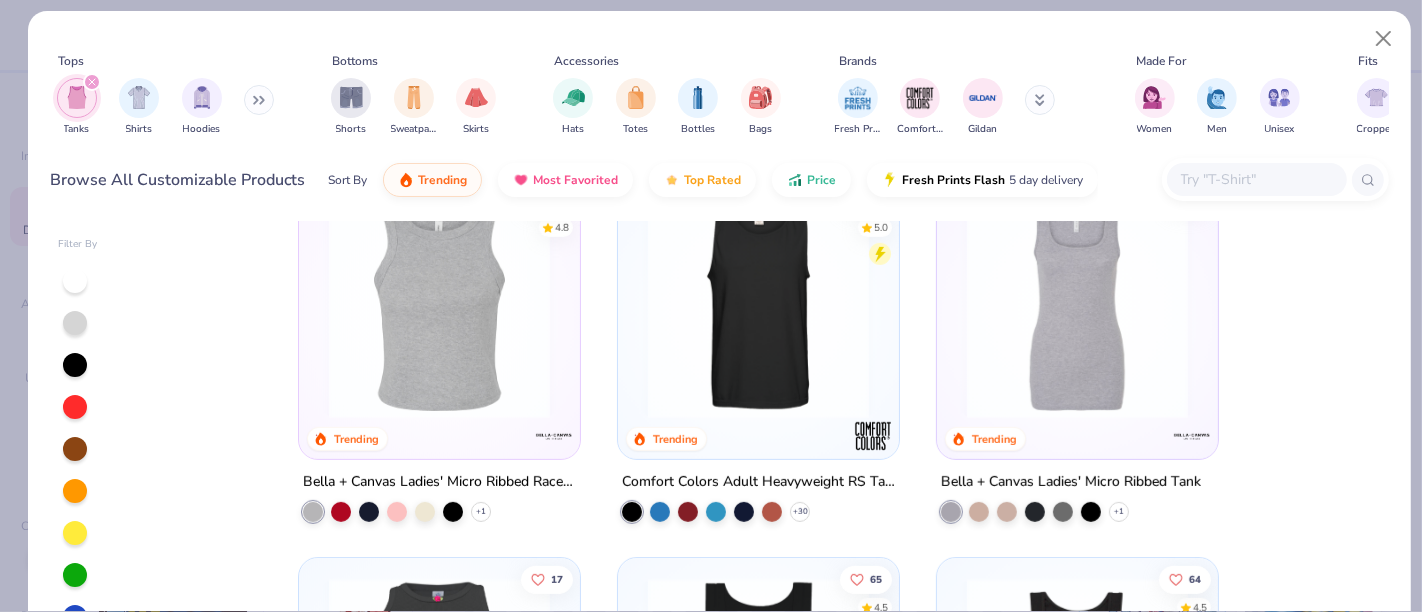 click at bounding box center (439, 307) 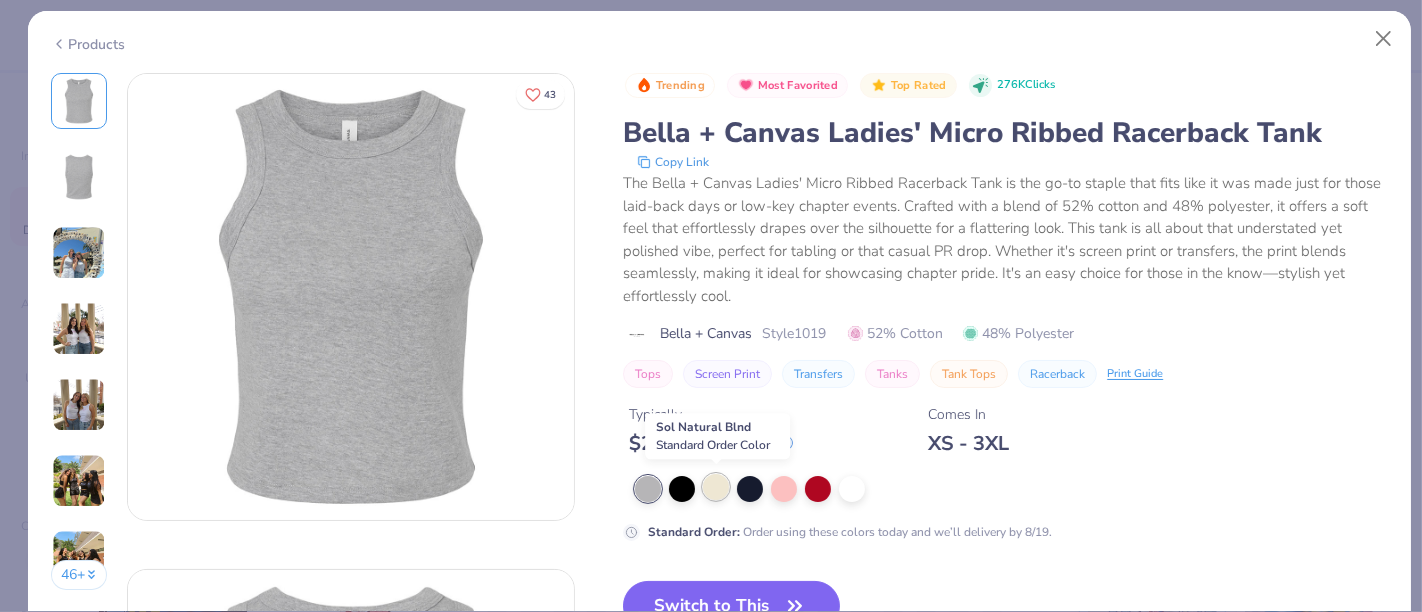 click at bounding box center (716, 487) 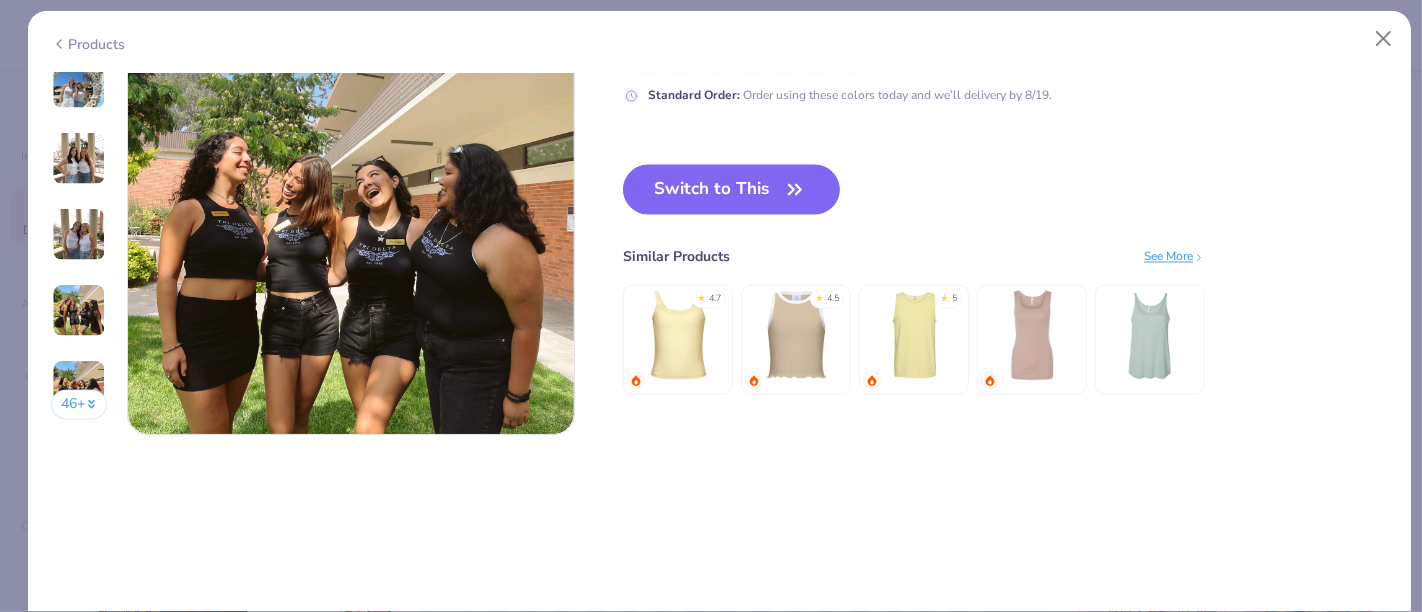 scroll, scrollTop: 3000, scrollLeft: 0, axis: vertical 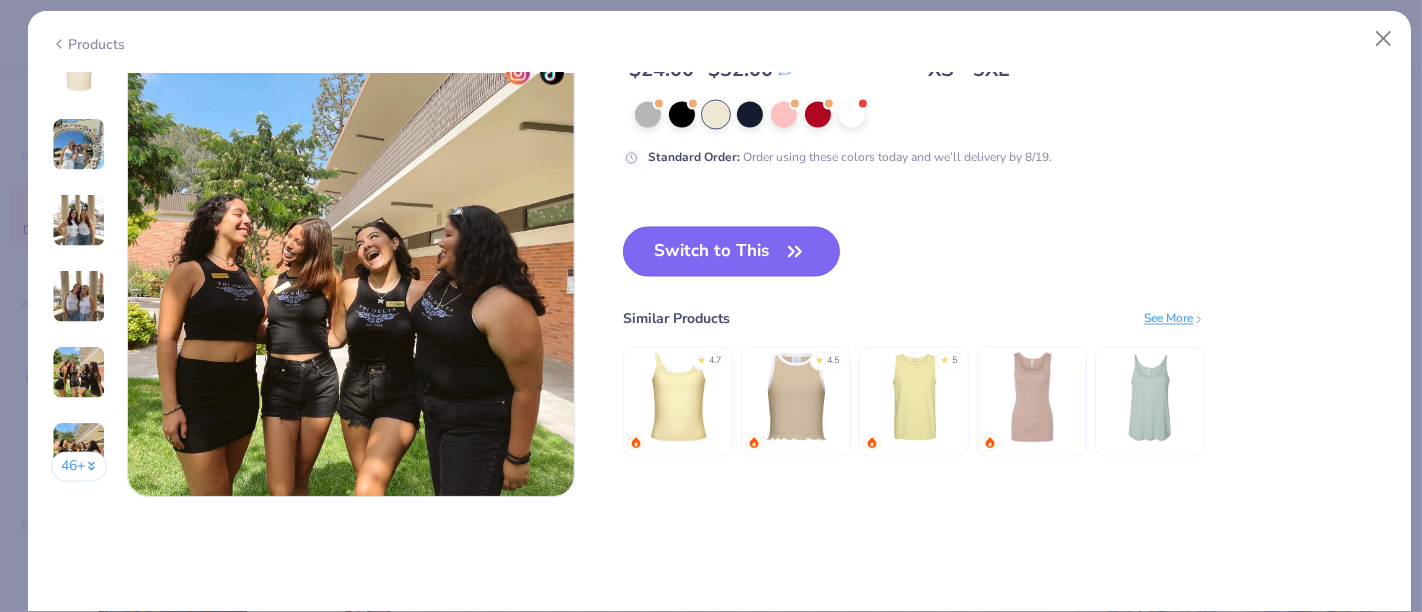 click on "Switch to This" at bounding box center (731, 252) 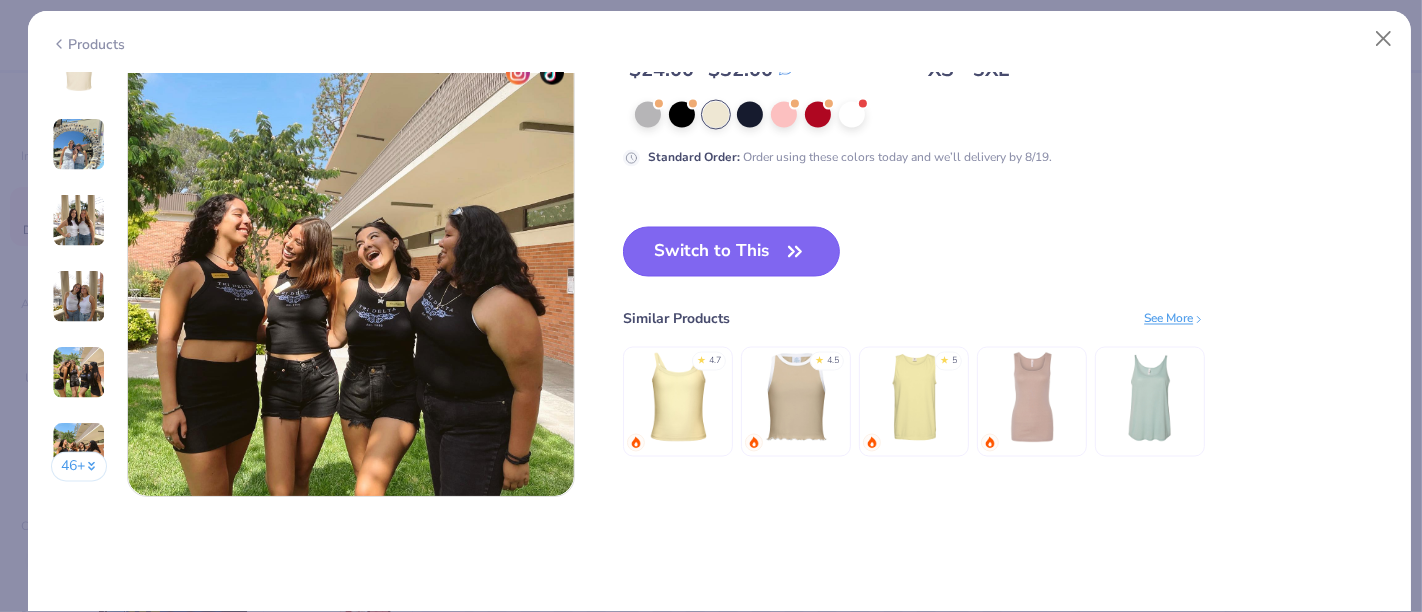 click on "Switch to This" at bounding box center [731, 252] 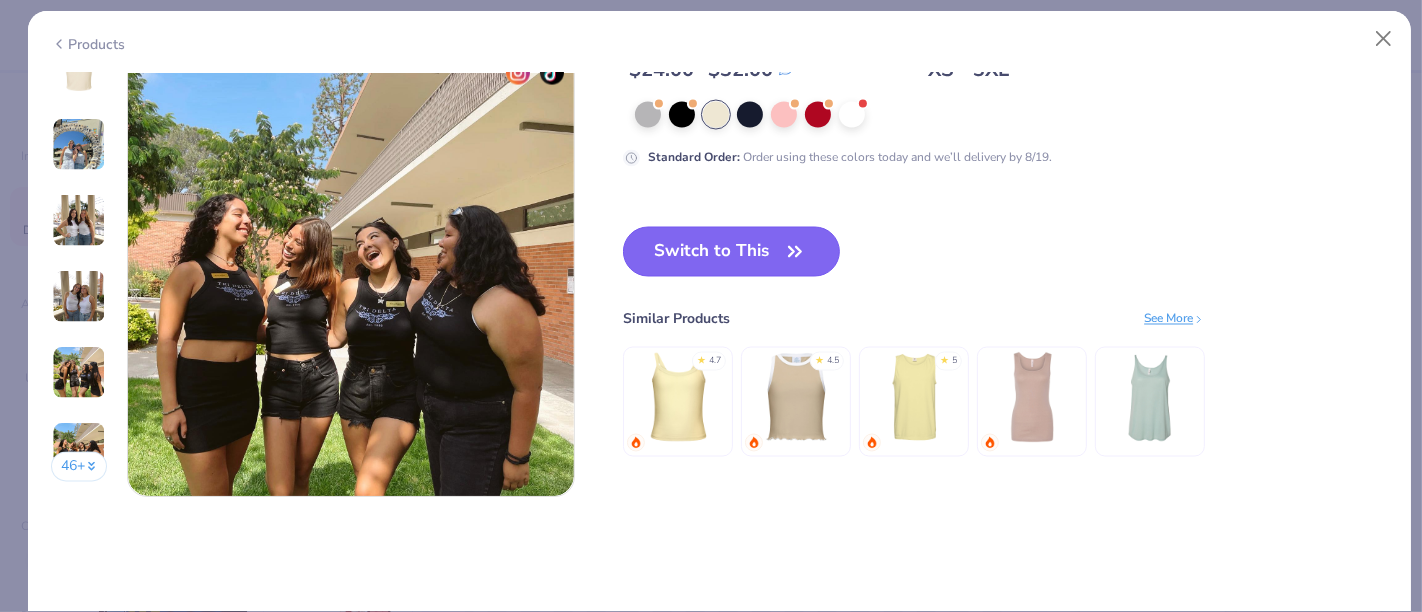 click on "Switch to This" at bounding box center [731, 252] 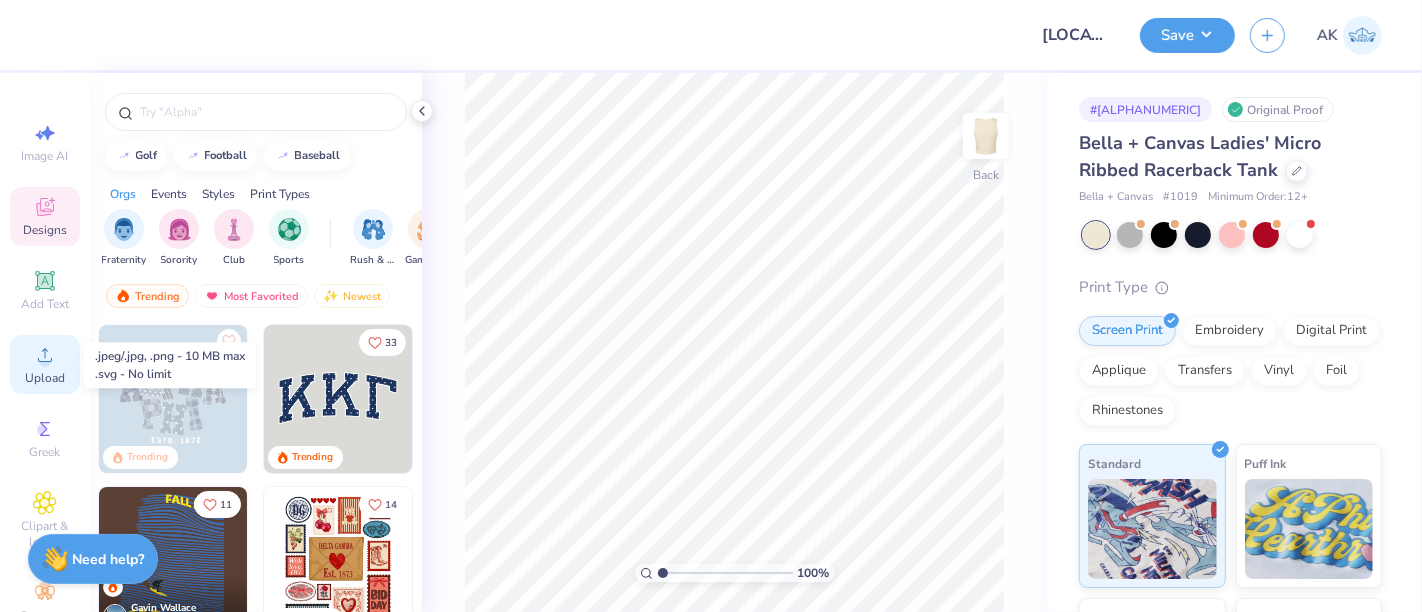 click 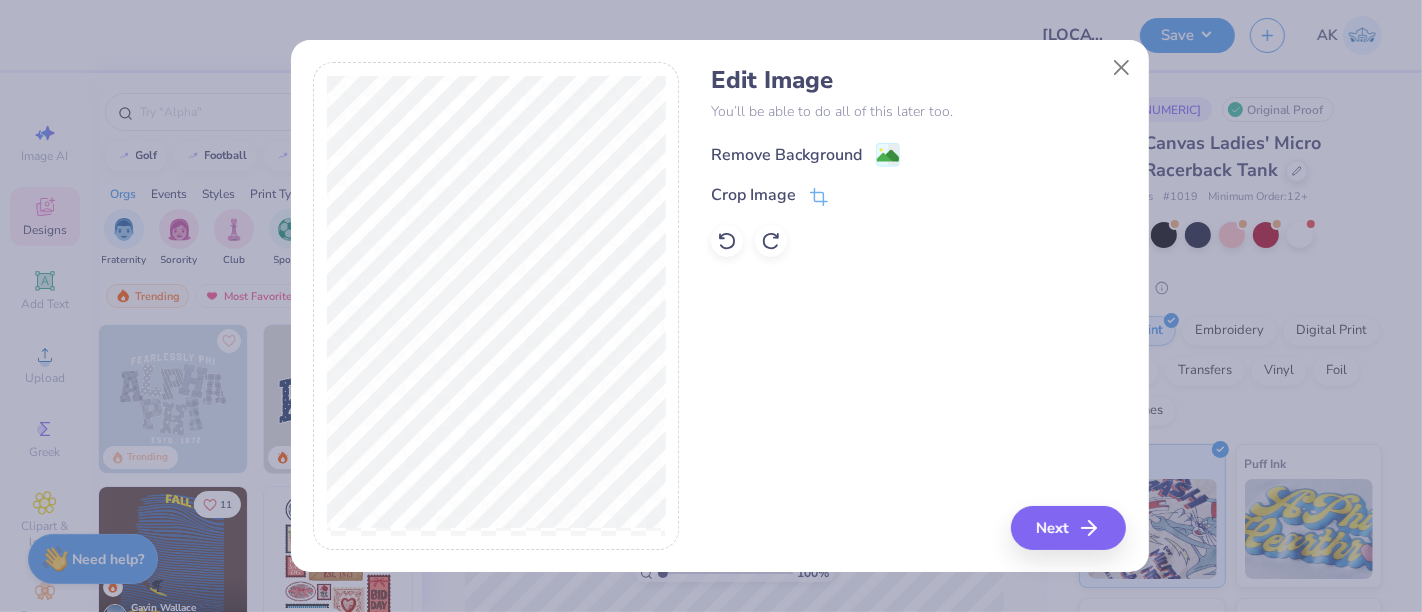 click 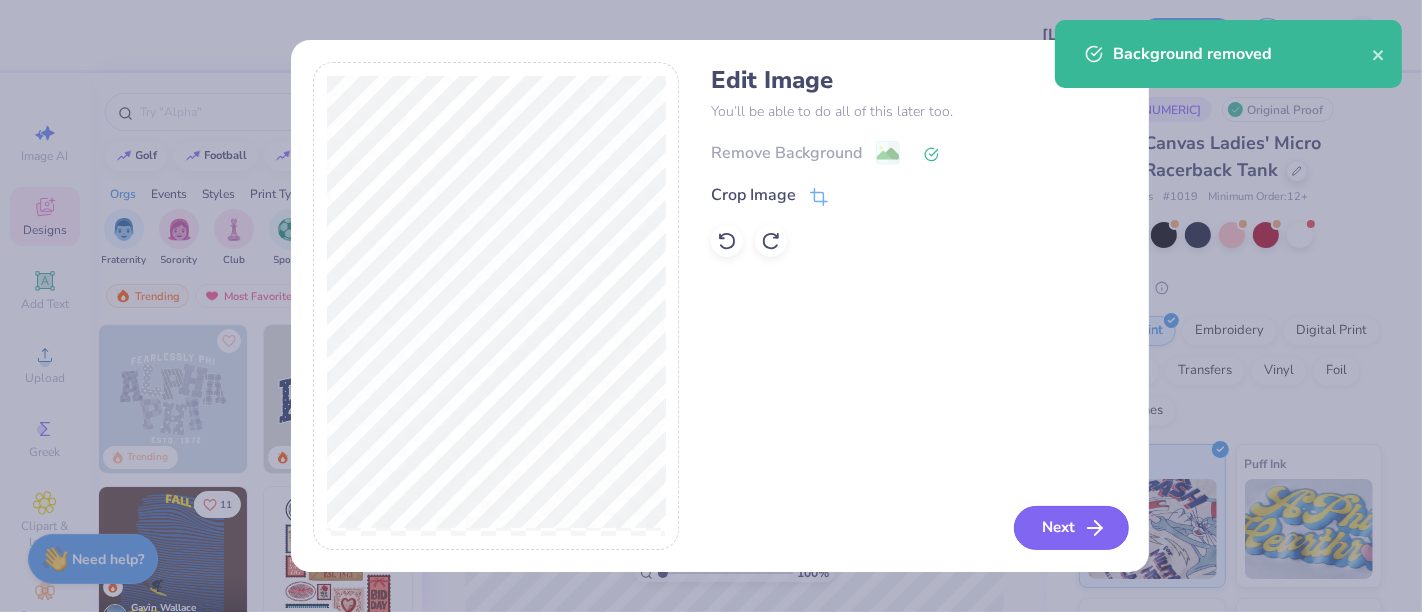 click on "Next" at bounding box center (1071, 528) 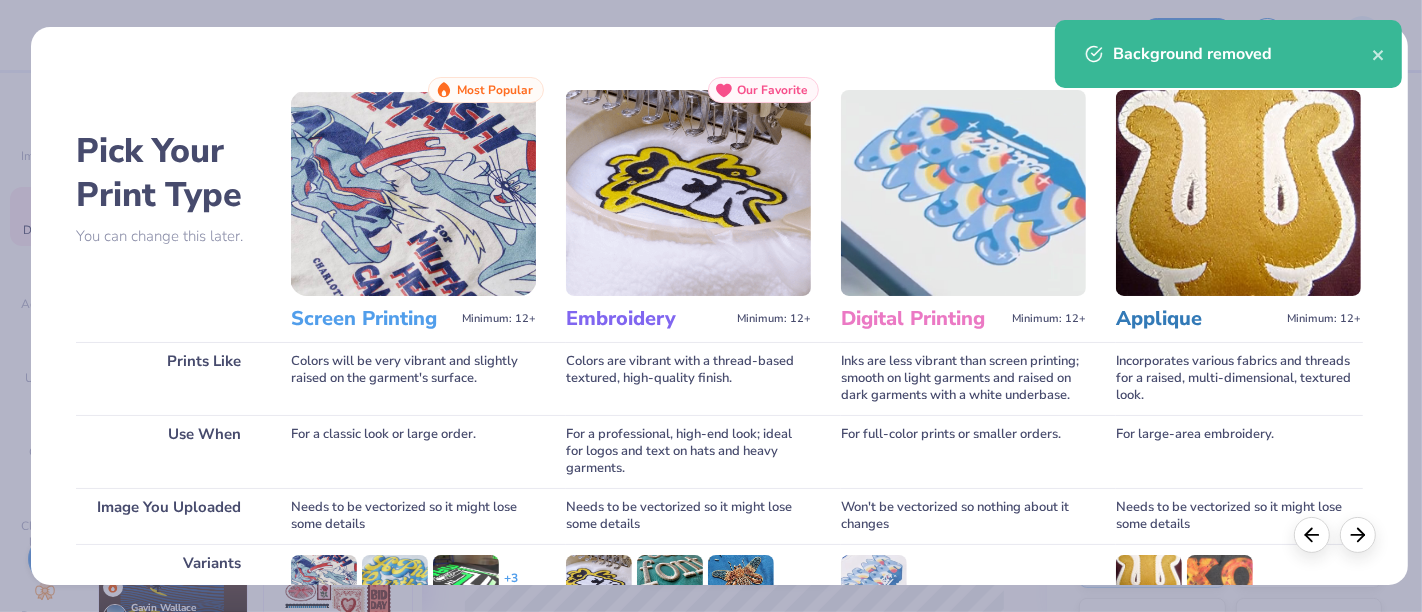 scroll, scrollTop: 283, scrollLeft: 0, axis: vertical 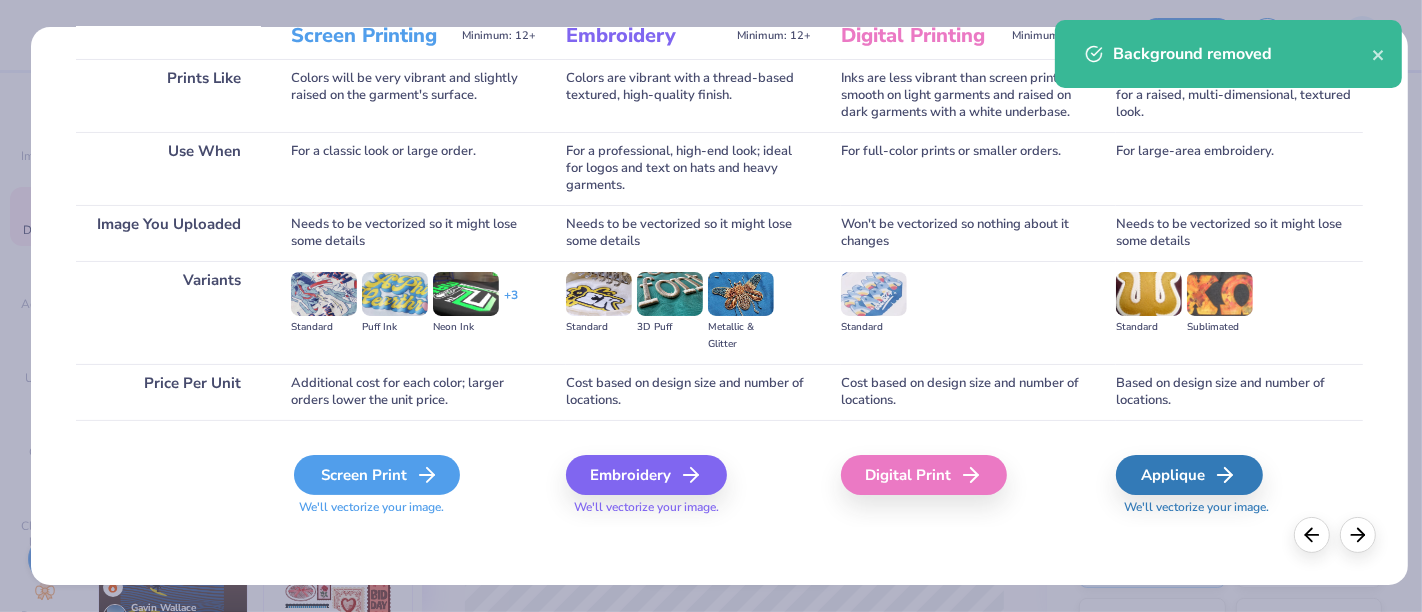 click on "Screen Print" at bounding box center (377, 475) 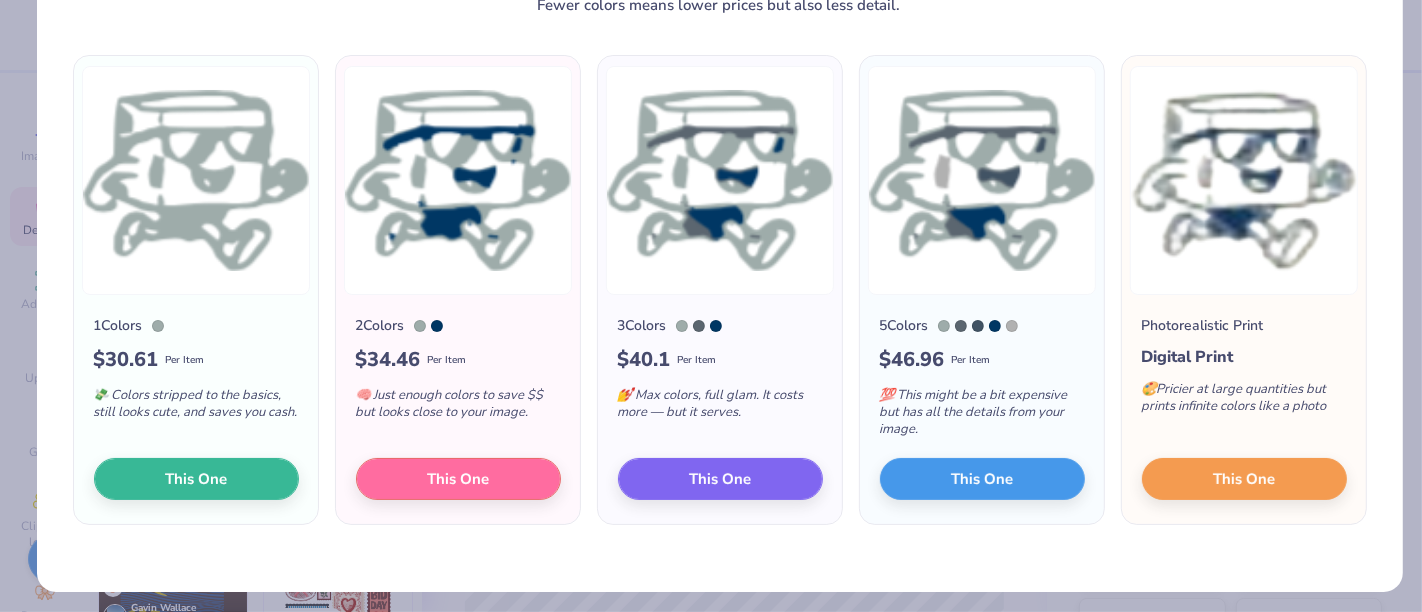 scroll, scrollTop: 0, scrollLeft: 0, axis: both 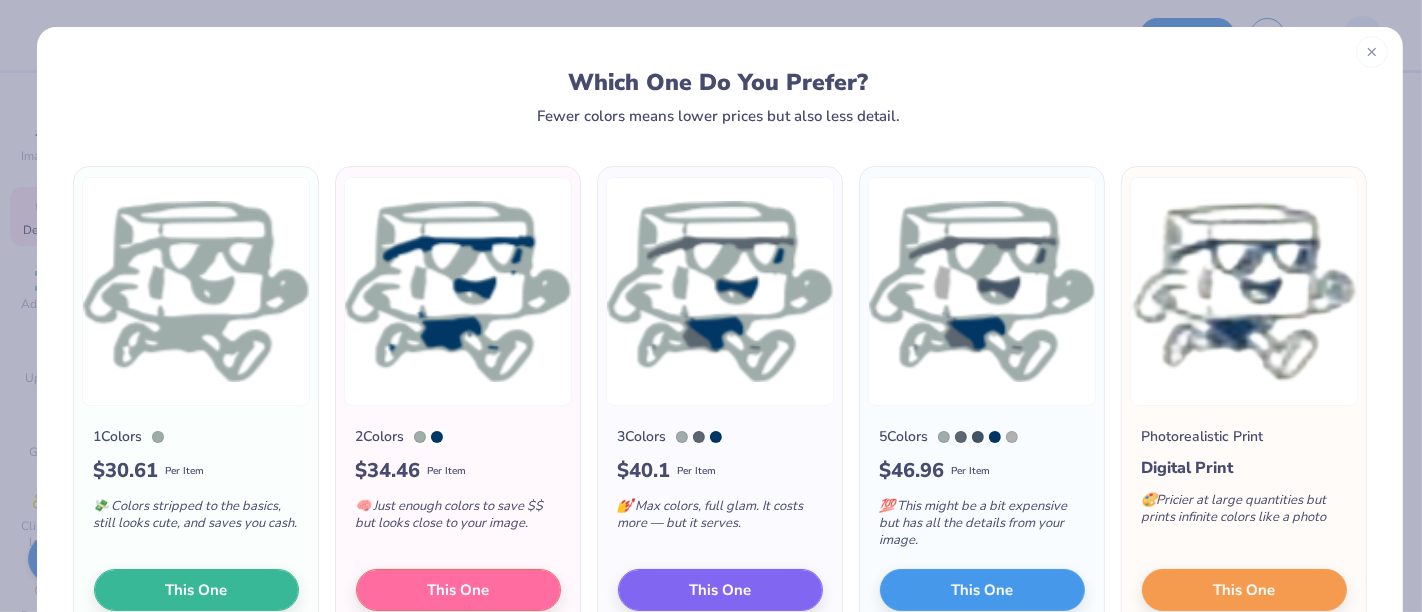 click 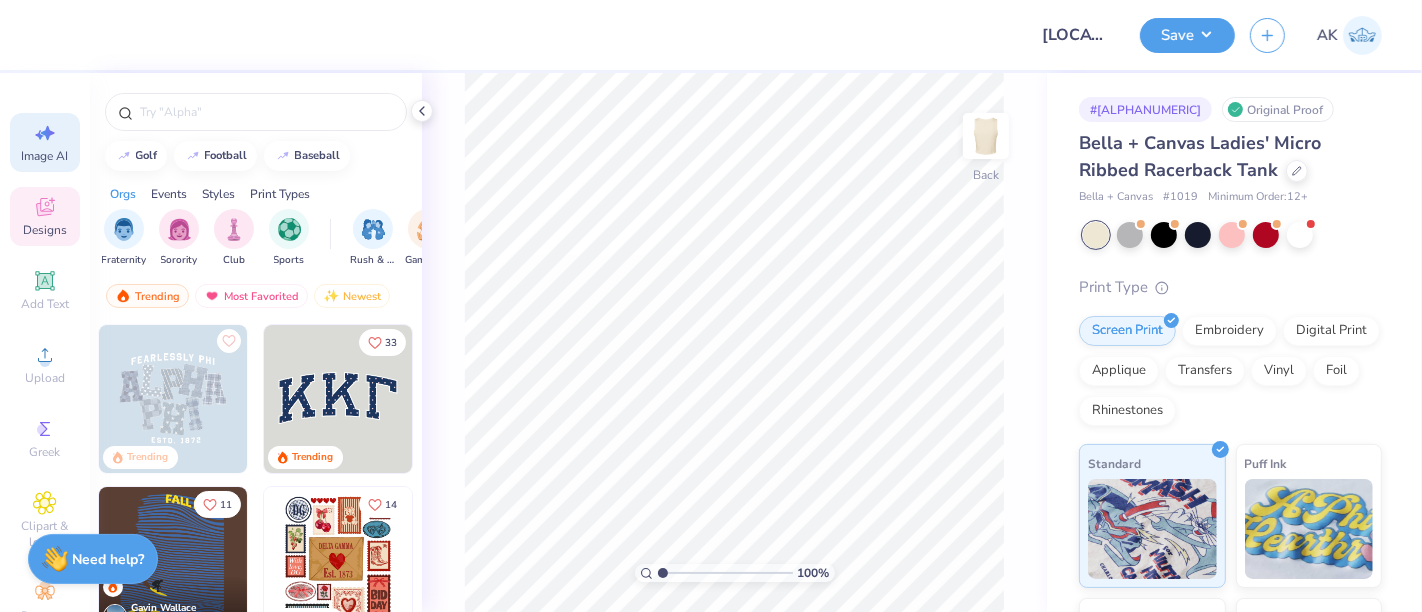 click 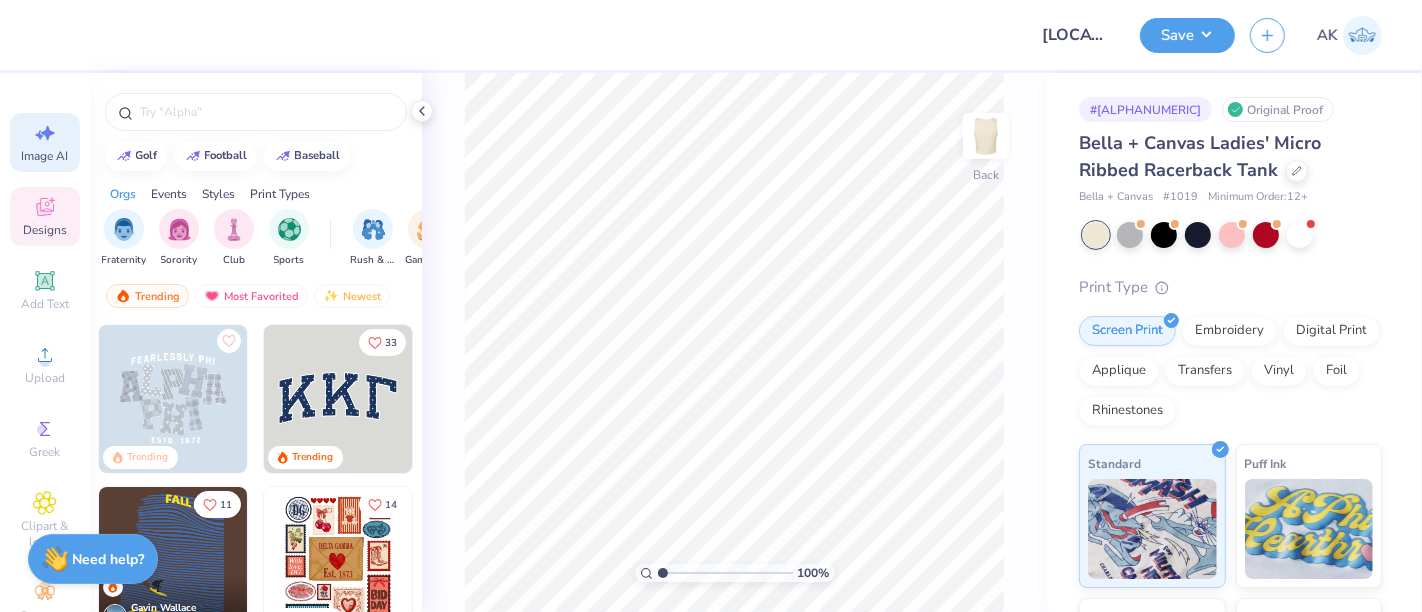 select on "4" 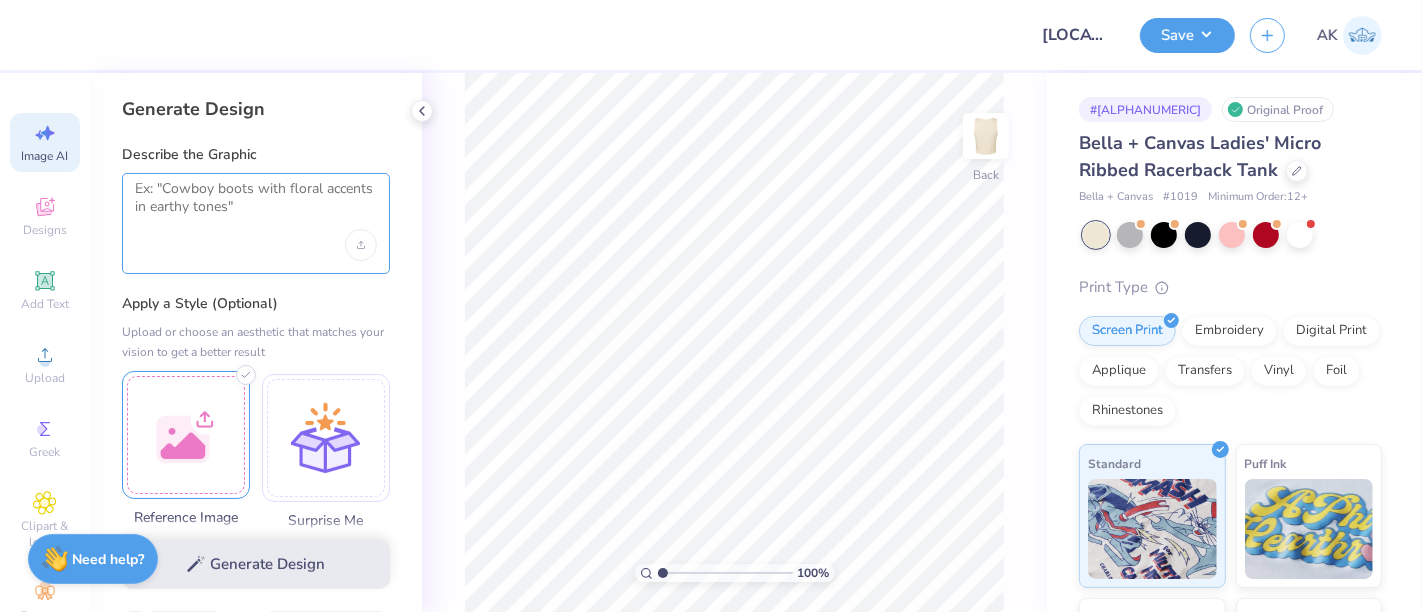 drag, startPoint x: 197, startPoint y: 213, endPoint x: 245, endPoint y: 378, distance: 171.84004 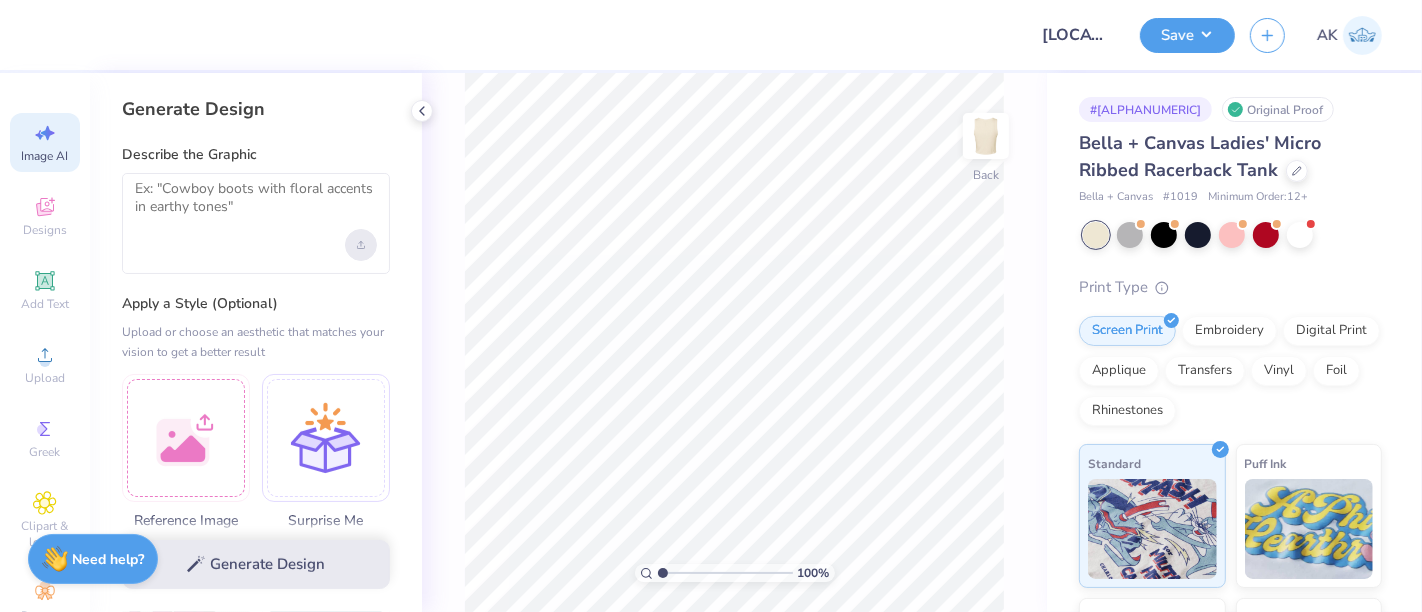 click at bounding box center (361, 245) 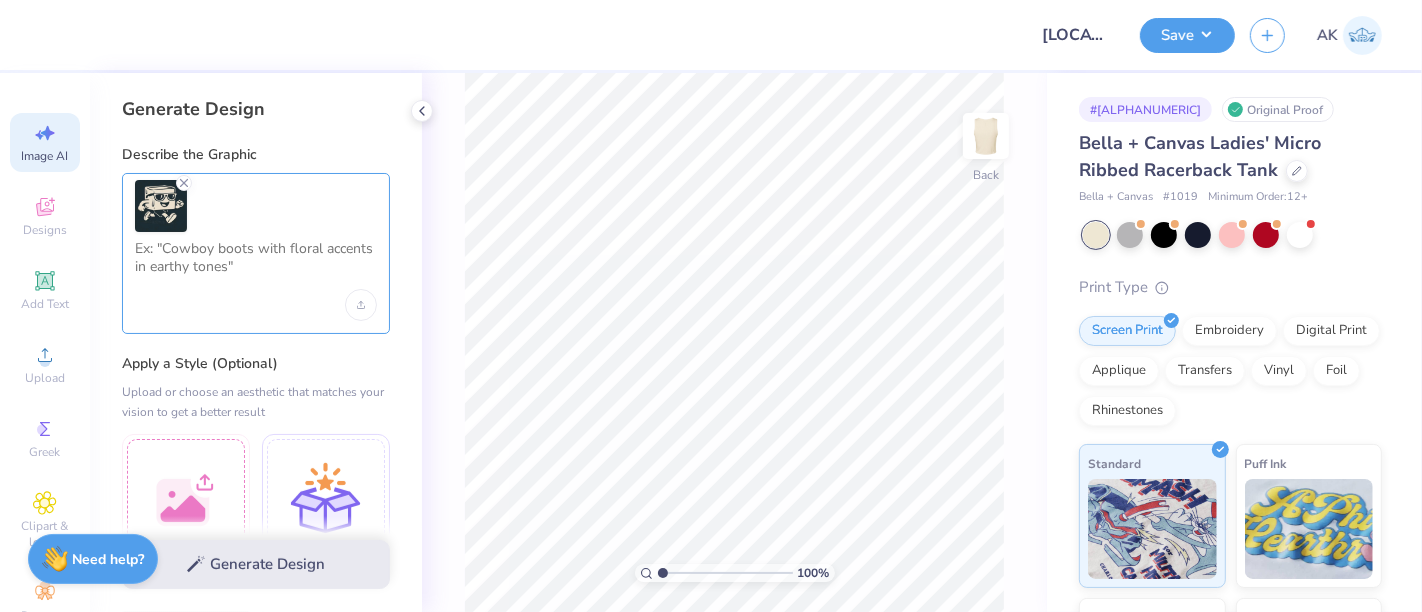 click at bounding box center (256, 265) 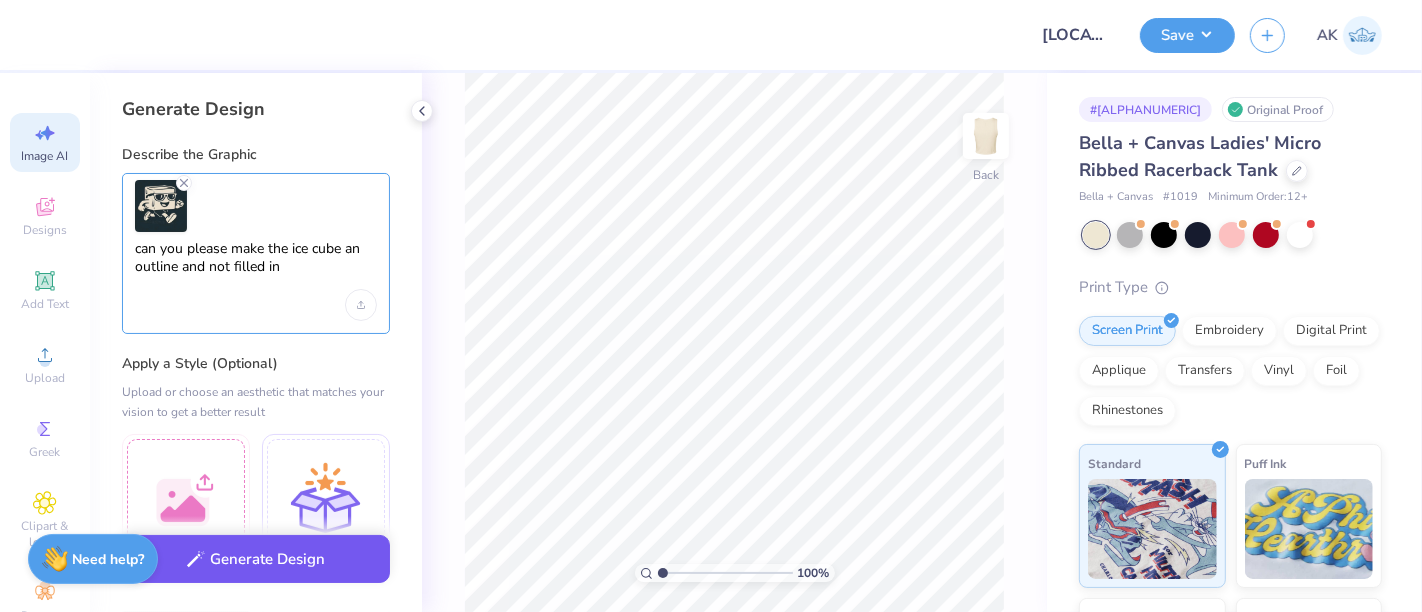 type on "can you please make the ice cube an outline and not filled in" 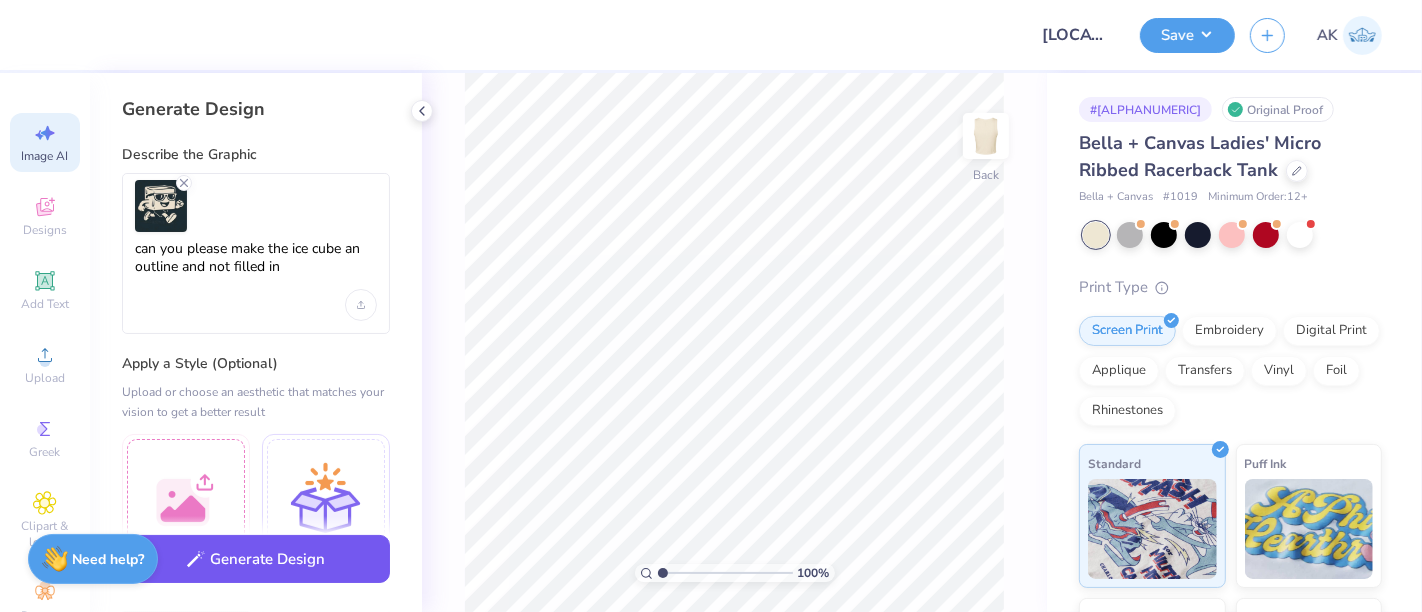 click on "Generate Design" at bounding box center [256, 559] 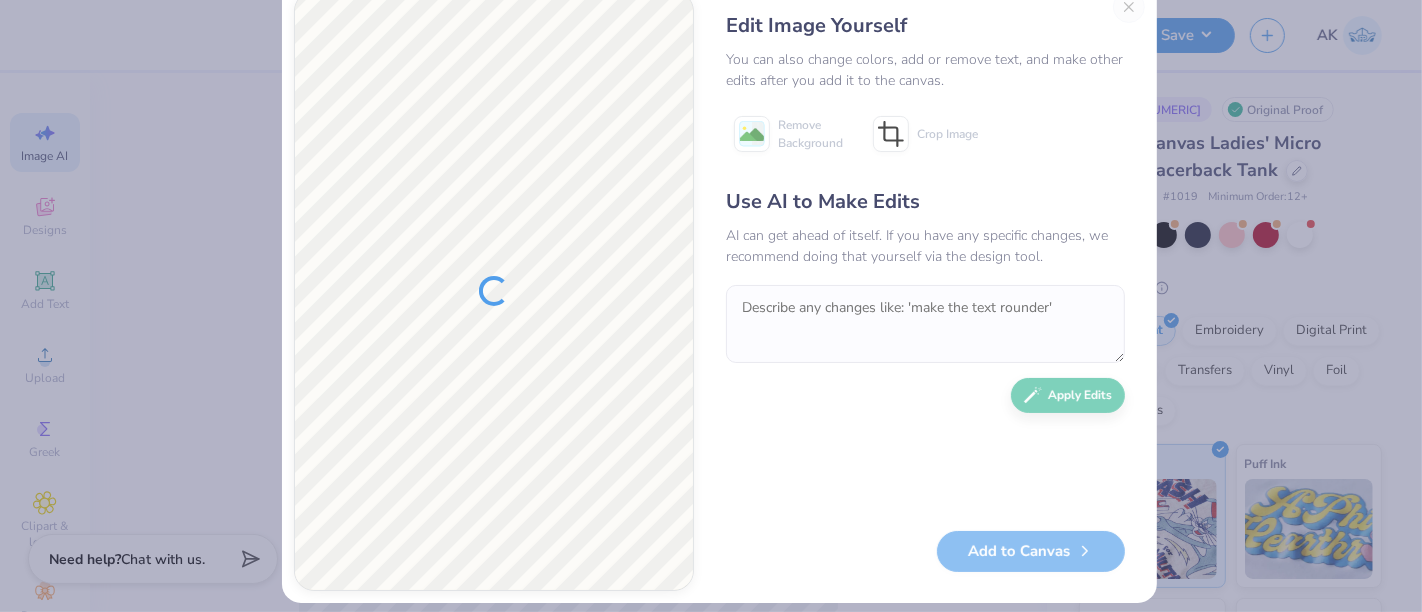scroll, scrollTop: 48, scrollLeft: 0, axis: vertical 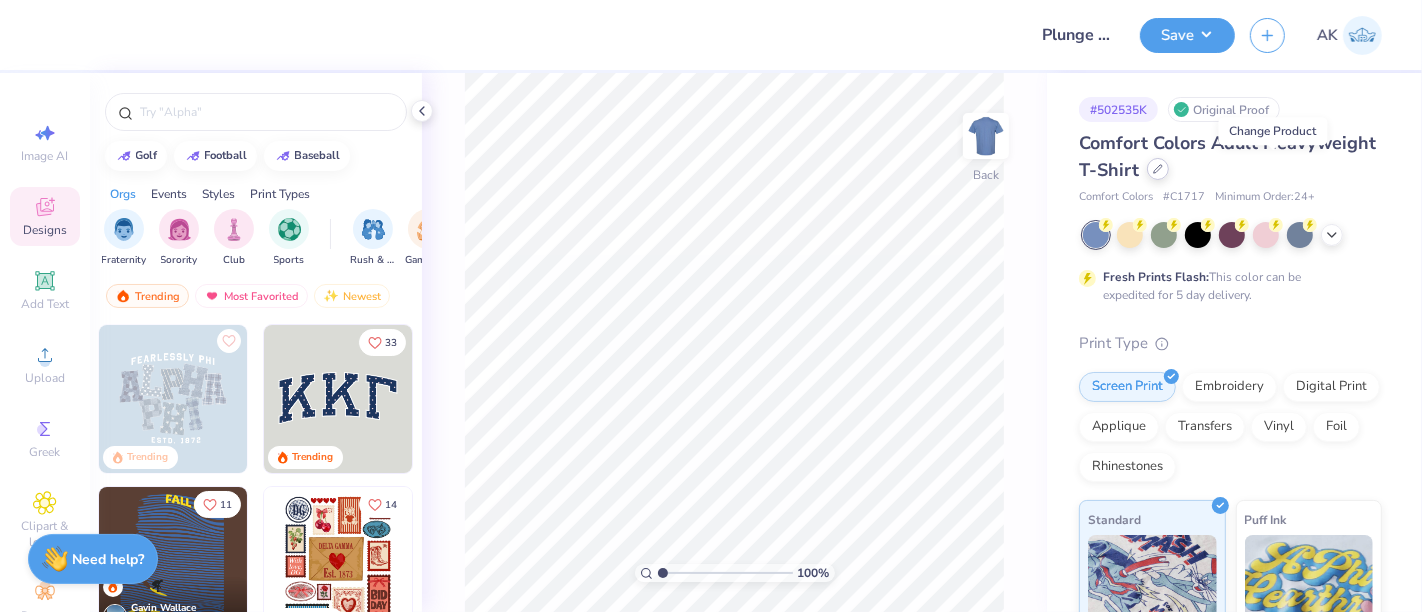 click at bounding box center [1158, 169] 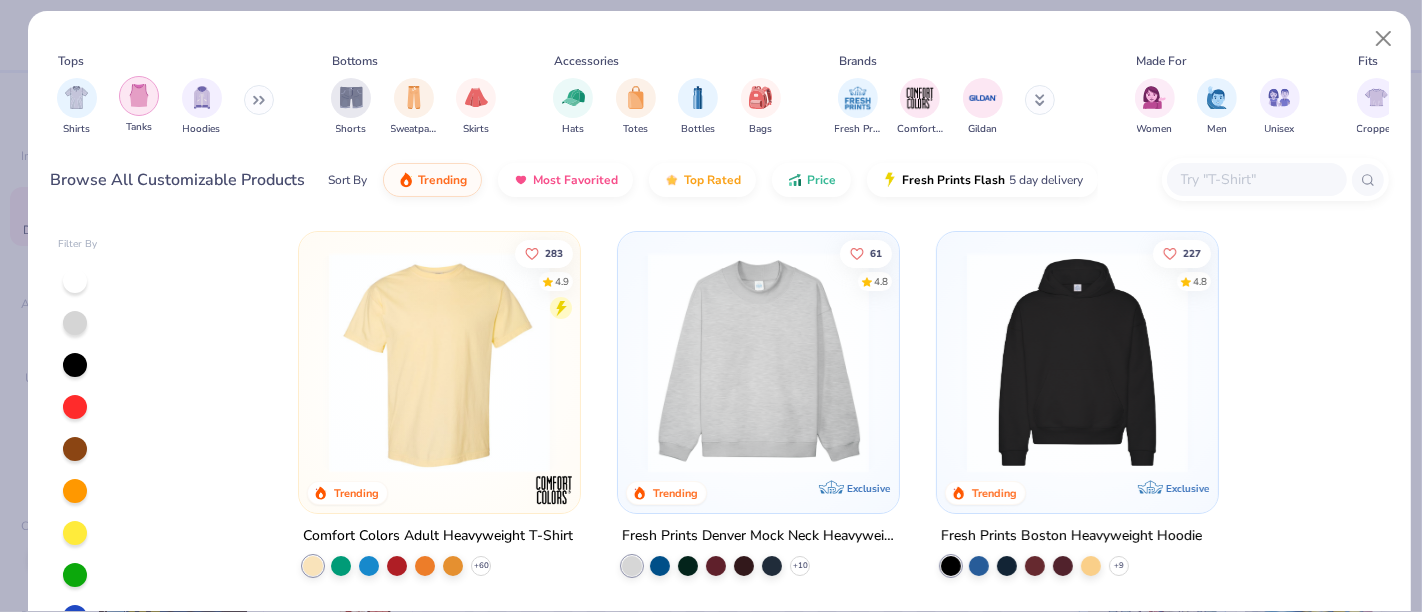 click at bounding box center [139, 95] 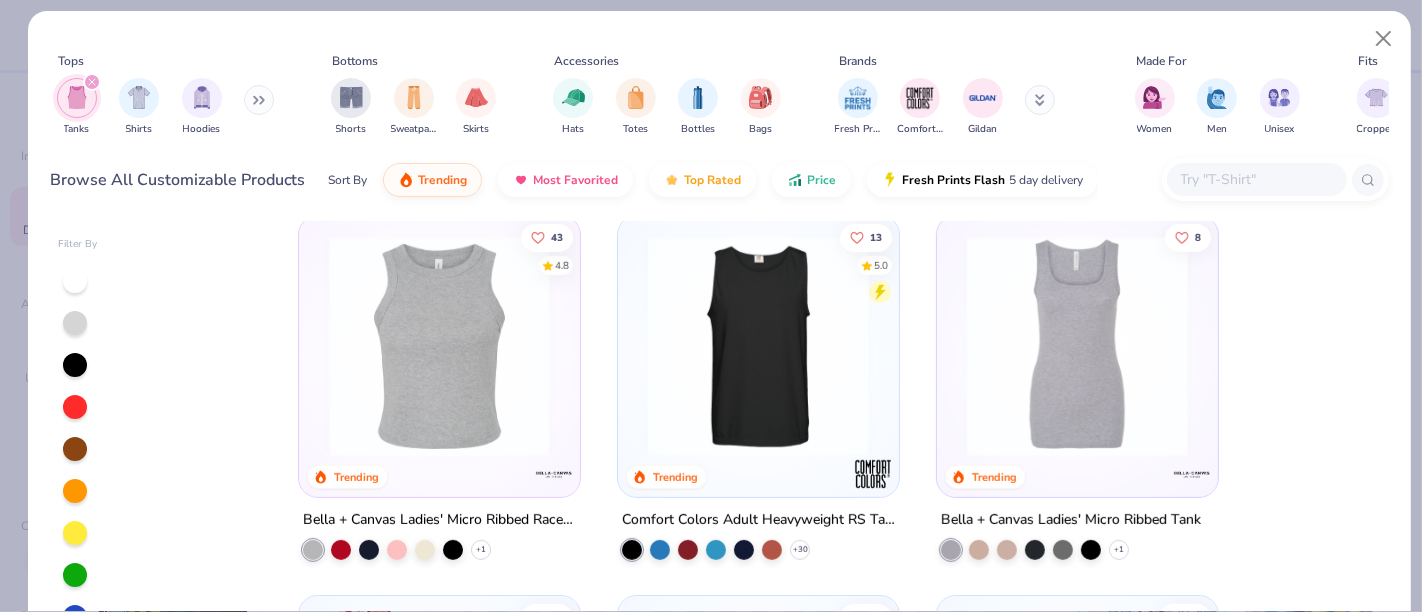 scroll, scrollTop: 888, scrollLeft: 0, axis: vertical 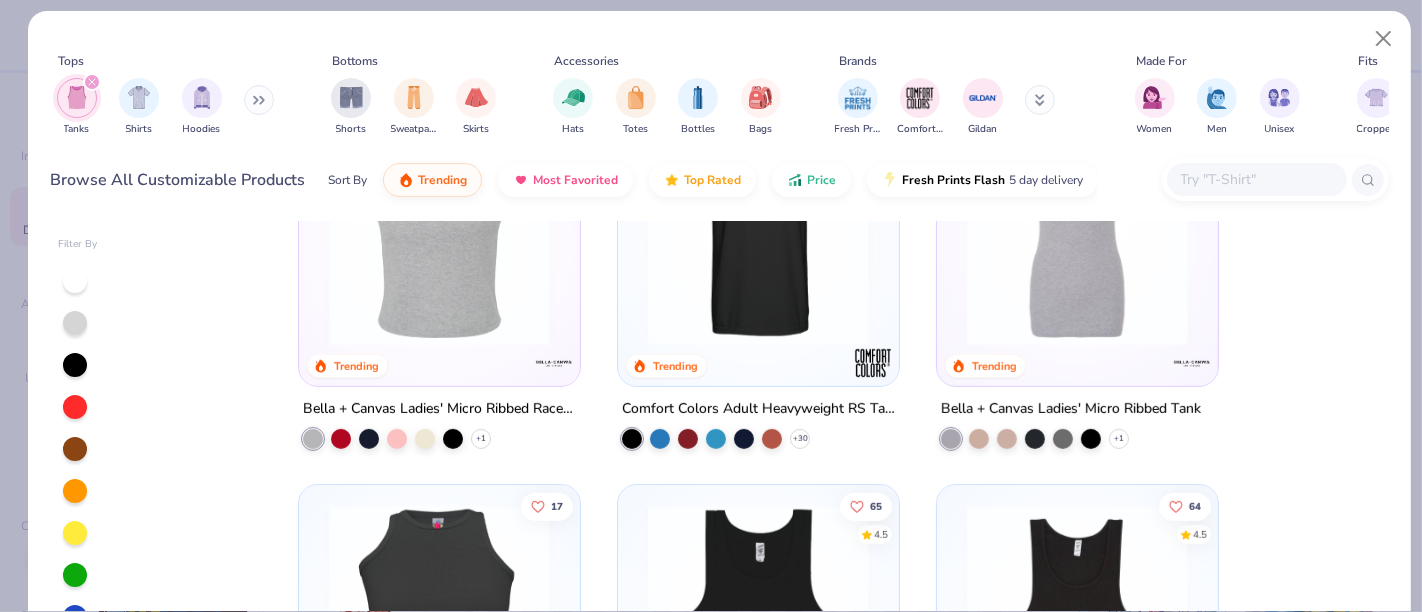 click at bounding box center (439, 234) 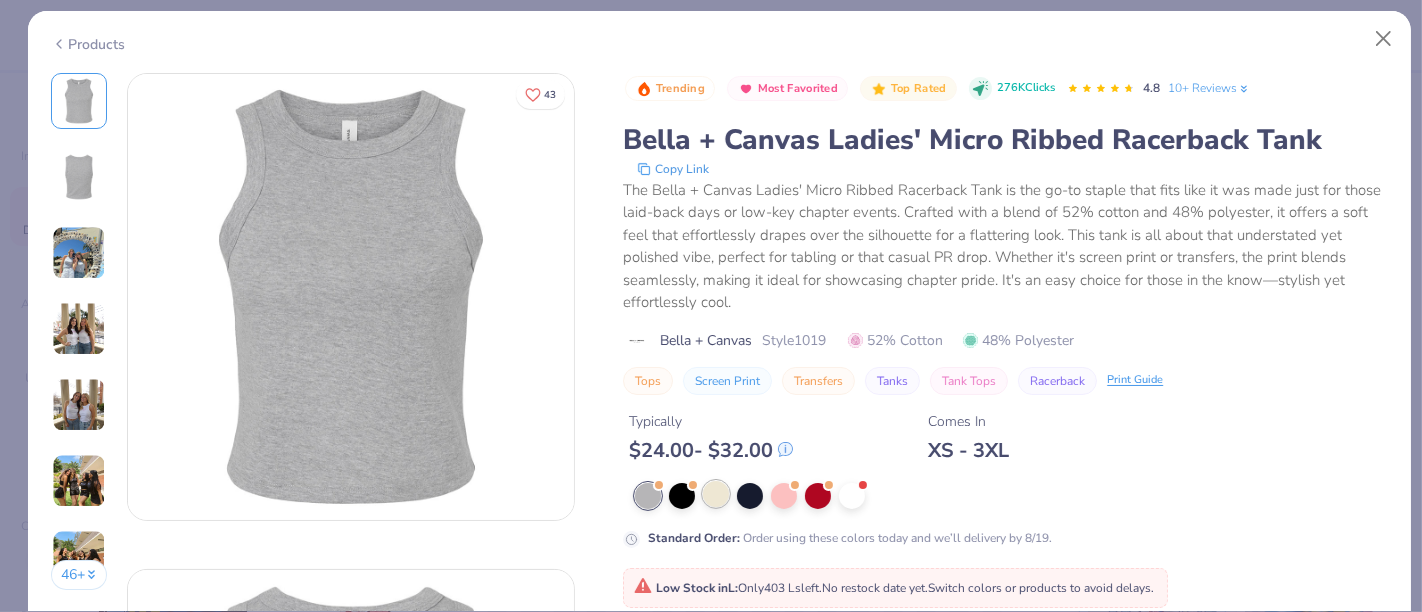click at bounding box center (716, 494) 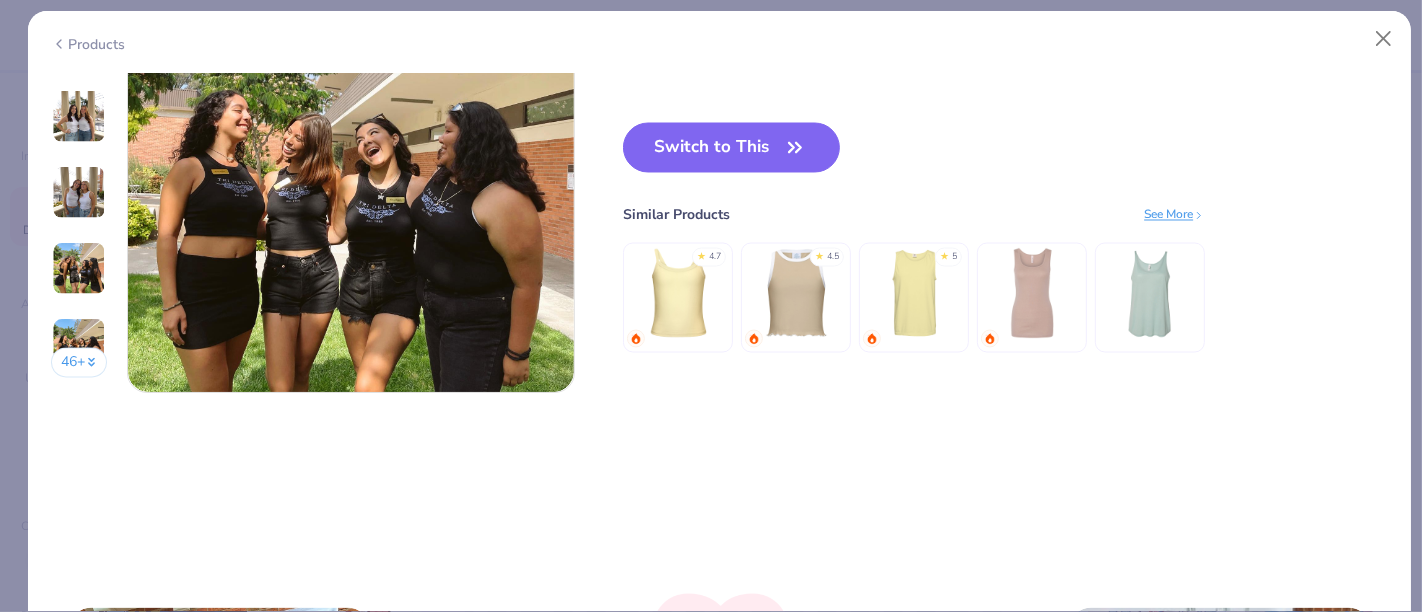 scroll, scrollTop: 3111, scrollLeft: 0, axis: vertical 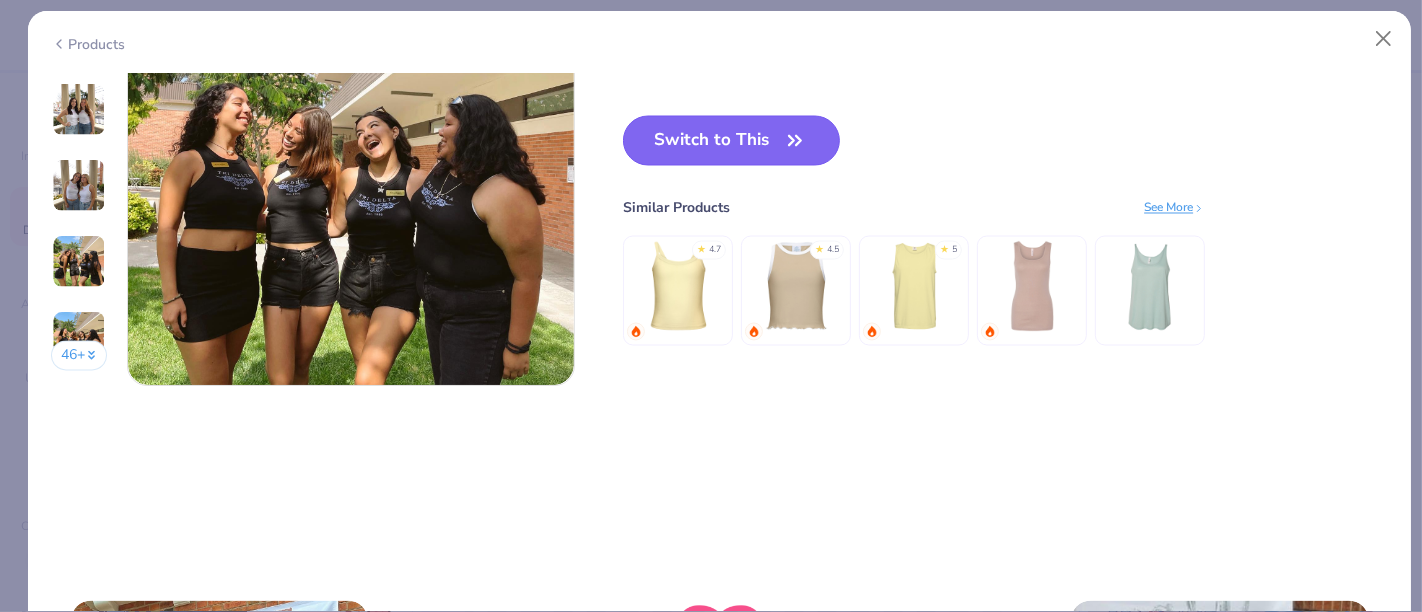 click on "Switch to This" at bounding box center [731, 141] 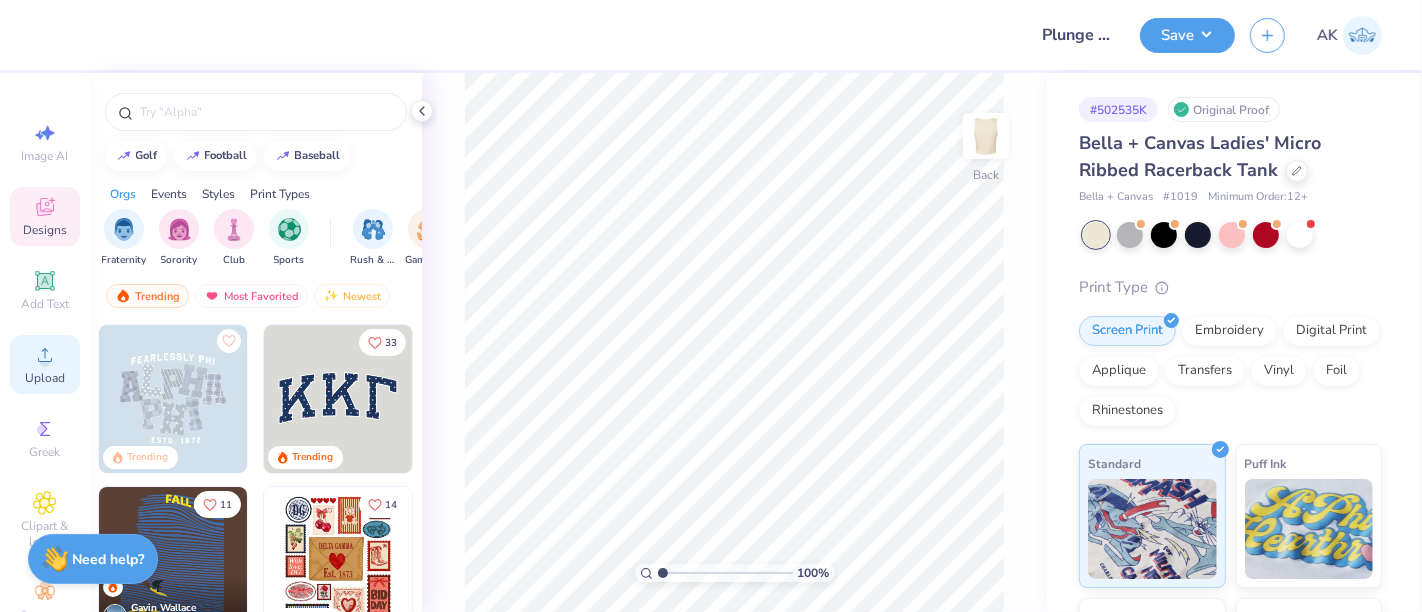 click on "Upload" at bounding box center [45, 378] 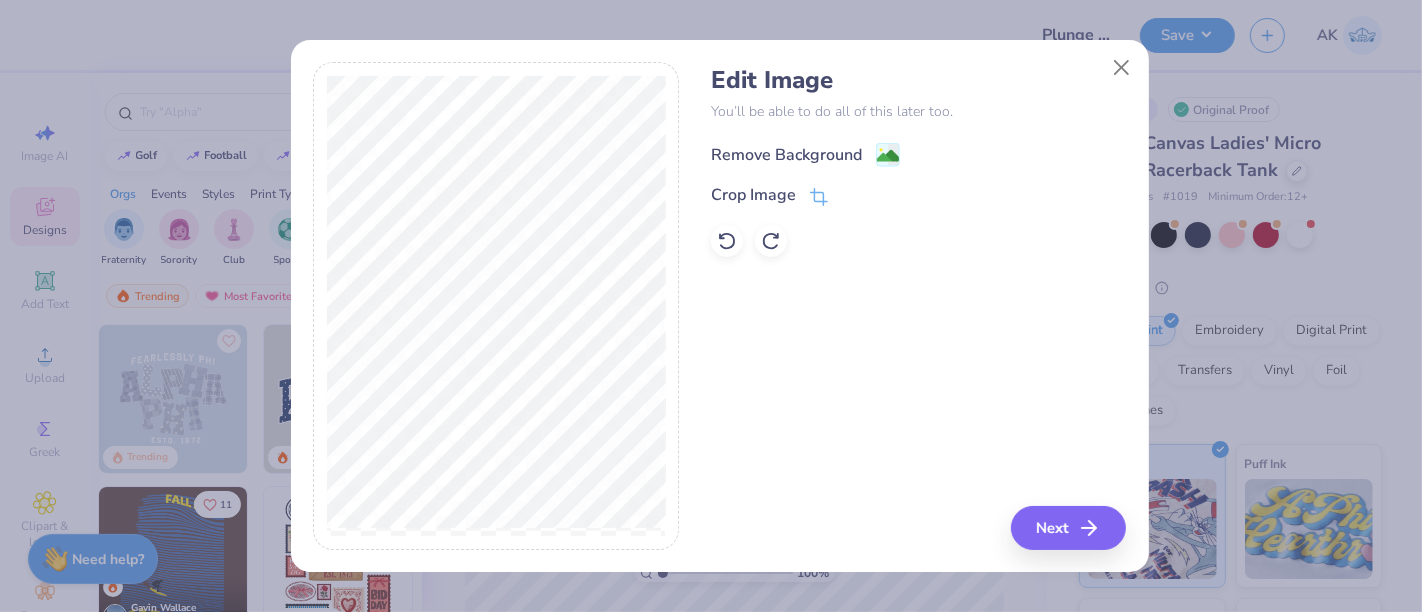 click 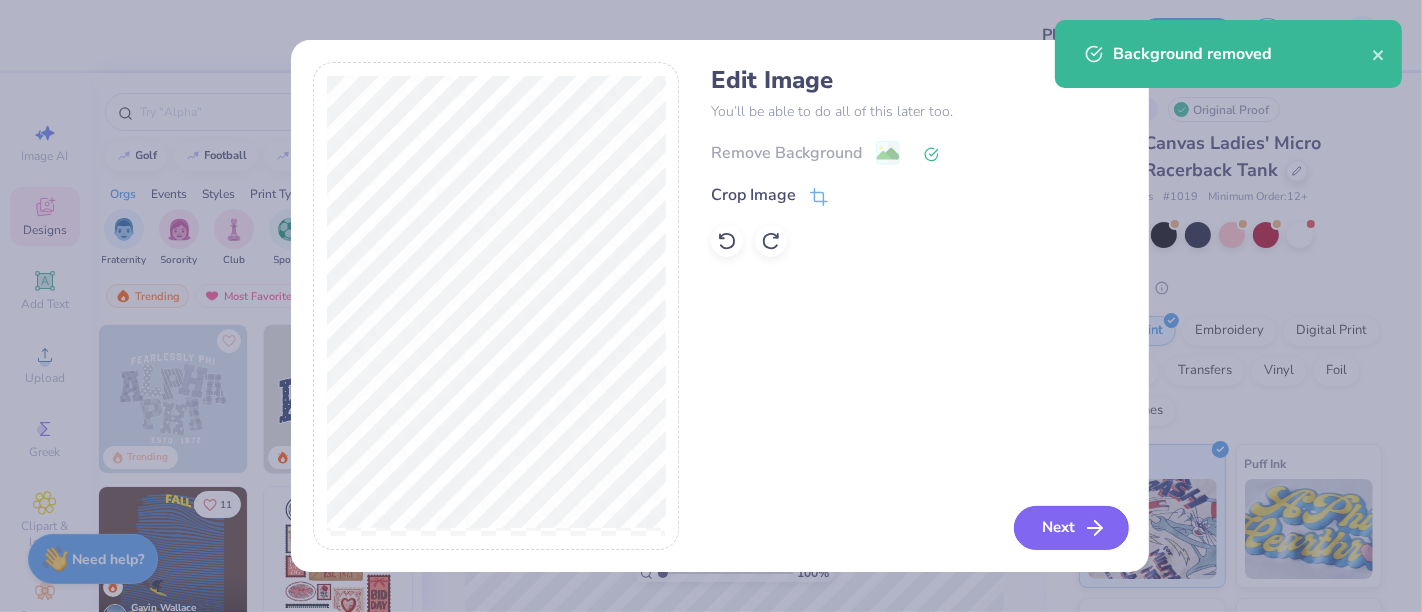 click on "Next" at bounding box center (1071, 528) 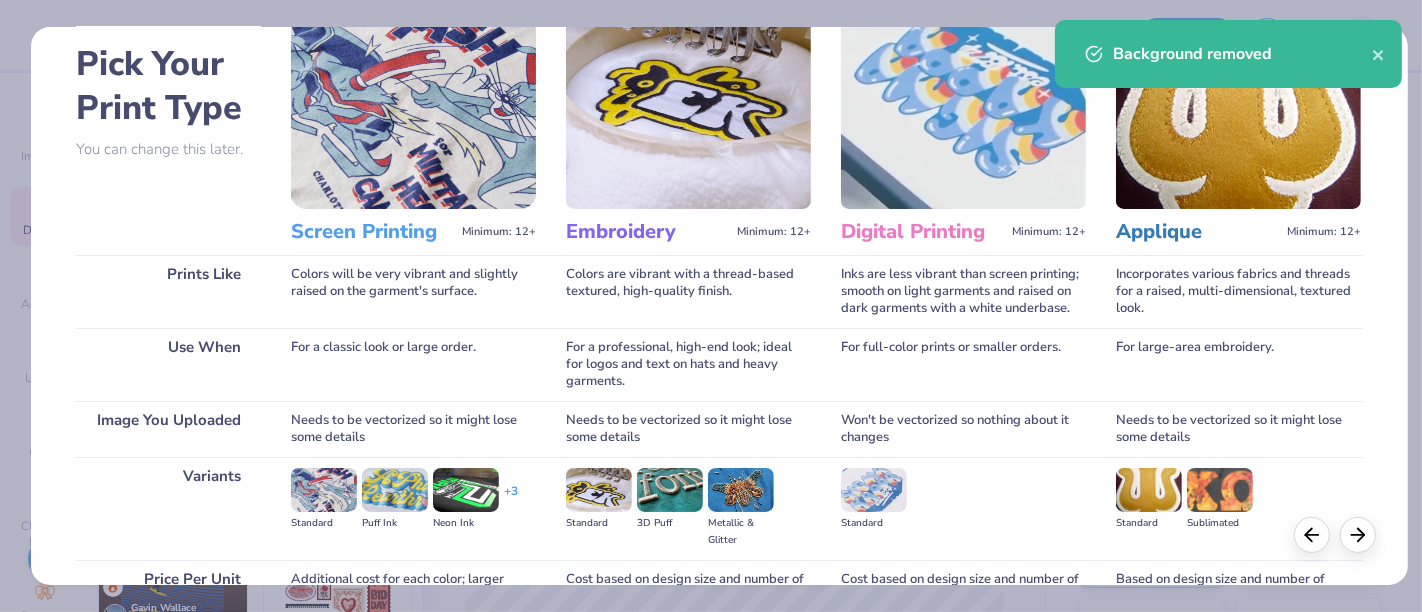 scroll, scrollTop: 283, scrollLeft: 0, axis: vertical 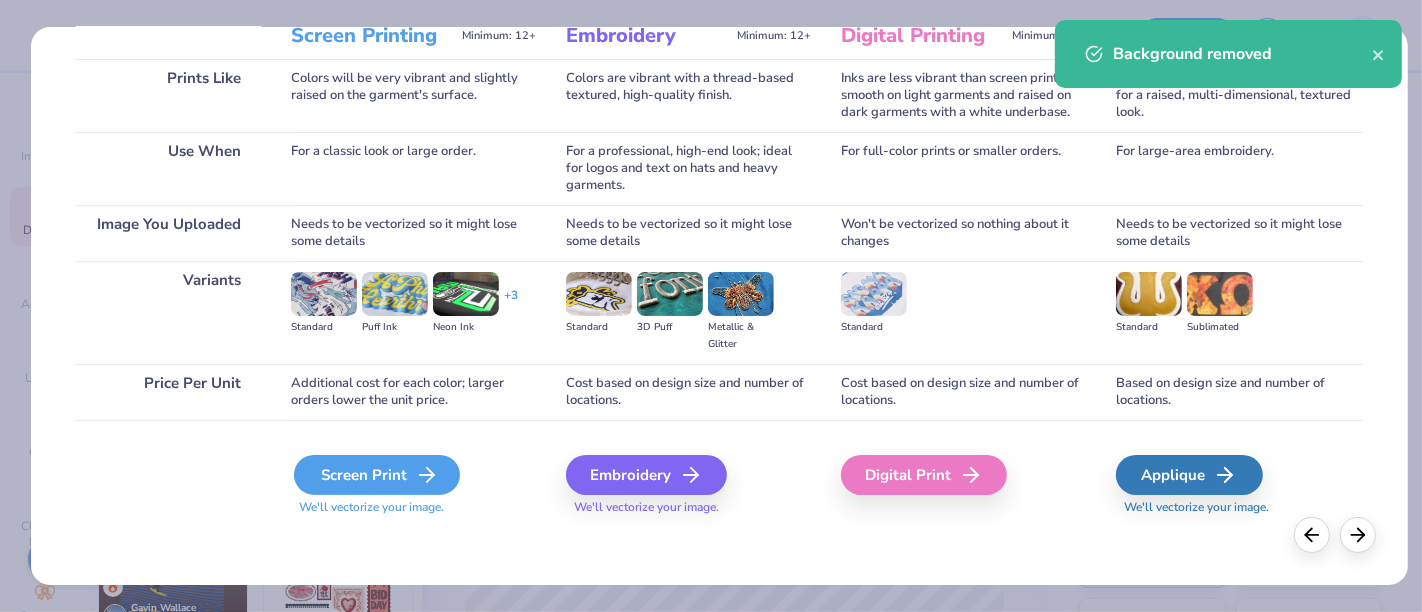 click on "Screen Print" at bounding box center [377, 475] 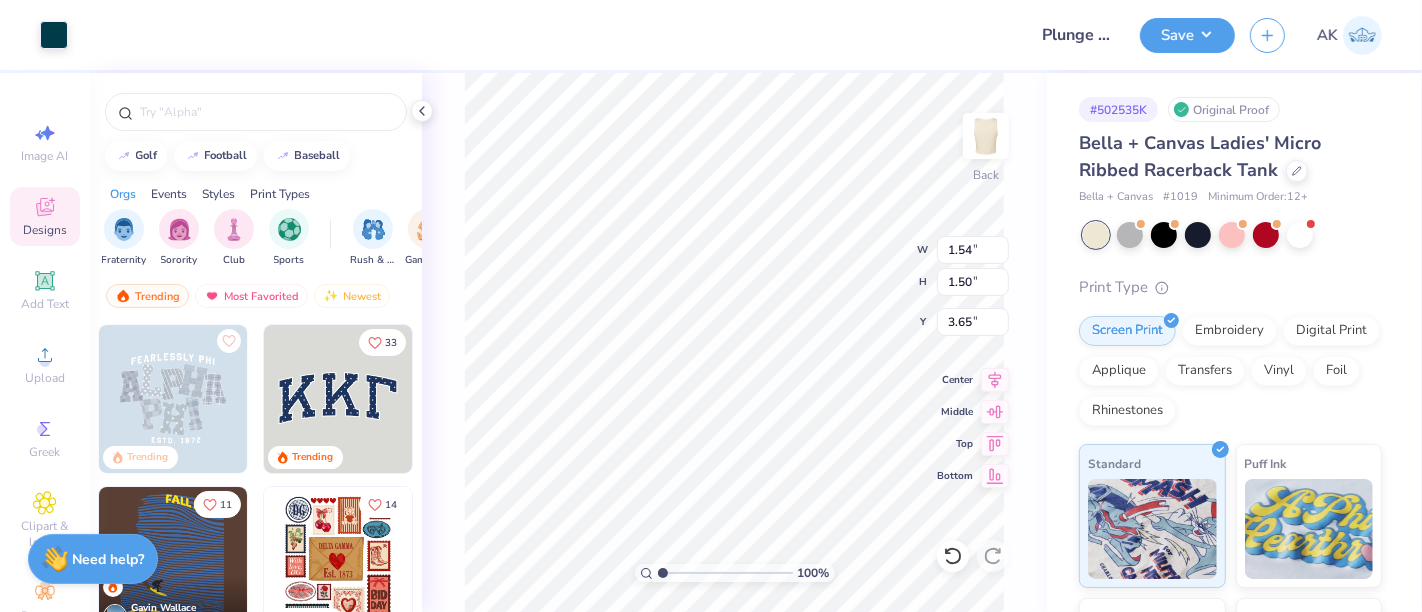 type on "1.54" 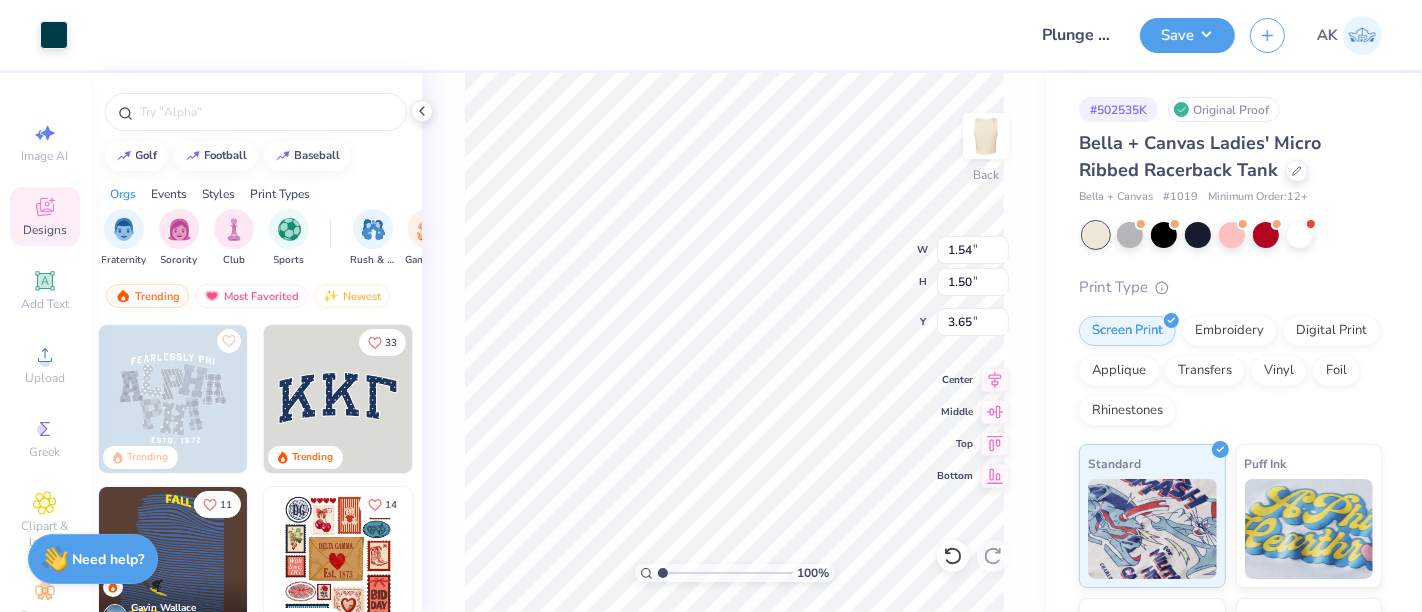 type on "1.50" 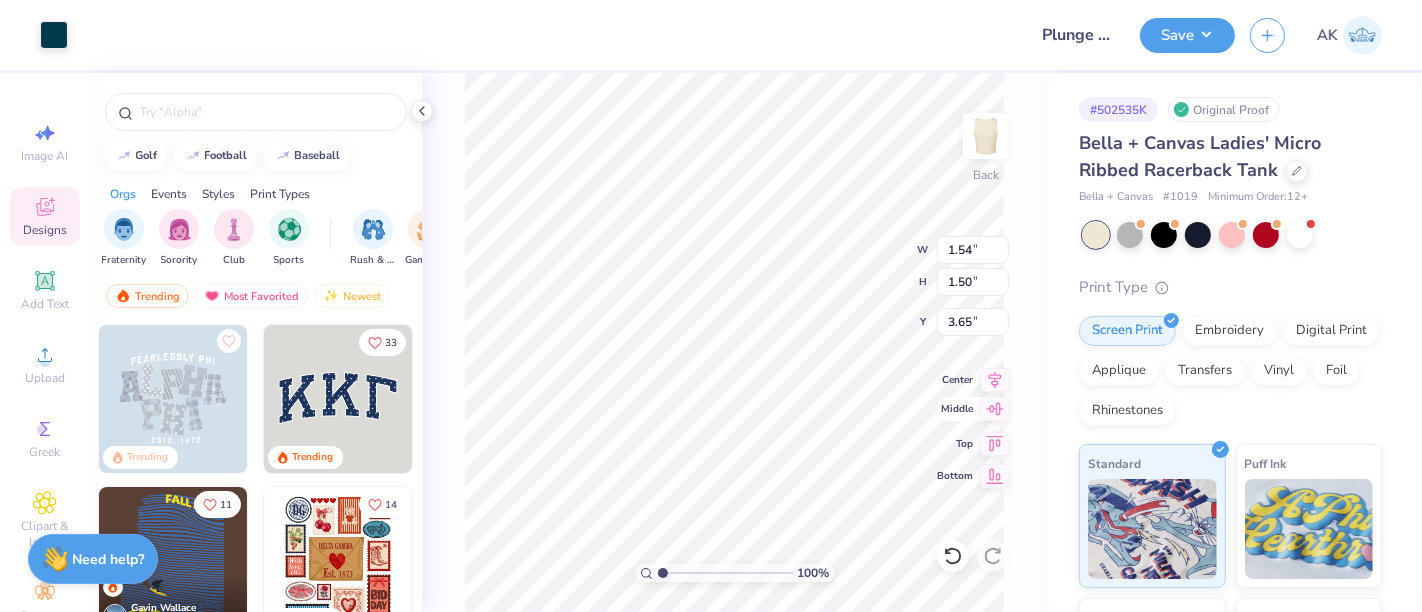 click 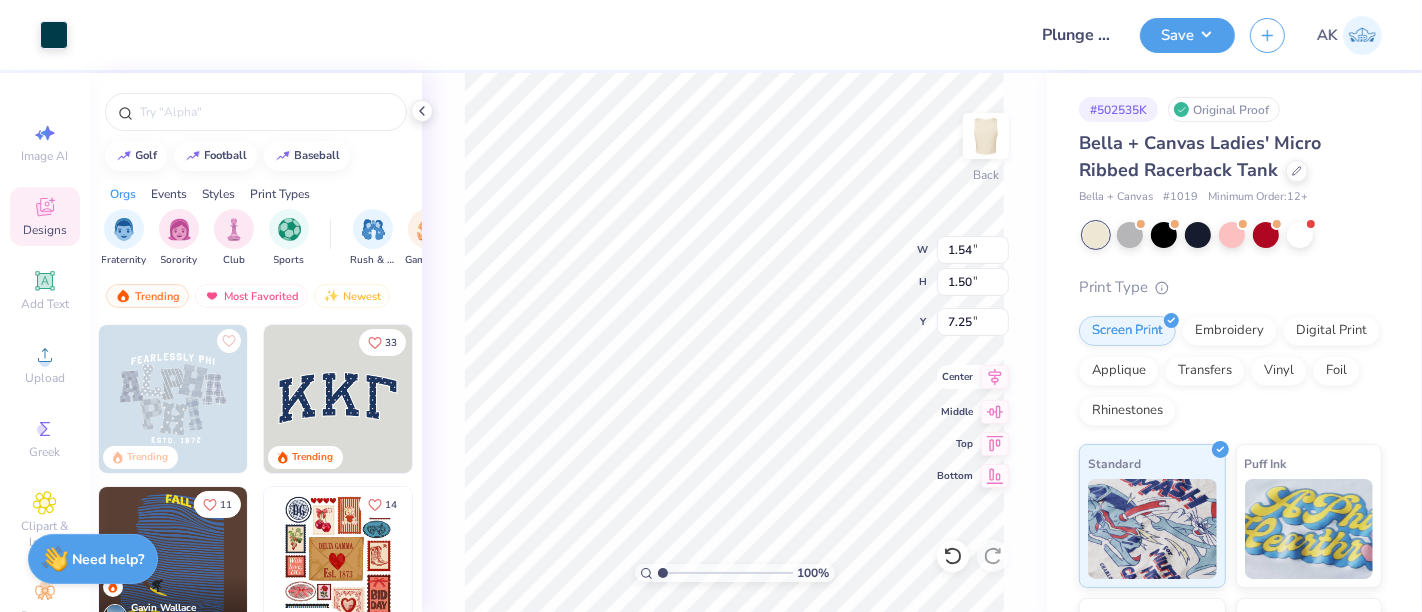 click 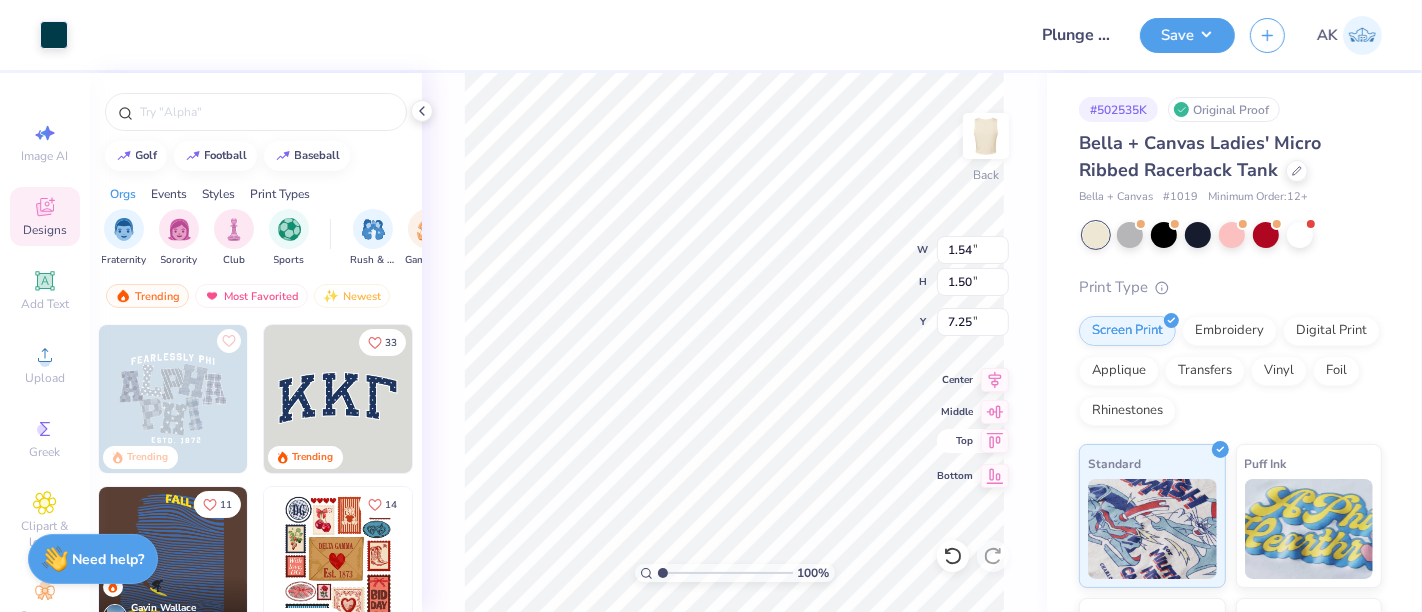 click 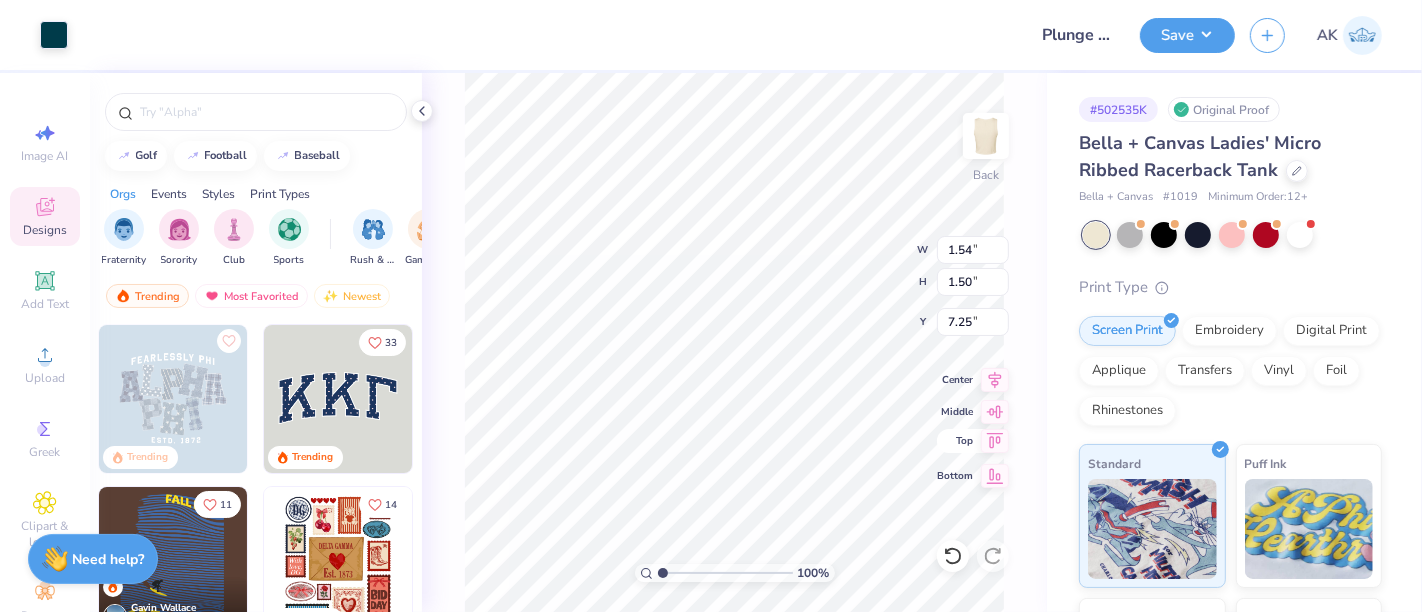 type on "0.50" 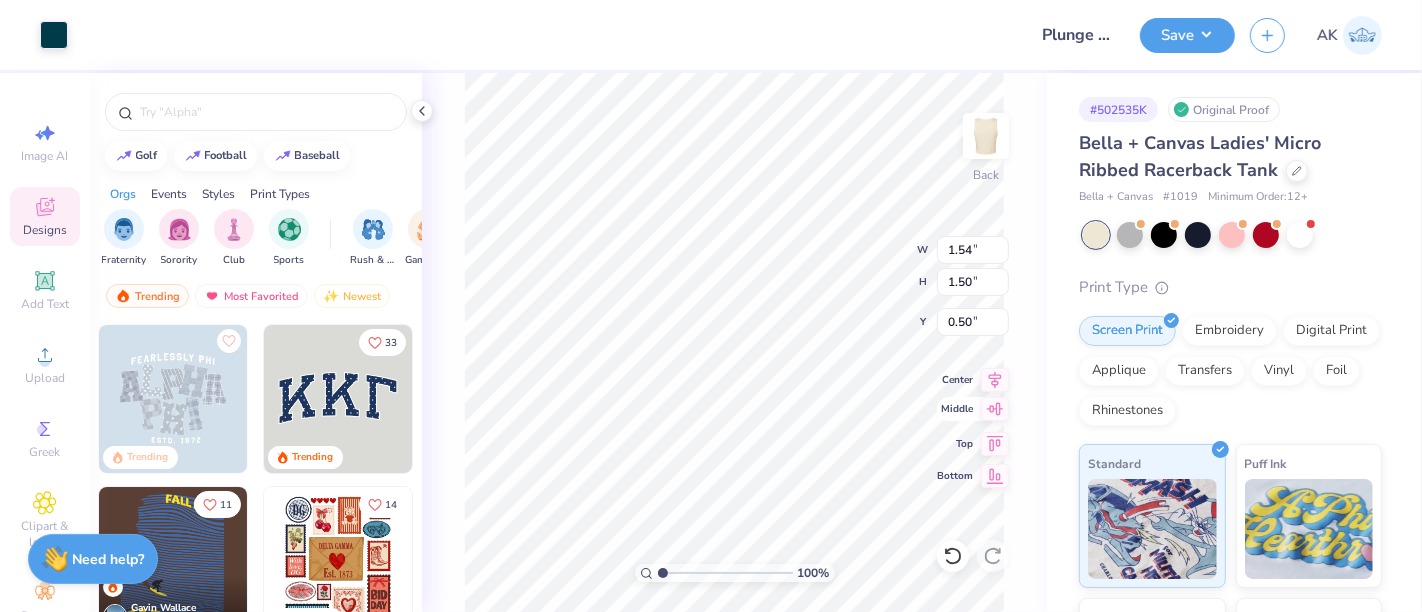 type on "0.89" 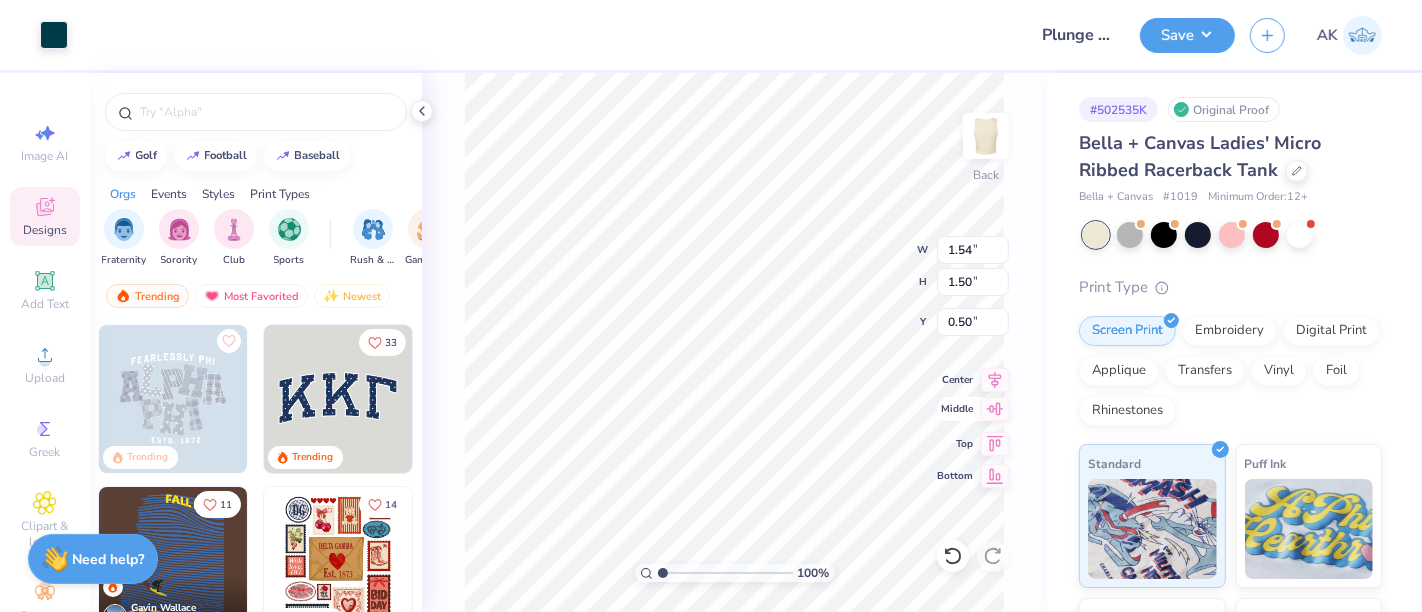 type on "0.86" 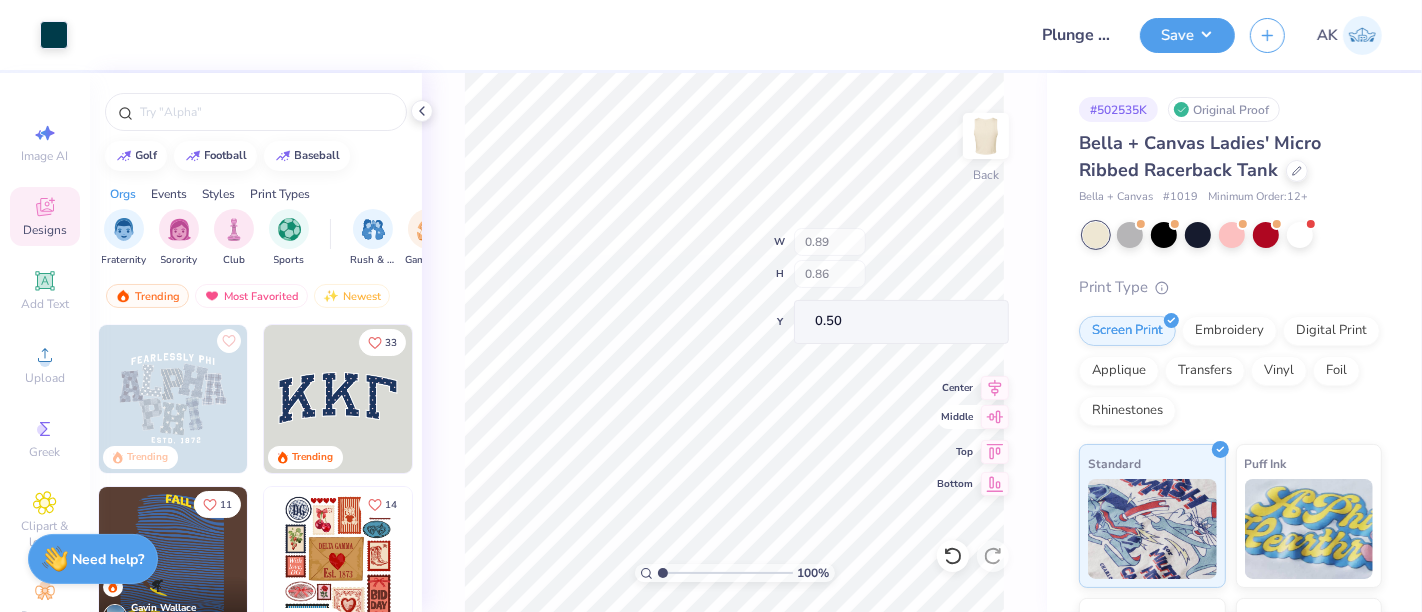 type on "1.19" 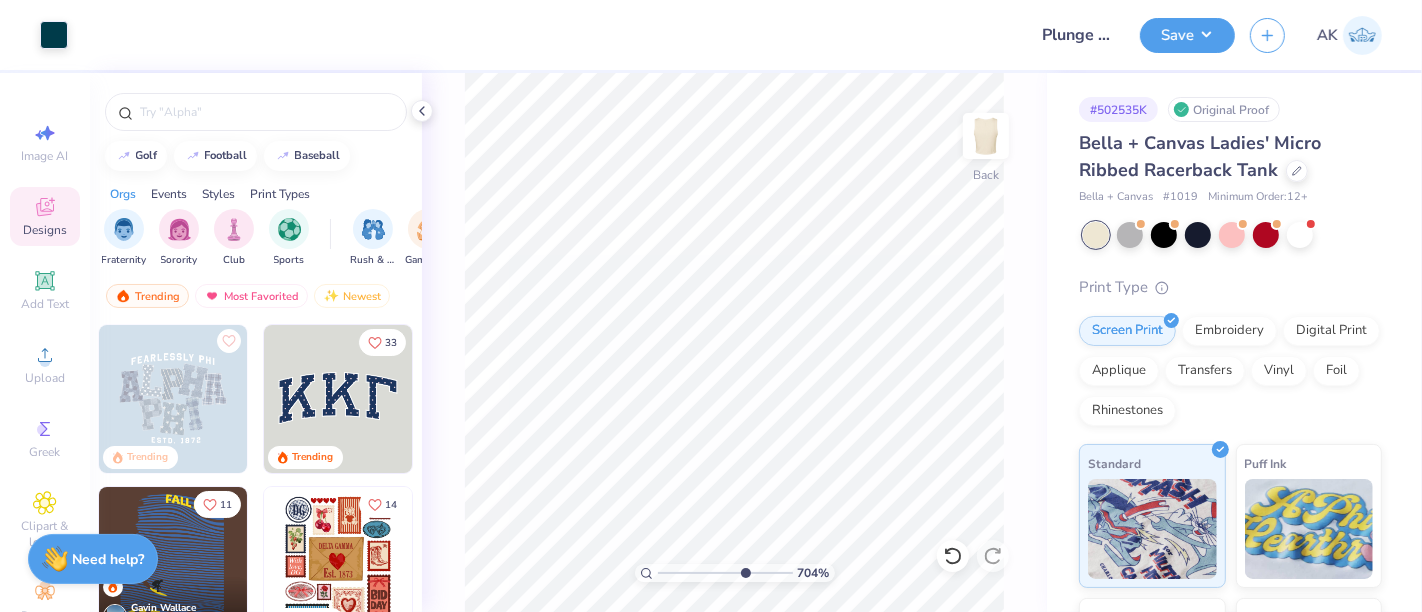 drag, startPoint x: 665, startPoint y: 572, endPoint x: 740, endPoint y: 564, distance: 75.42546 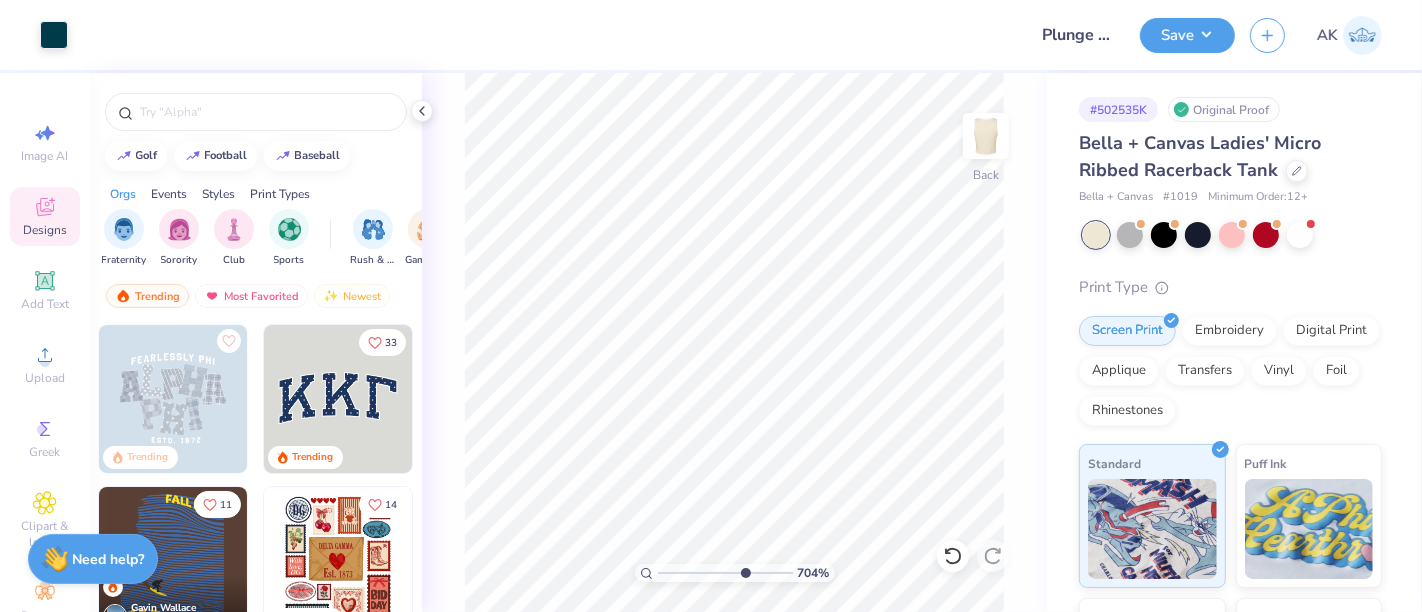 type on "6.93" 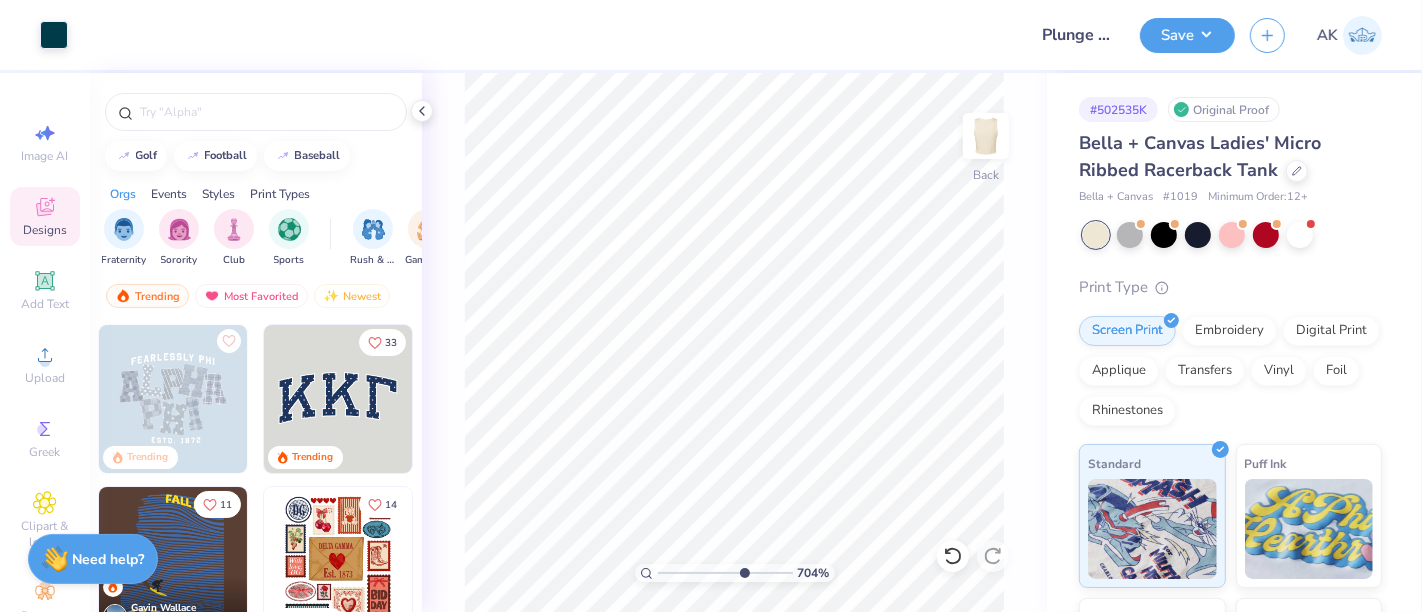 click at bounding box center [725, 573] 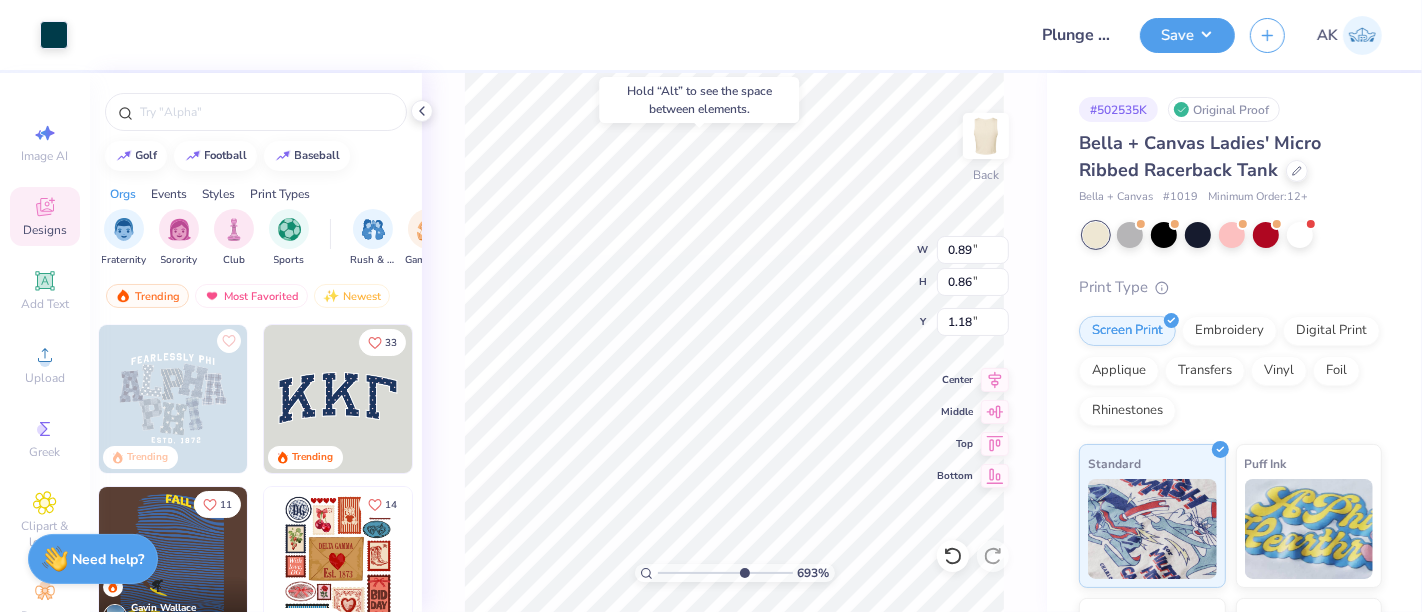 type on "1.18" 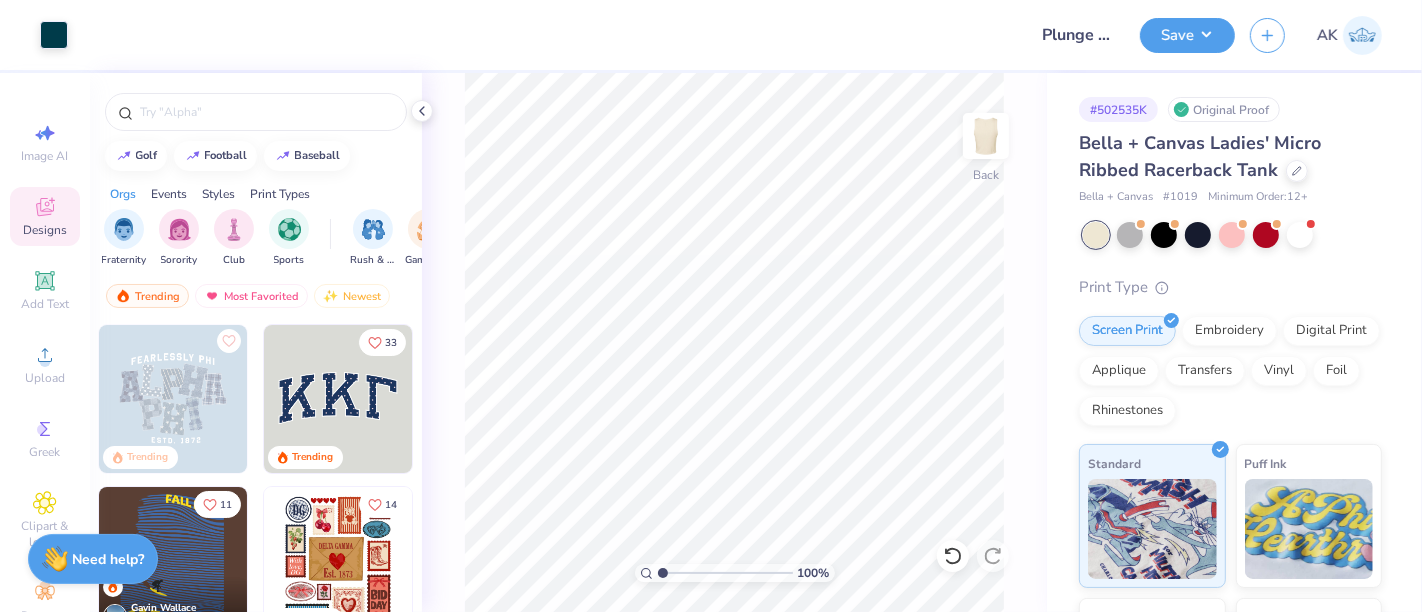 drag, startPoint x: 711, startPoint y: 573, endPoint x: 462, endPoint y: 531, distance: 252.51732 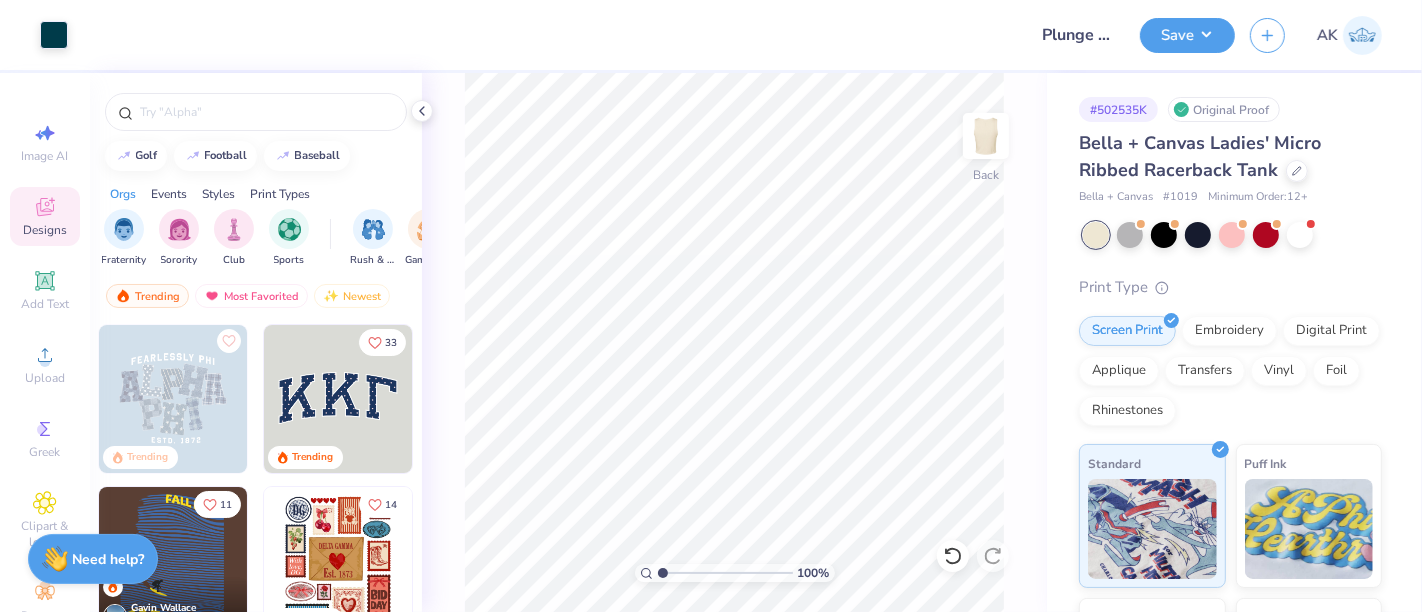 type on "1" 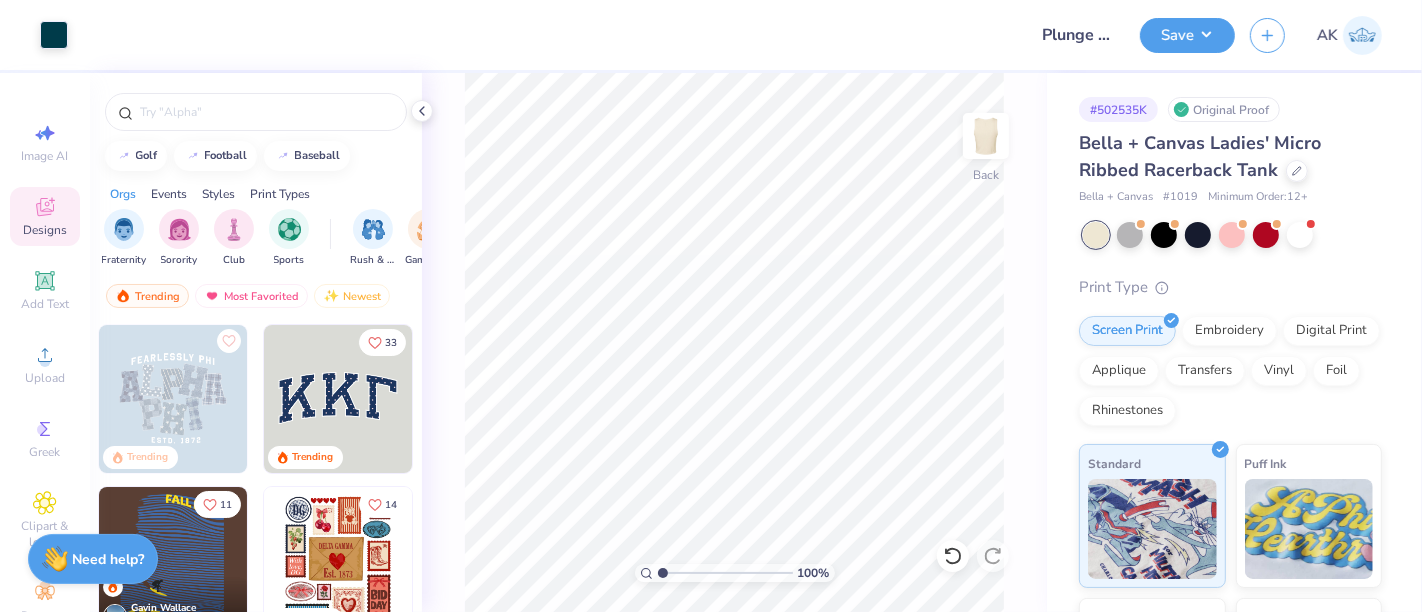 click at bounding box center (725, 573) 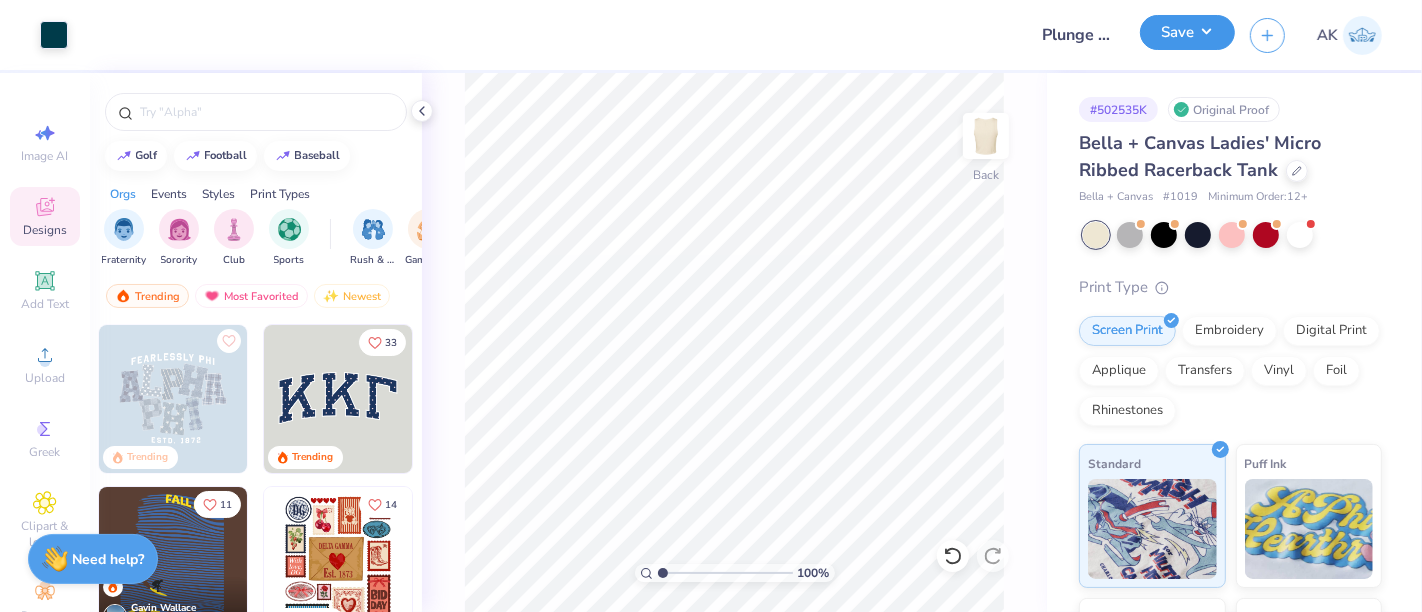 click on "Save" at bounding box center [1187, 32] 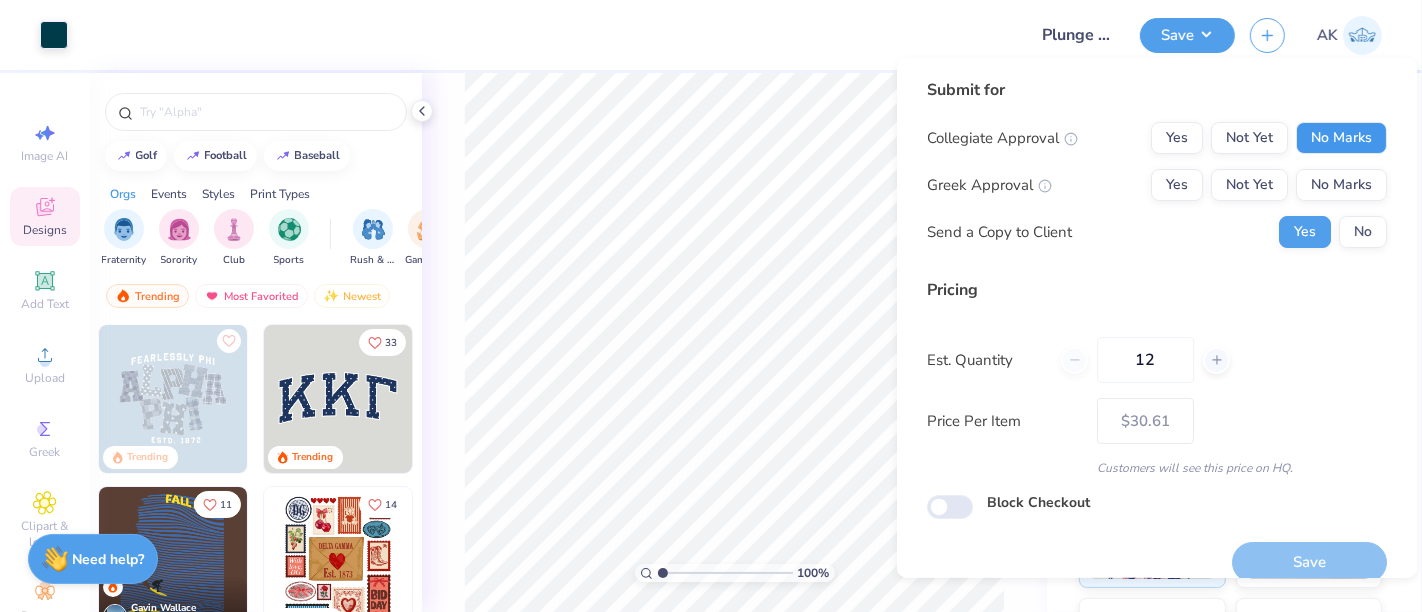 click on "No Marks" at bounding box center (1341, 138) 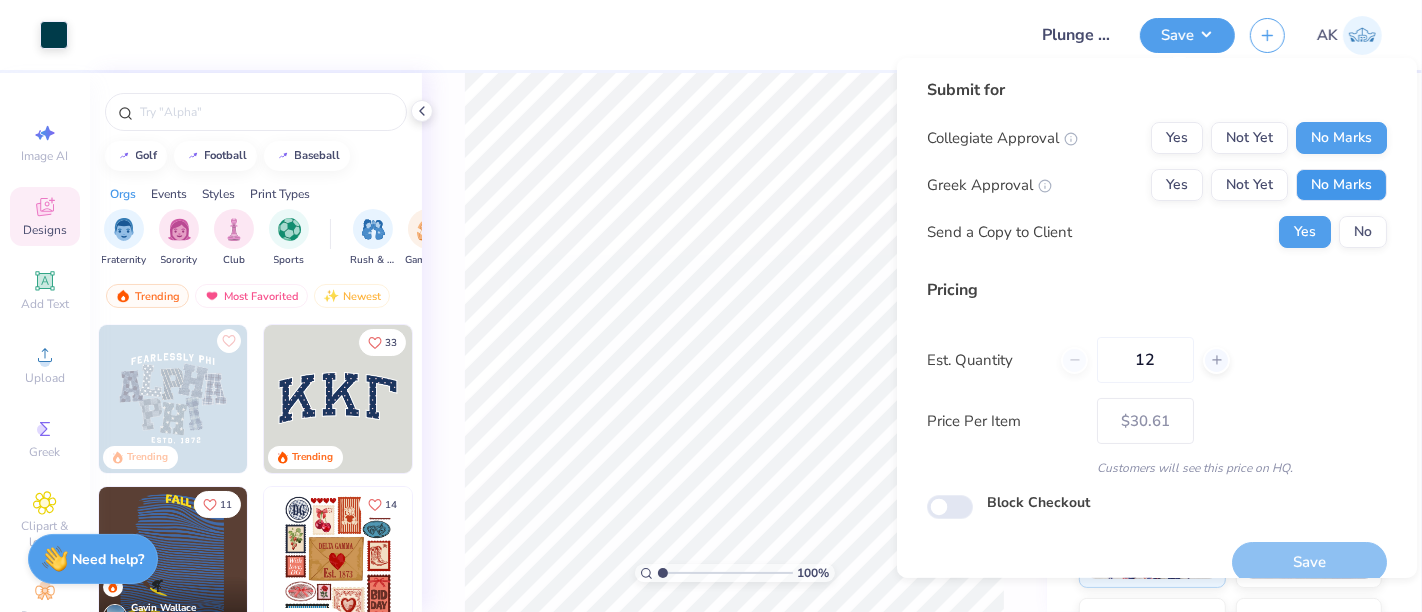 click on "No Marks" at bounding box center [1341, 185] 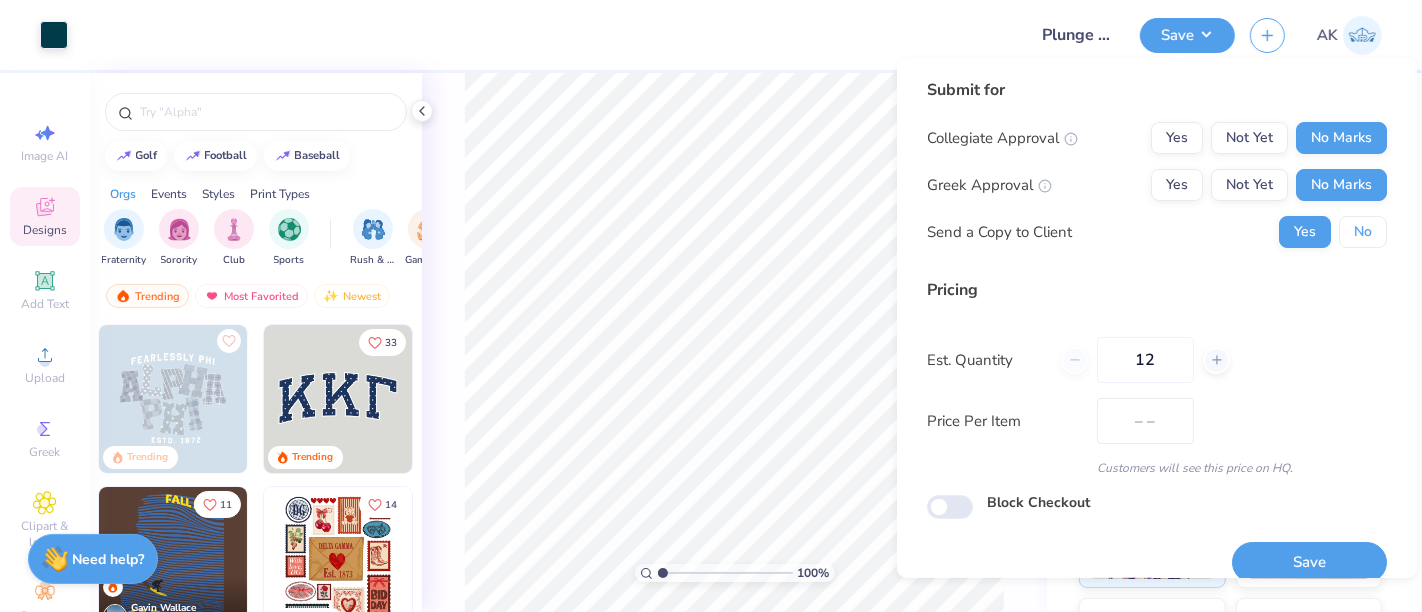 drag, startPoint x: 1342, startPoint y: 232, endPoint x: 1340, endPoint y: 310, distance: 78.025635 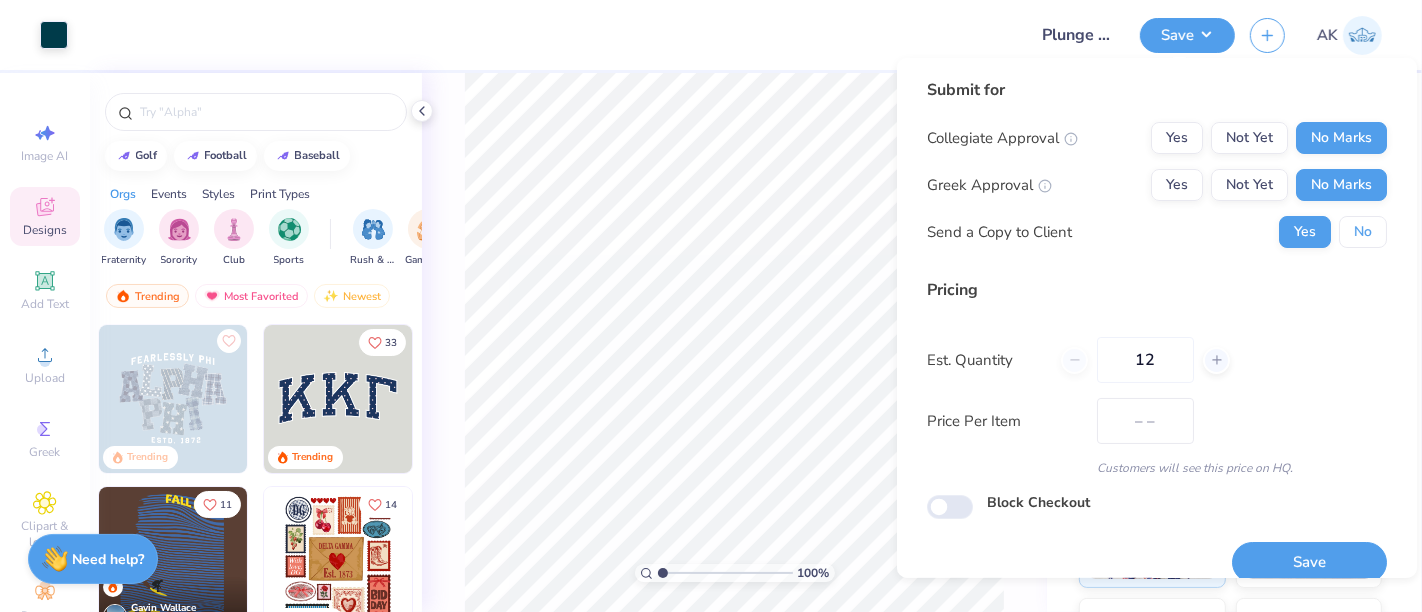 click on "No" at bounding box center (1363, 232) 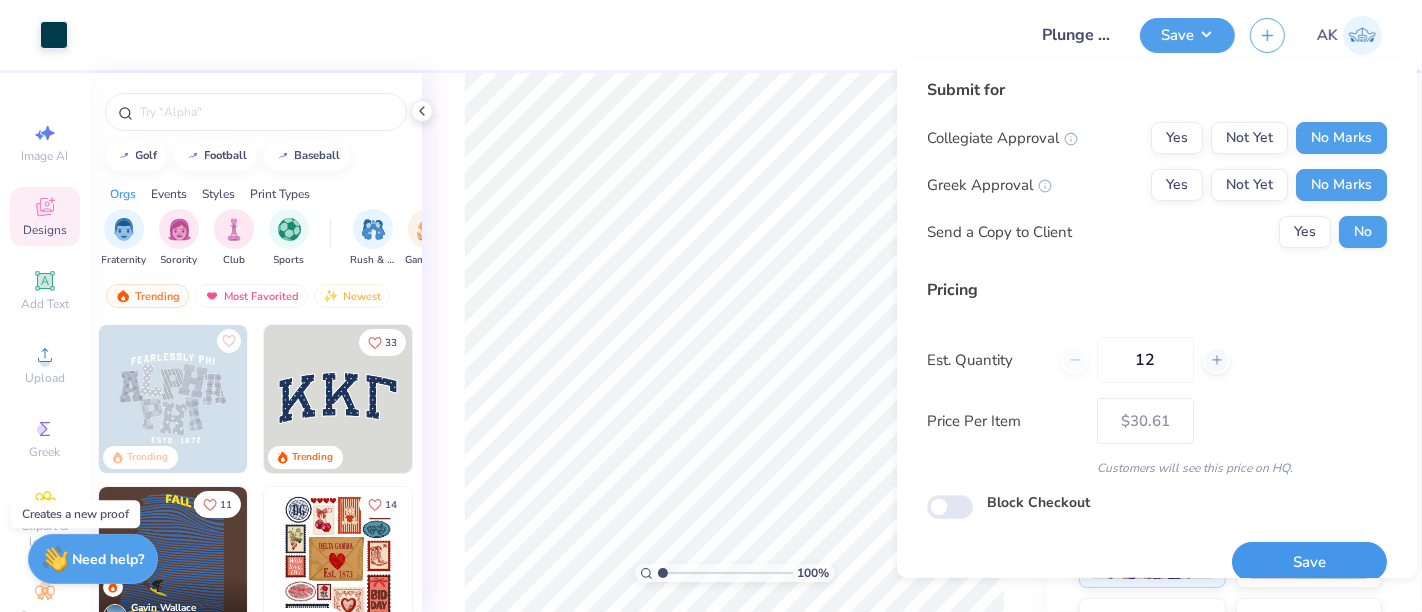 click on "Save" at bounding box center (1309, 562) 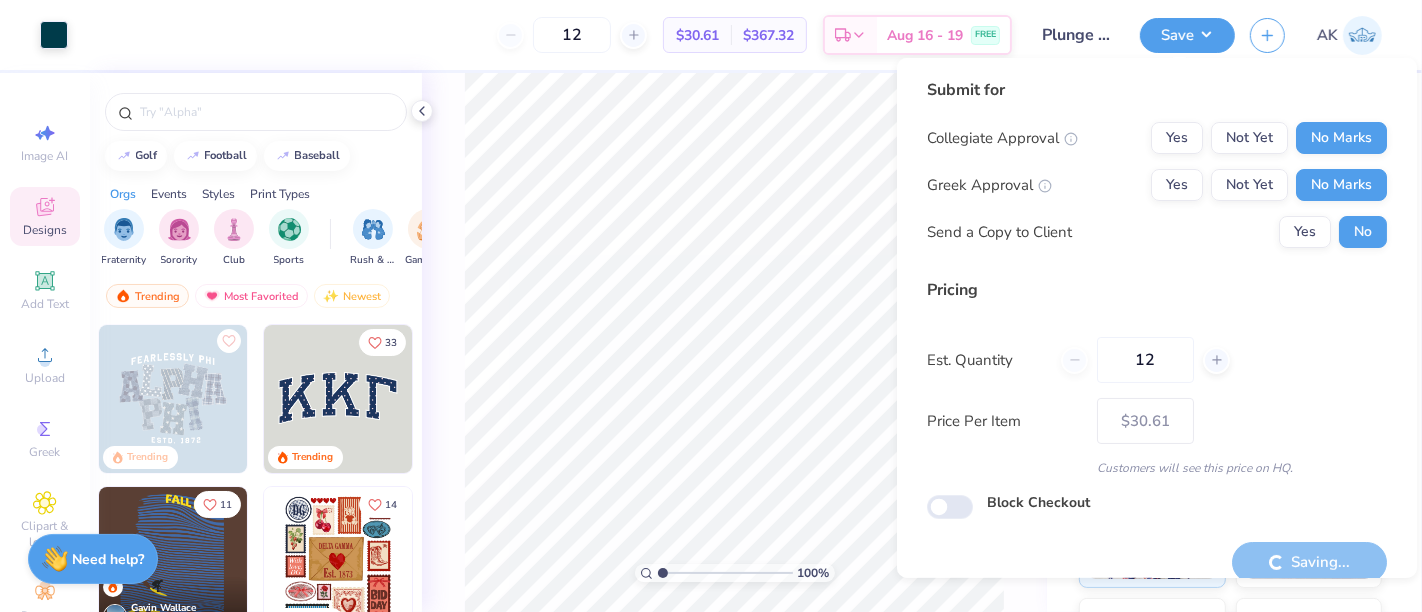 type on "– –" 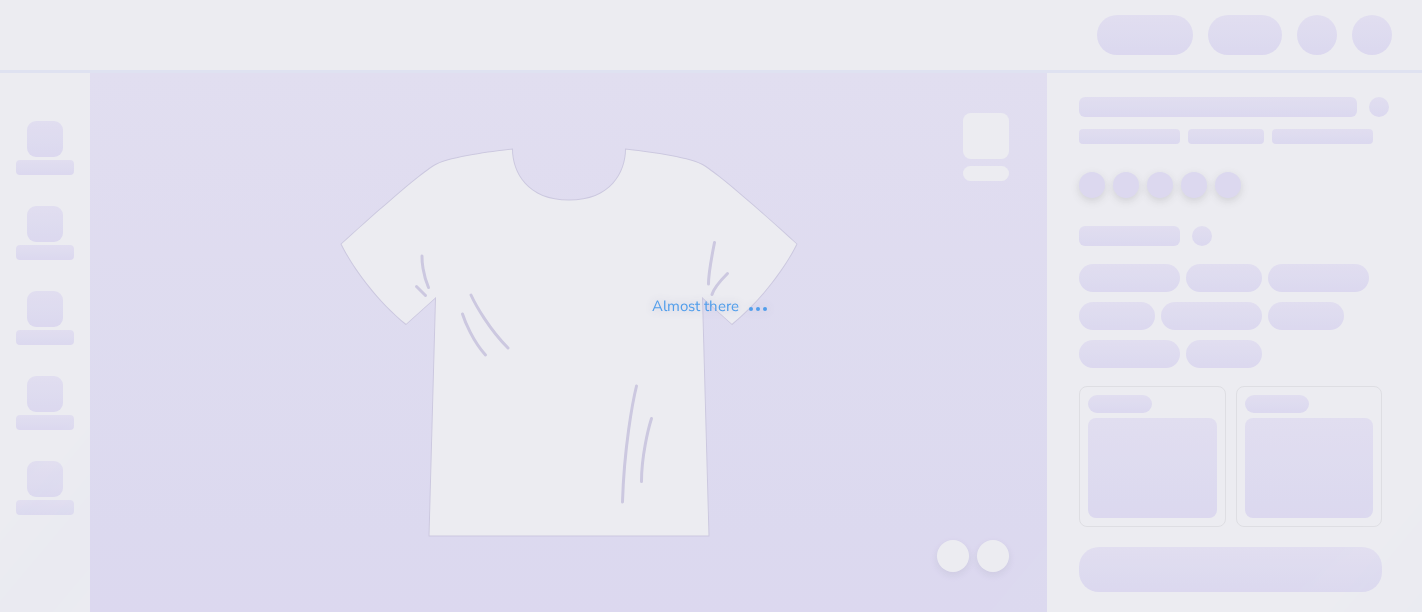 scroll, scrollTop: 0, scrollLeft: 0, axis: both 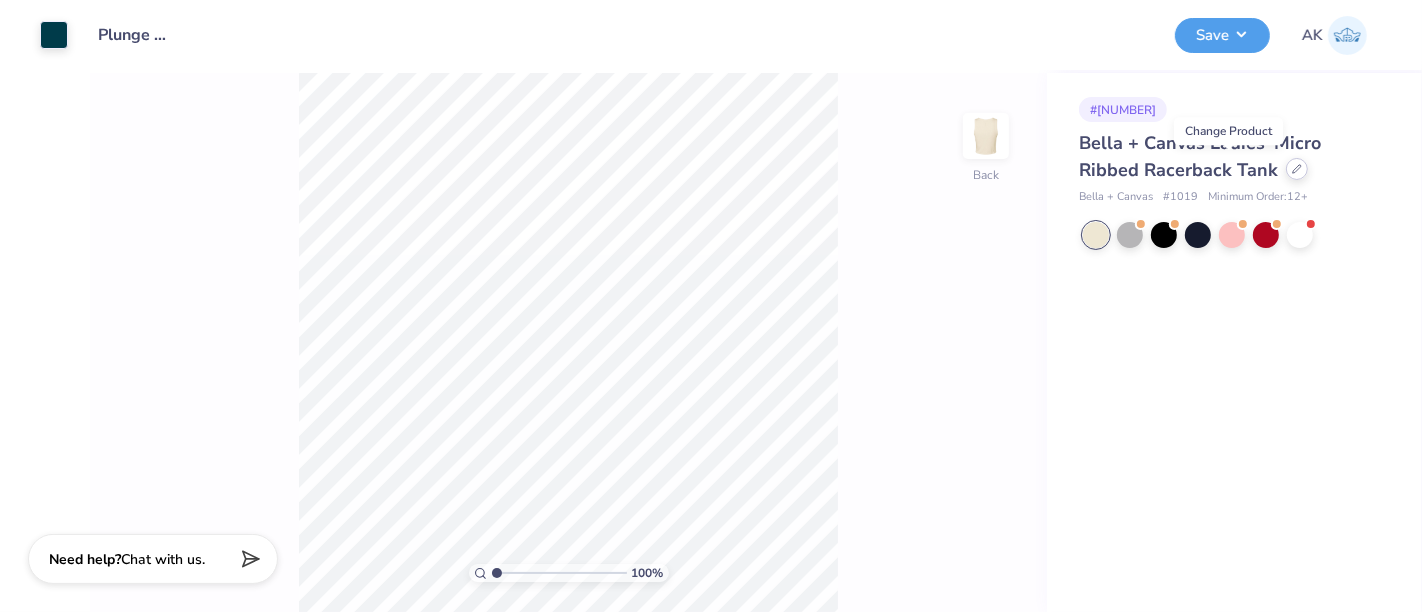 click at bounding box center (1297, 169) 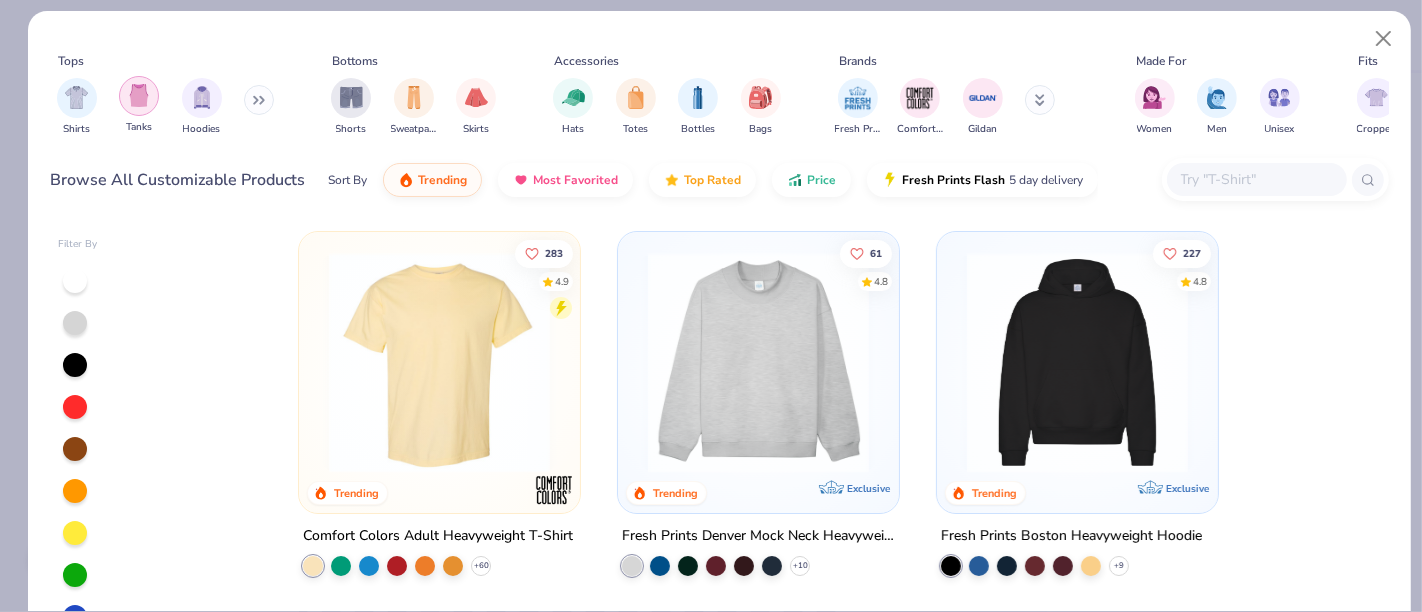 click at bounding box center (139, 95) 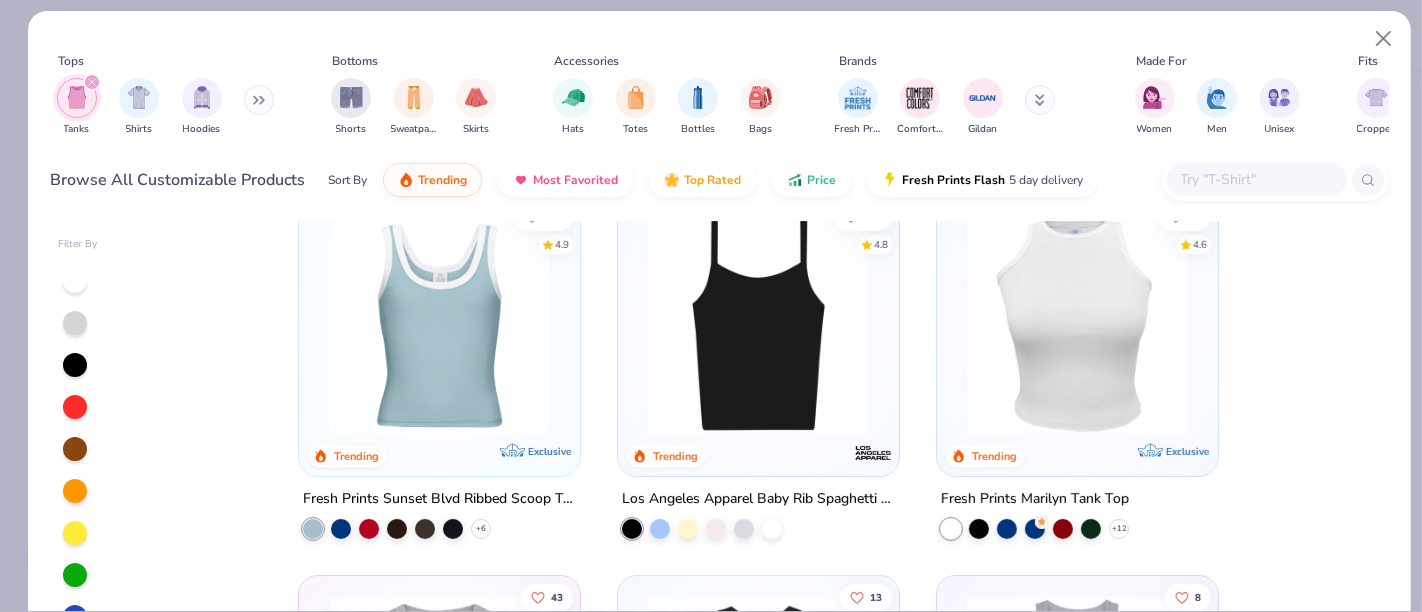 scroll, scrollTop: 444, scrollLeft: 0, axis: vertical 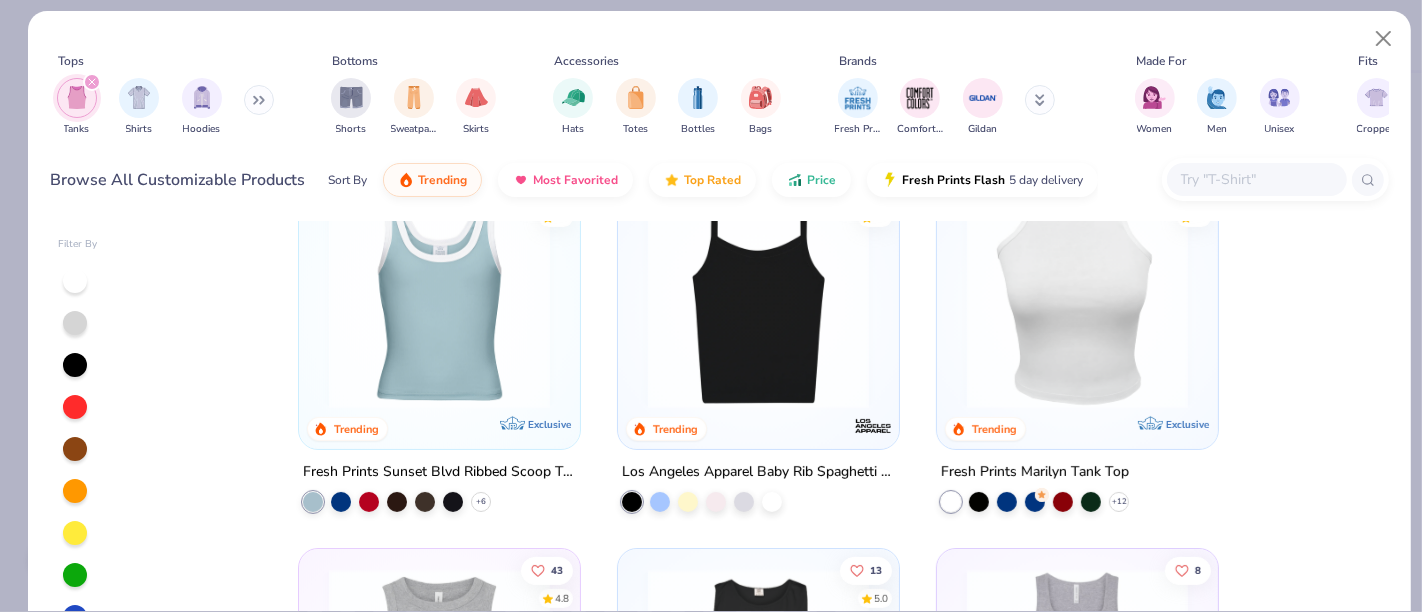 click at bounding box center (1077, 298) 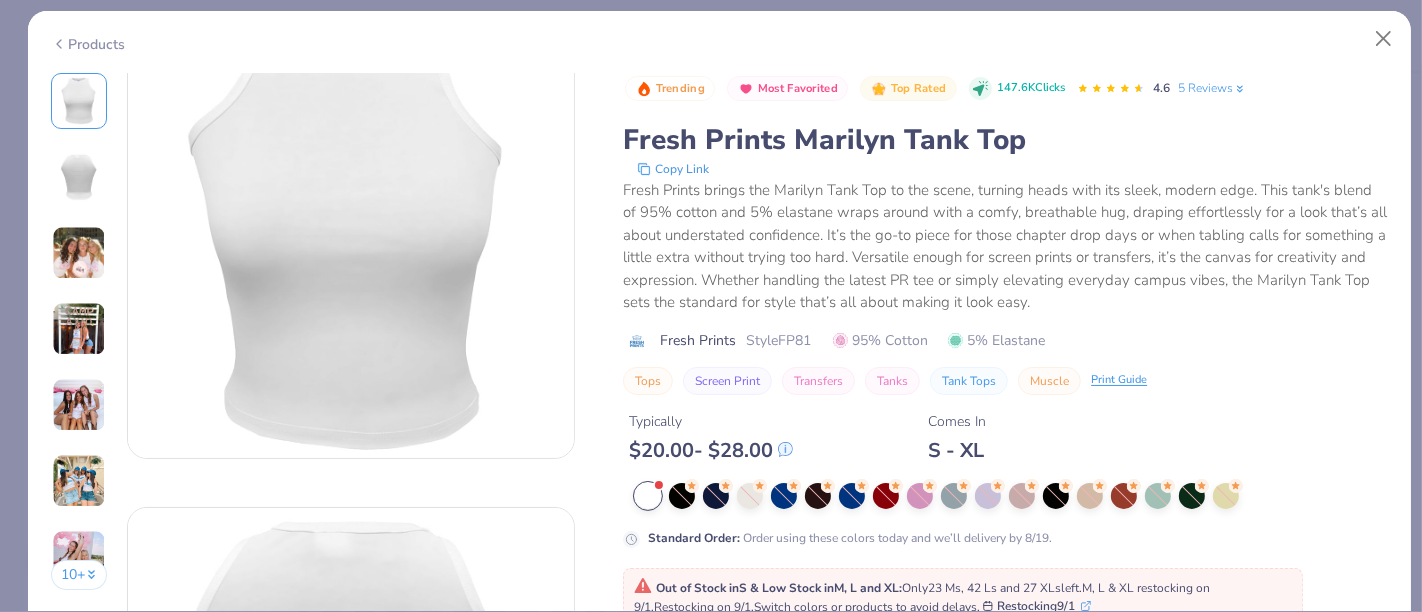 scroll, scrollTop: 111, scrollLeft: 0, axis: vertical 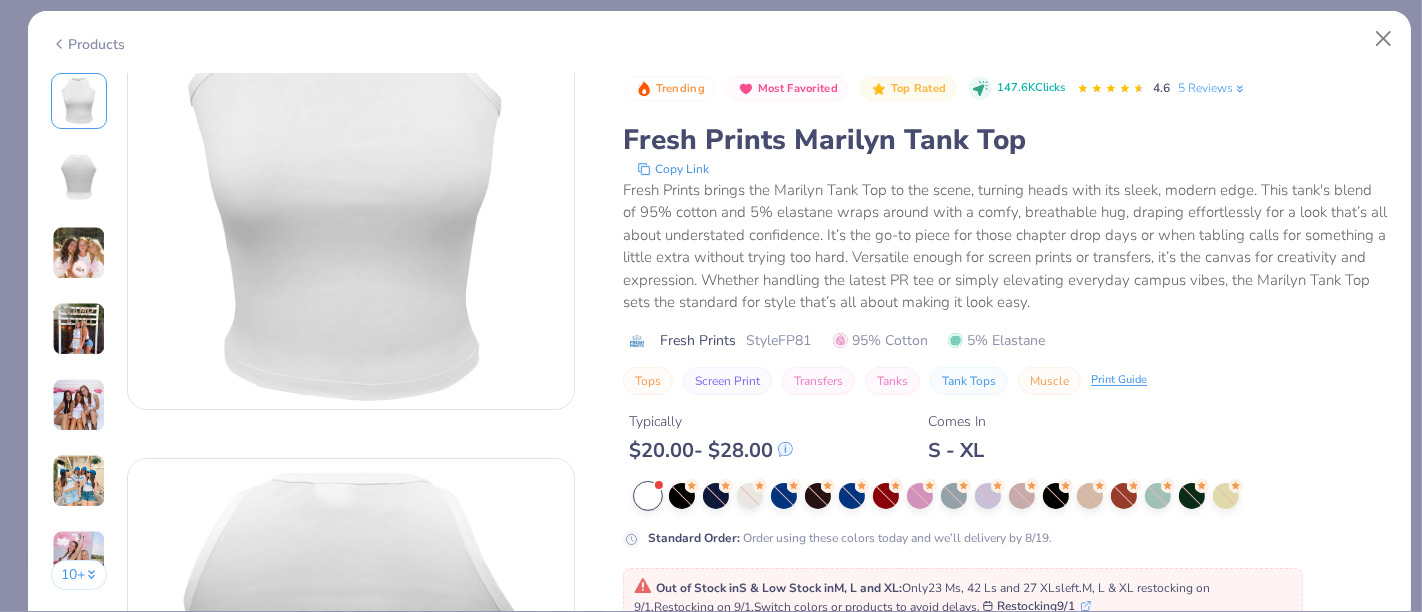 click 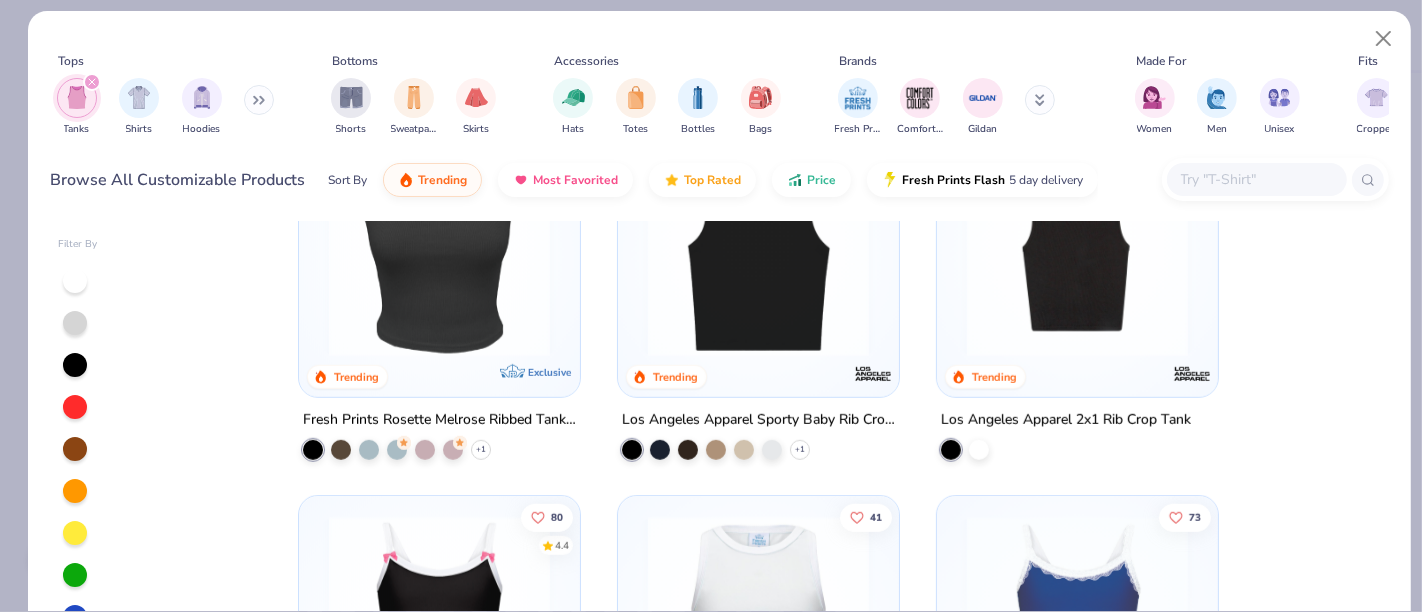 scroll, scrollTop: 1222, scrollLeft: 0, axis: vertical 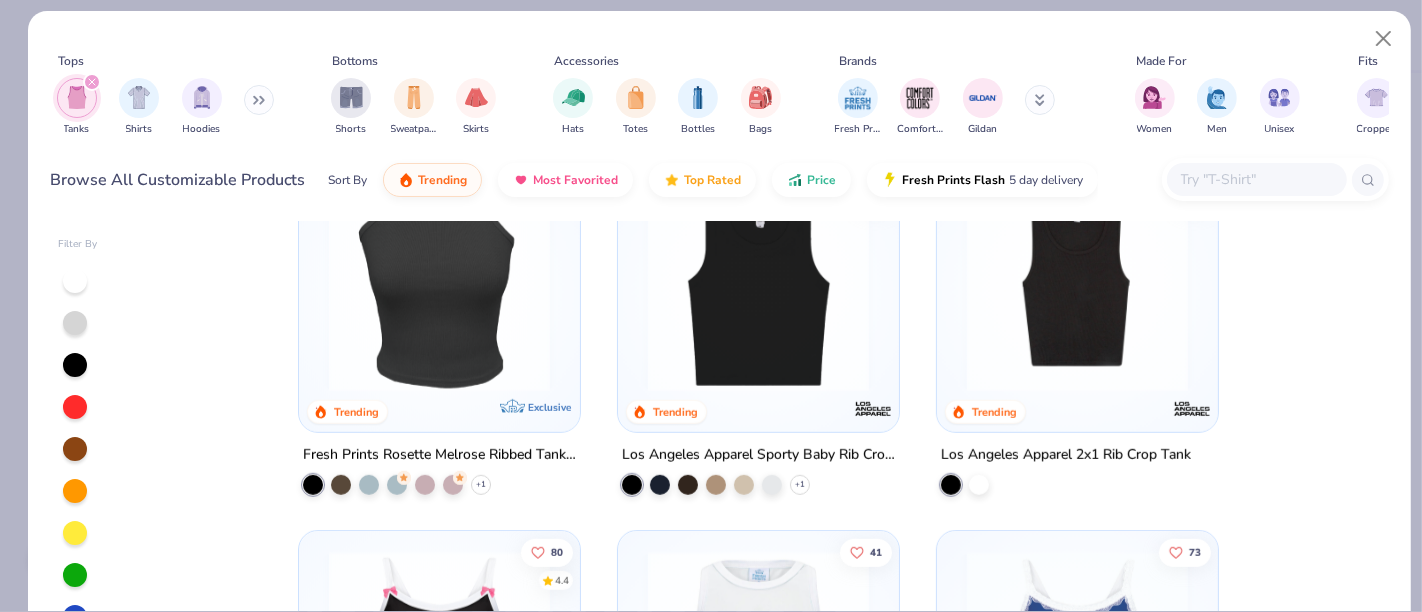 click at bounding box center (758, 281) 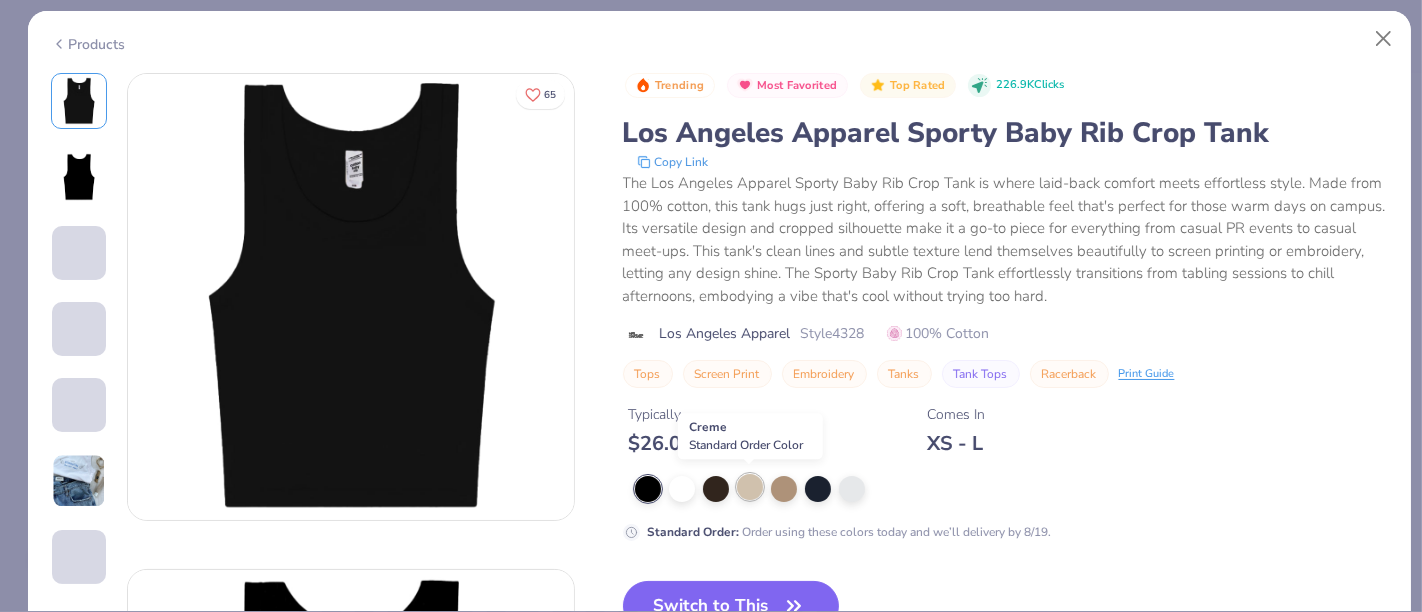 click at bounding box center (750, 487) 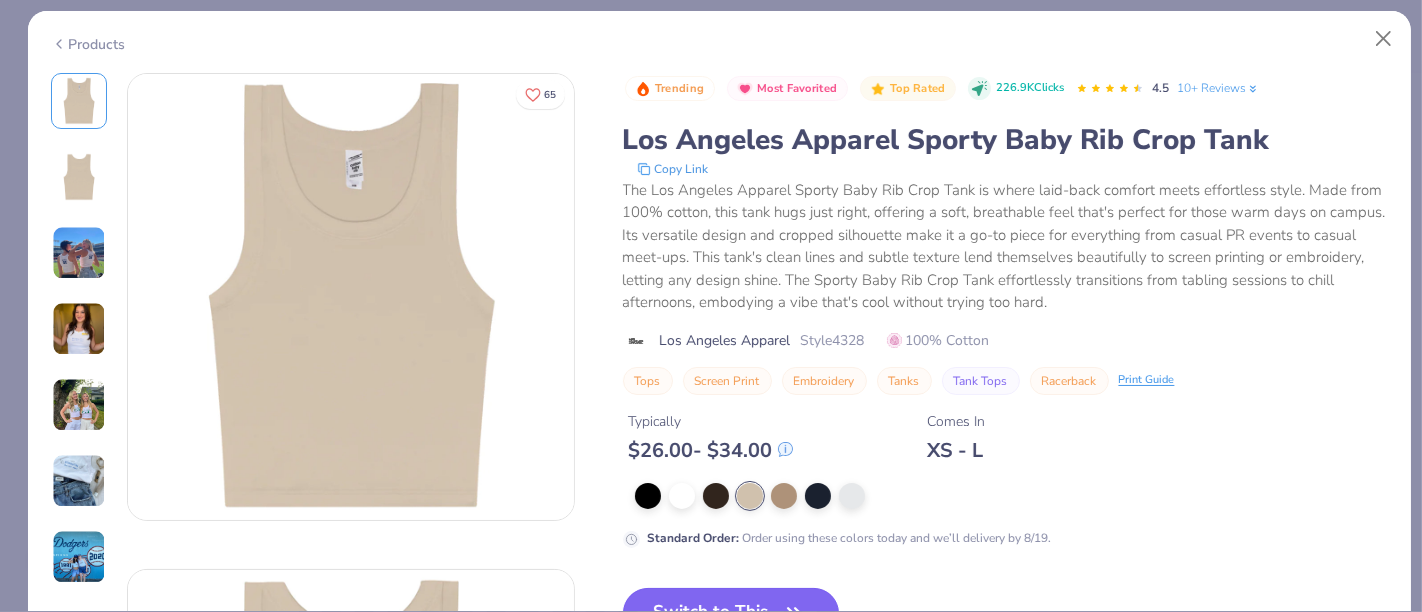 click on "Switch to This" at bounding box center (731, 613) 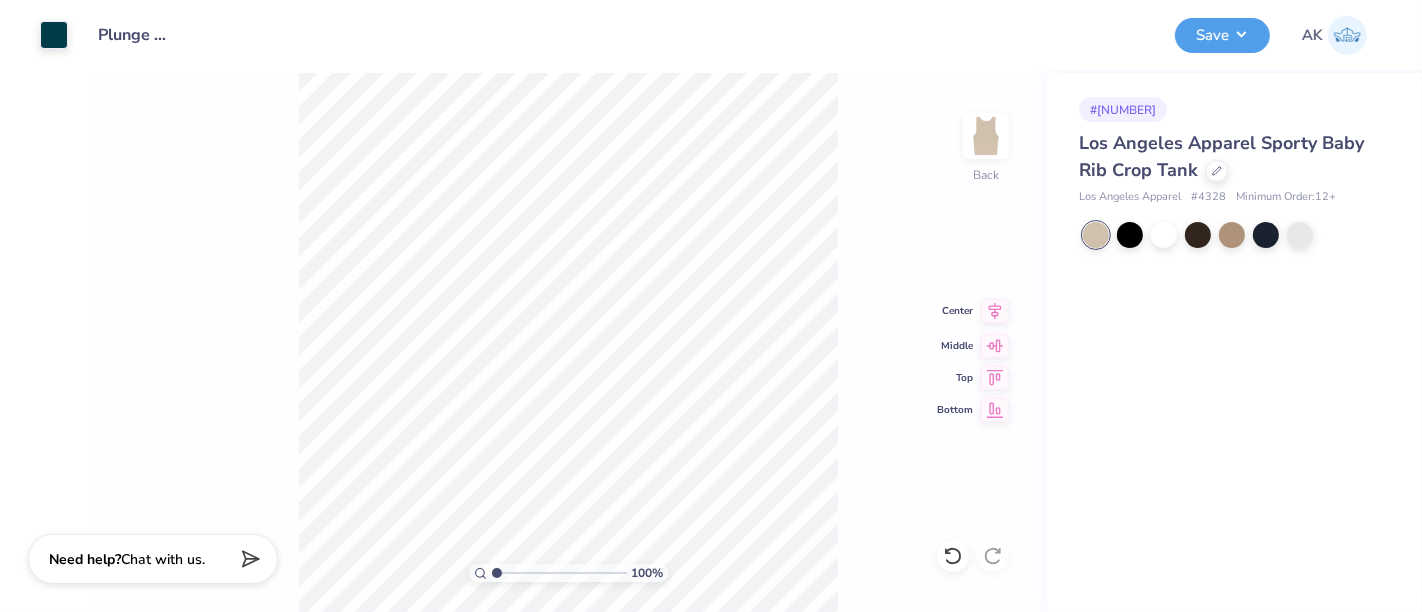 click 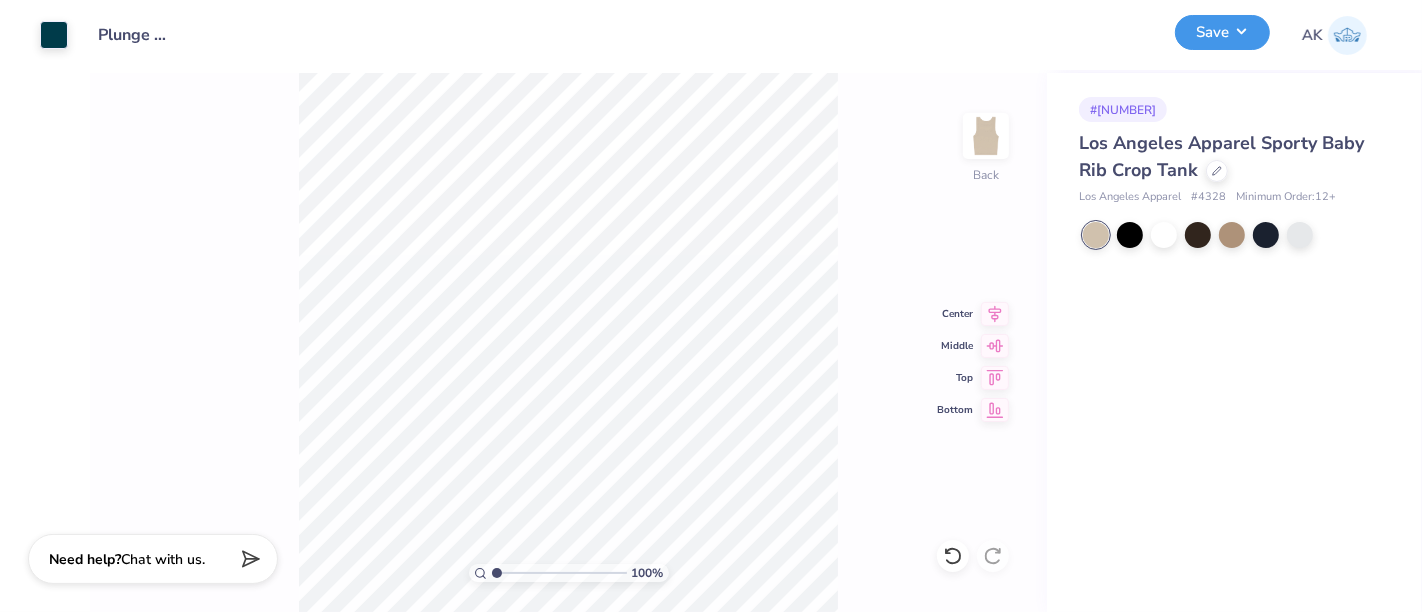 click on "Save" at bounding box center (1222, 32) 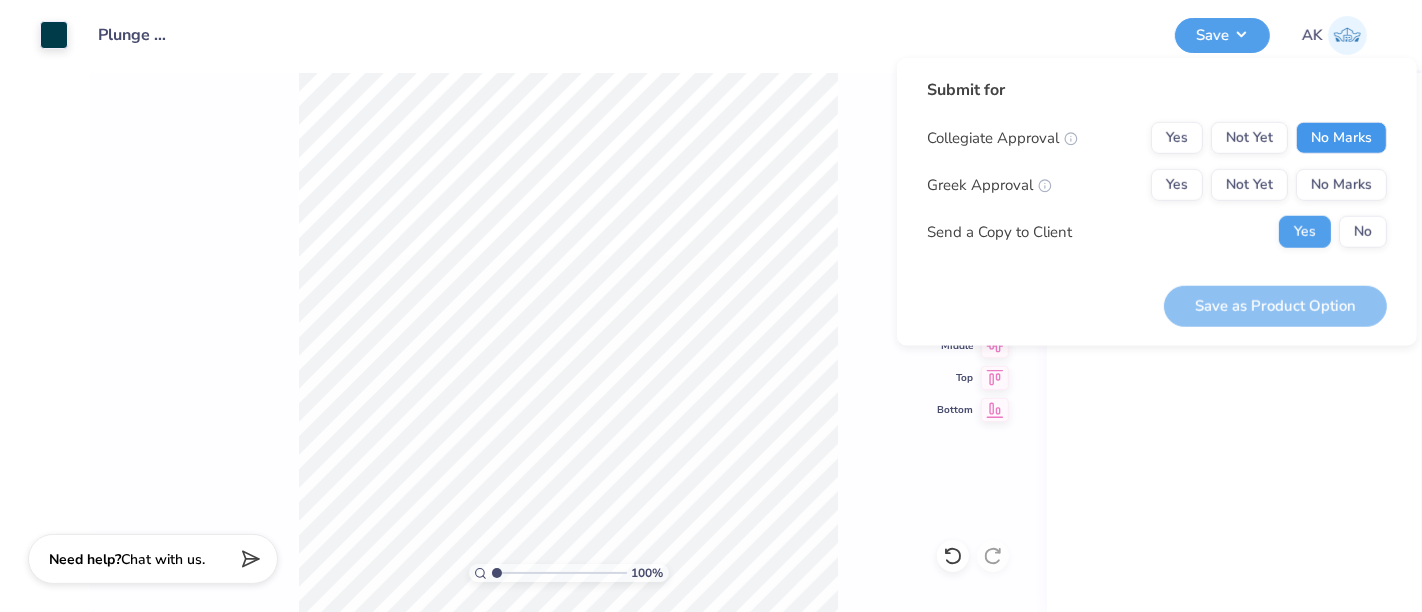 click on "No Marks" at bounding box center [1341, 138] 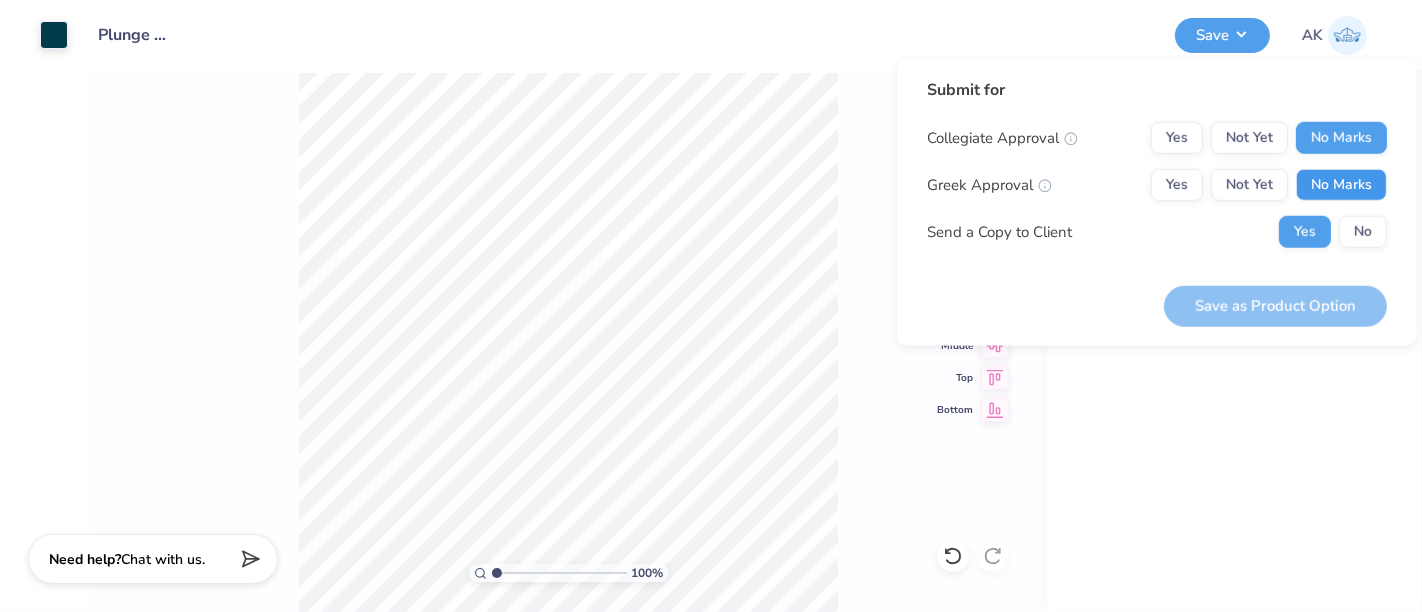 click on "No Marks" at bounding box center [1341, 185] 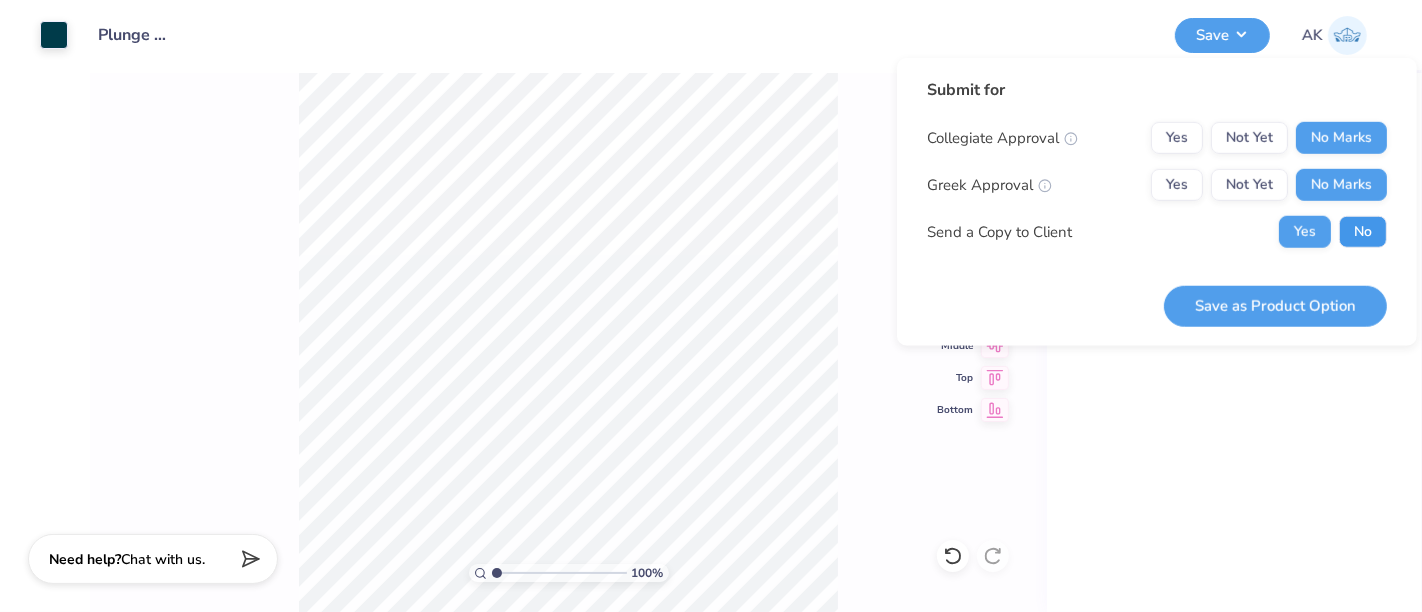 click on "No" at bounding box center [1363, 232] 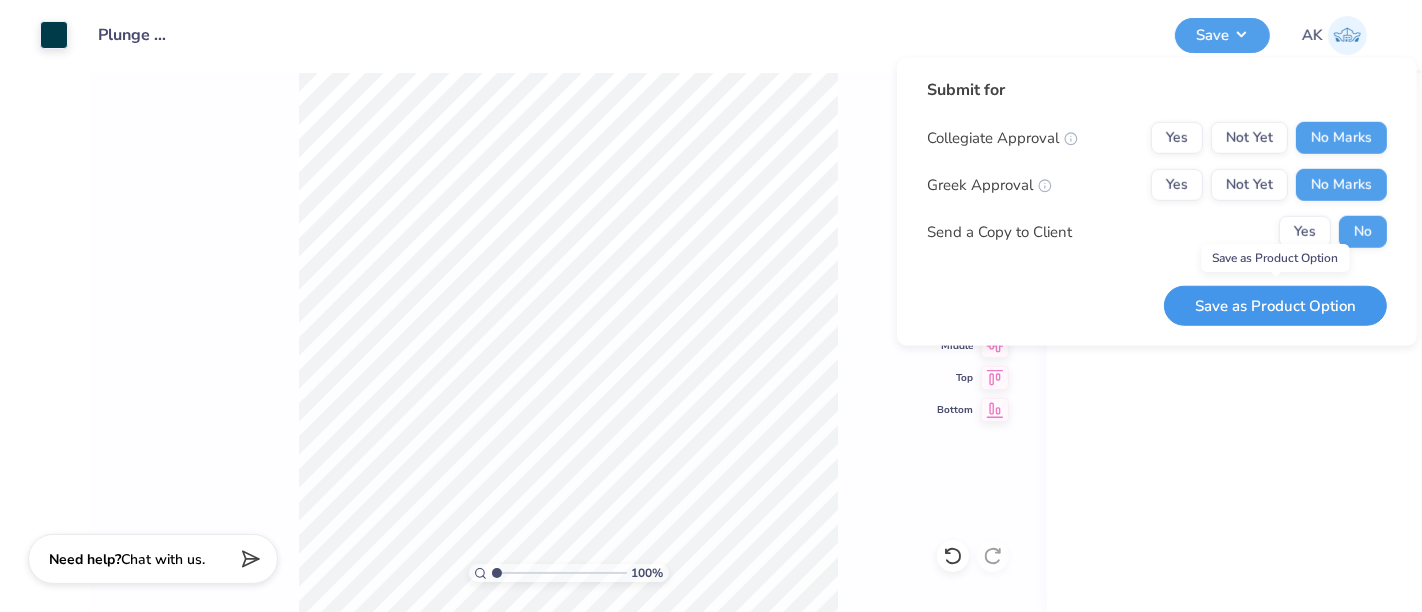 click on "Save as Product Option" at bounding box center (1275, 305) 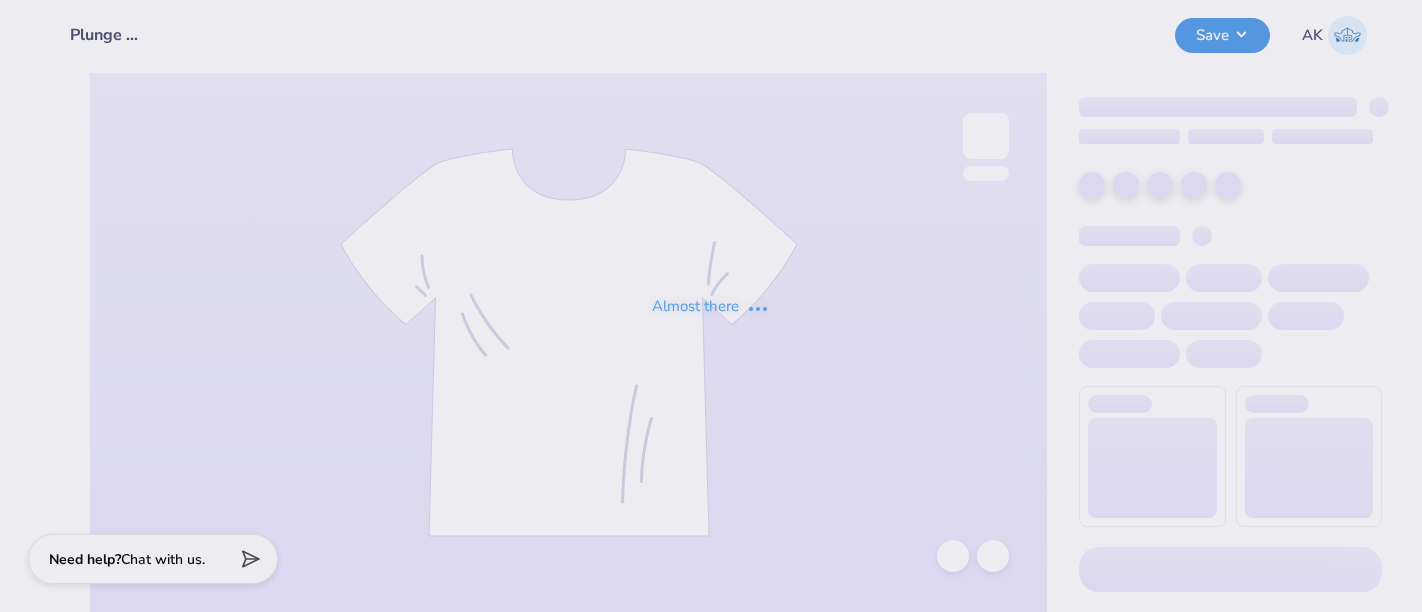 scroll, scrollTop: 0, scrollLeft: 0, axis: both 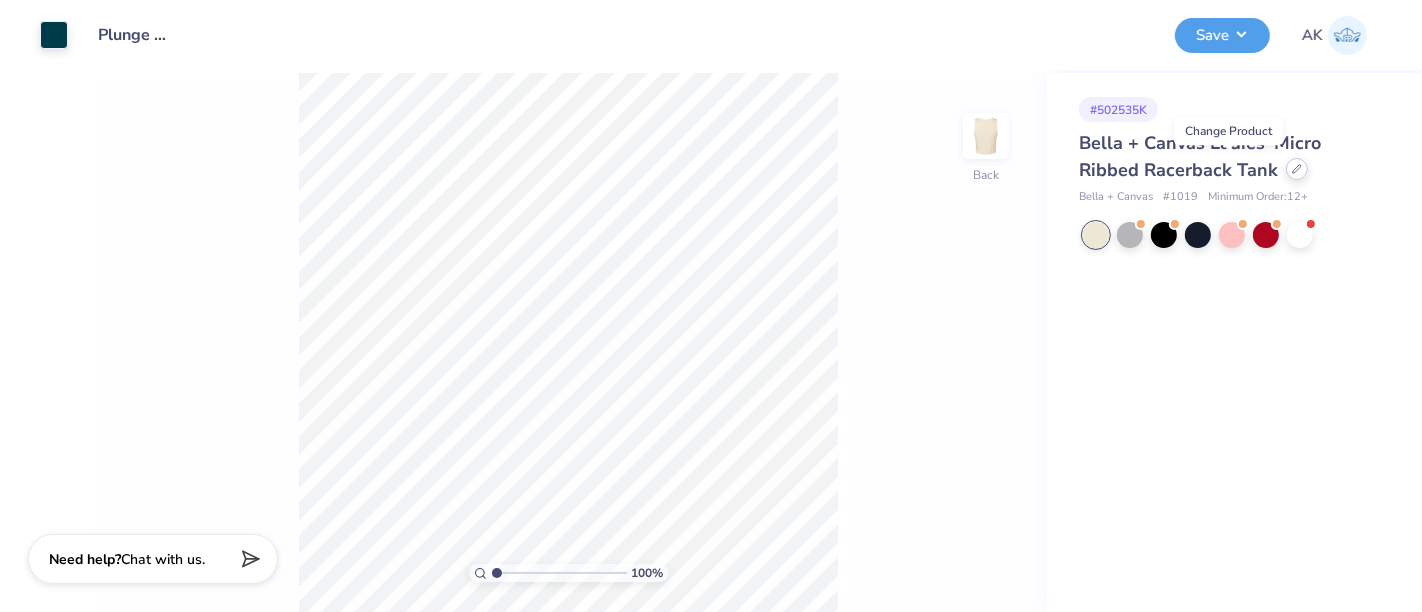 click 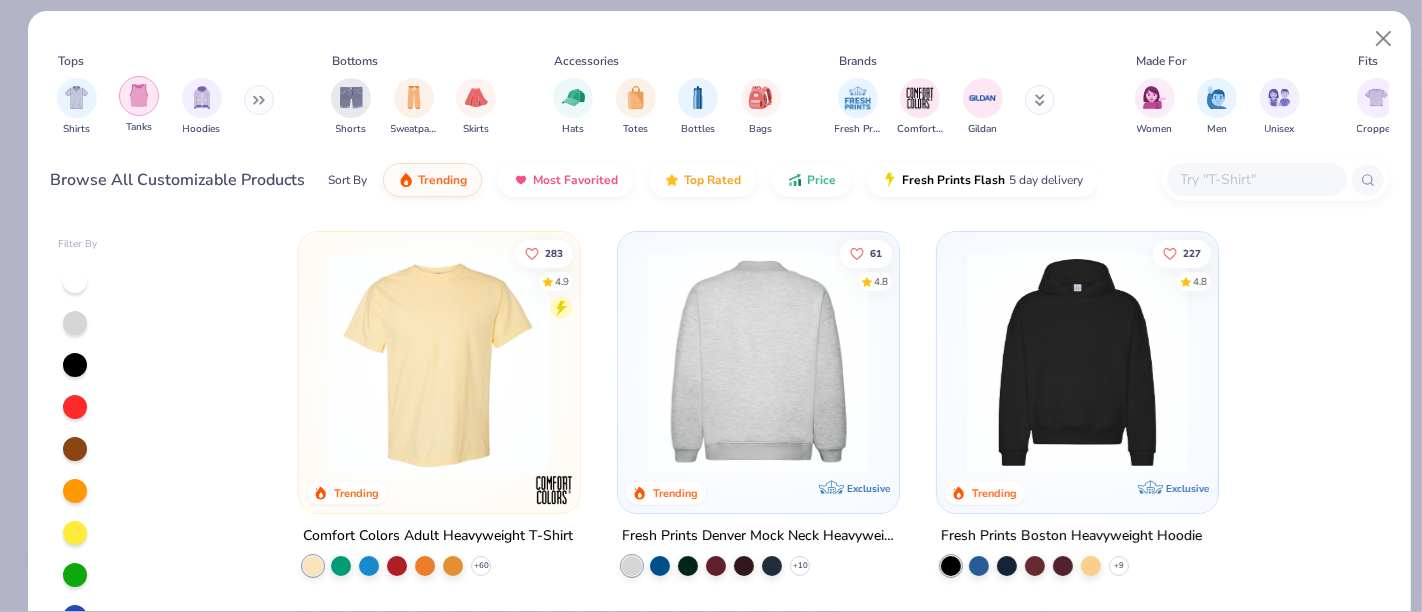 click at bounding box center (139, 95) 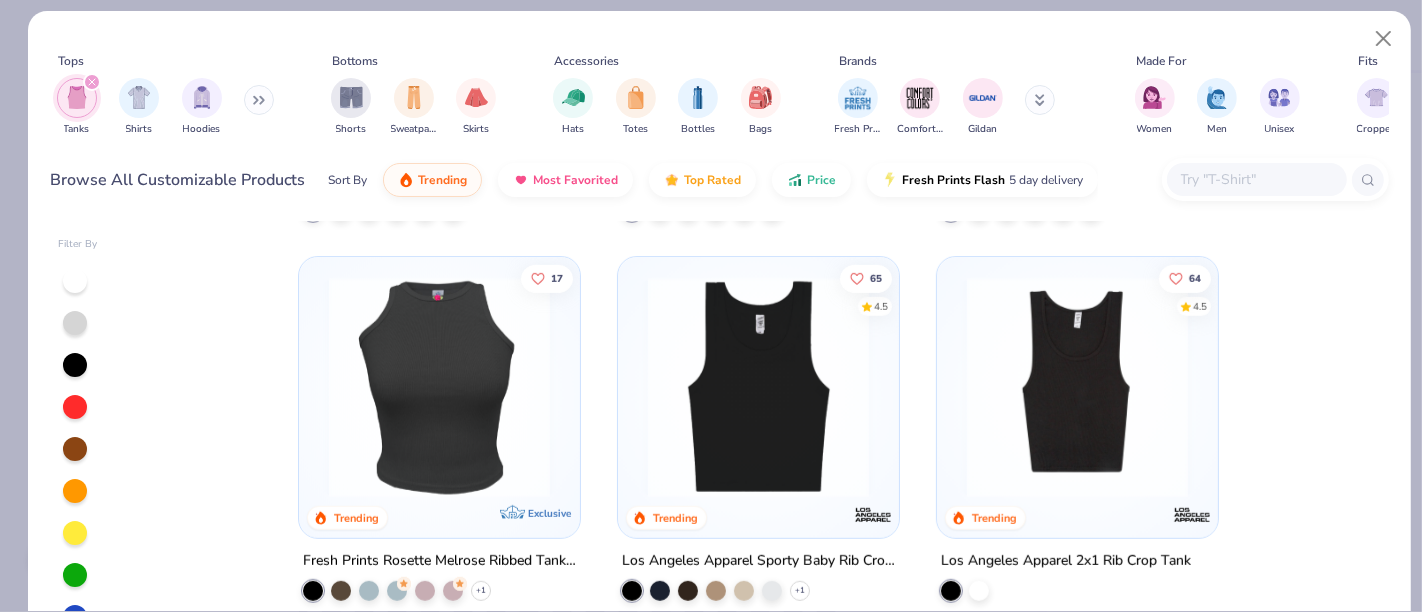 scroll, scrollTop: 1222, scrollLeft: 0, axis: vertical 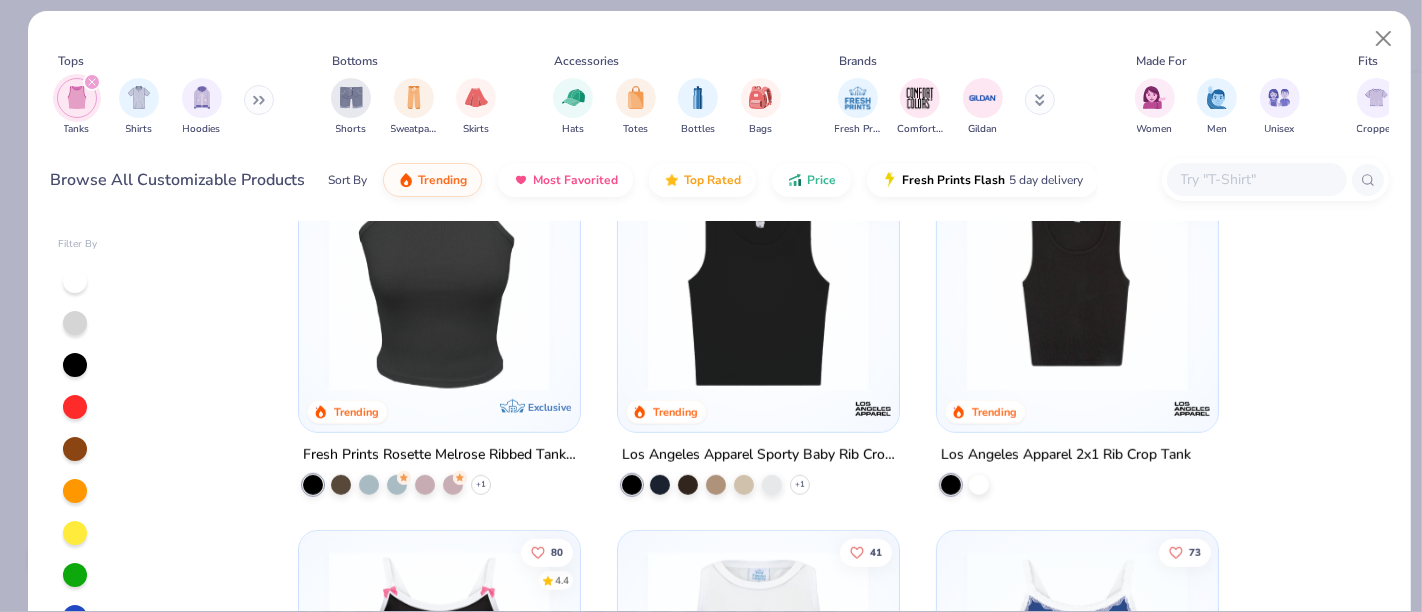 click at bounding box center (1077, 281) 